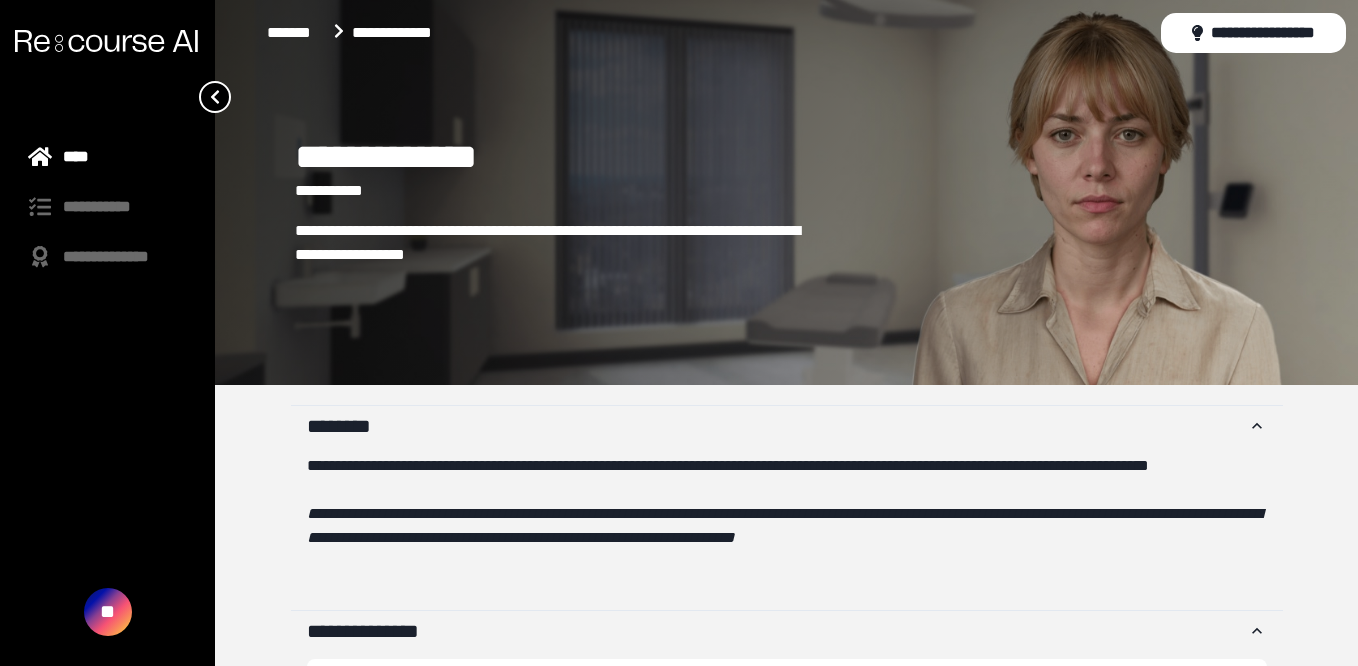 scroll, scrollTop: 0, scrollLeft: 0, axis: both 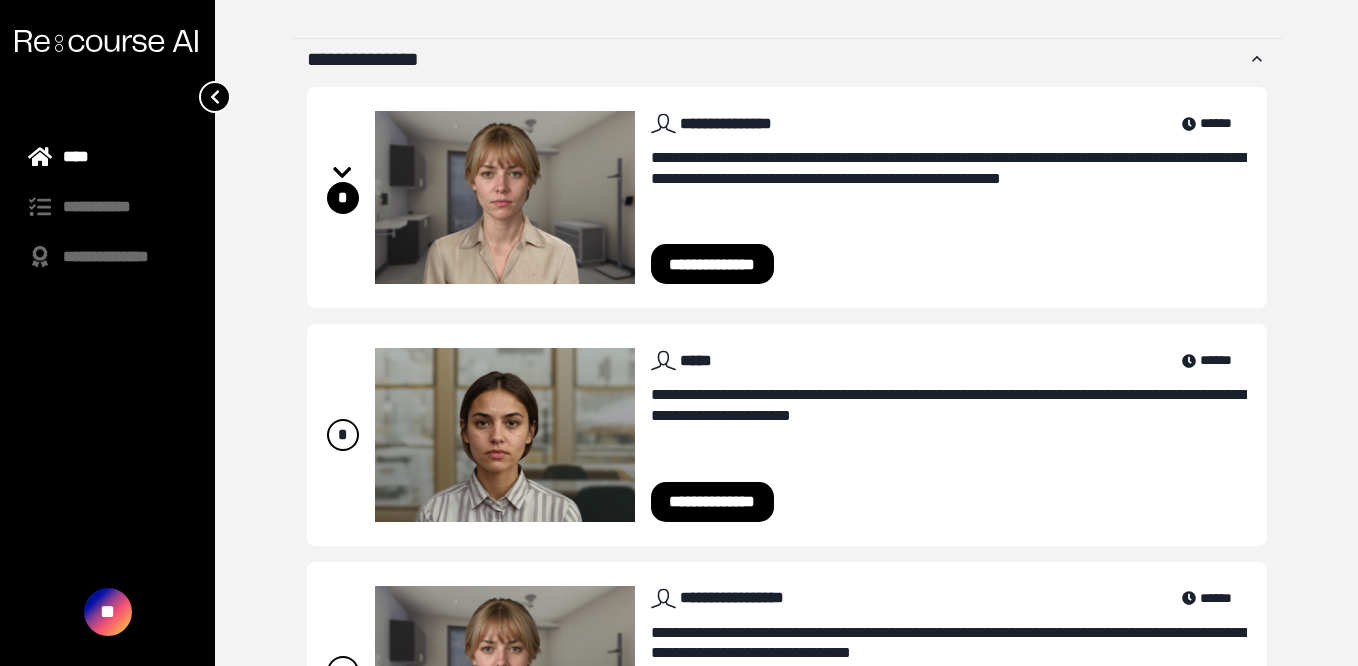 click on "**********" at bounding box center [713, 264] 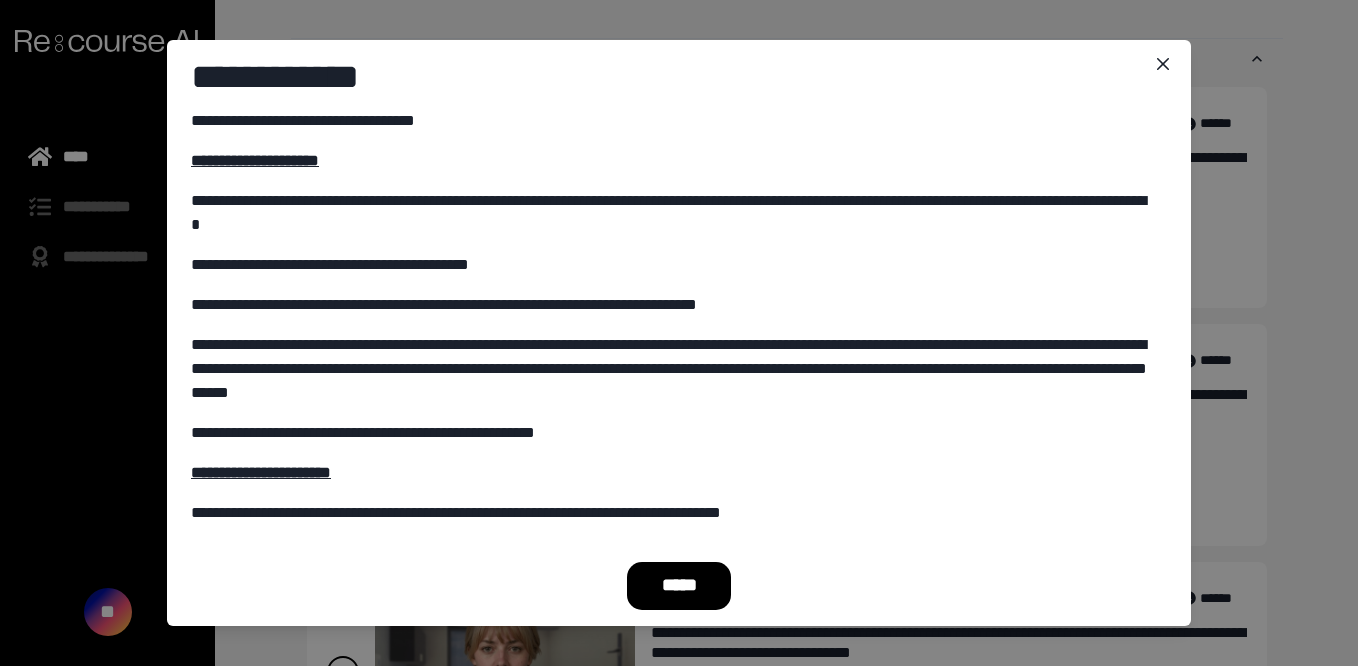 scroll, scrollTop: 169, scrollLeft: 0, axis: vertical 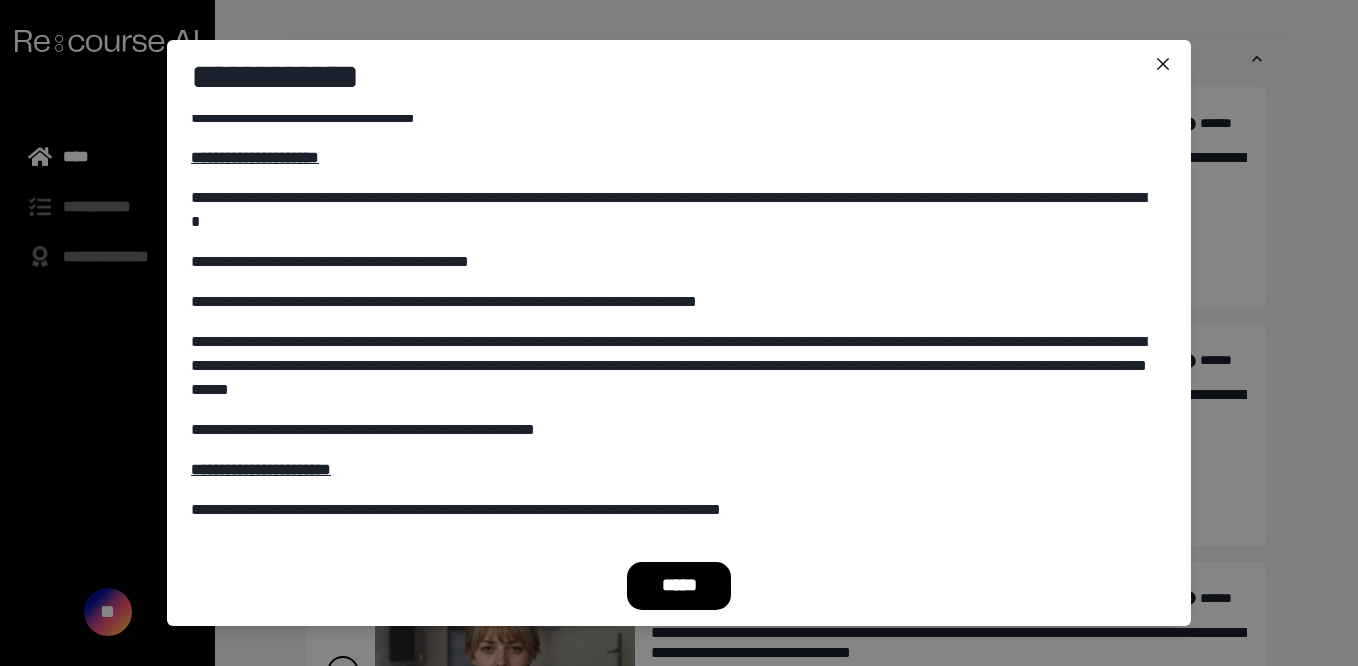 click on "*****" at bounding box center (679, 586) 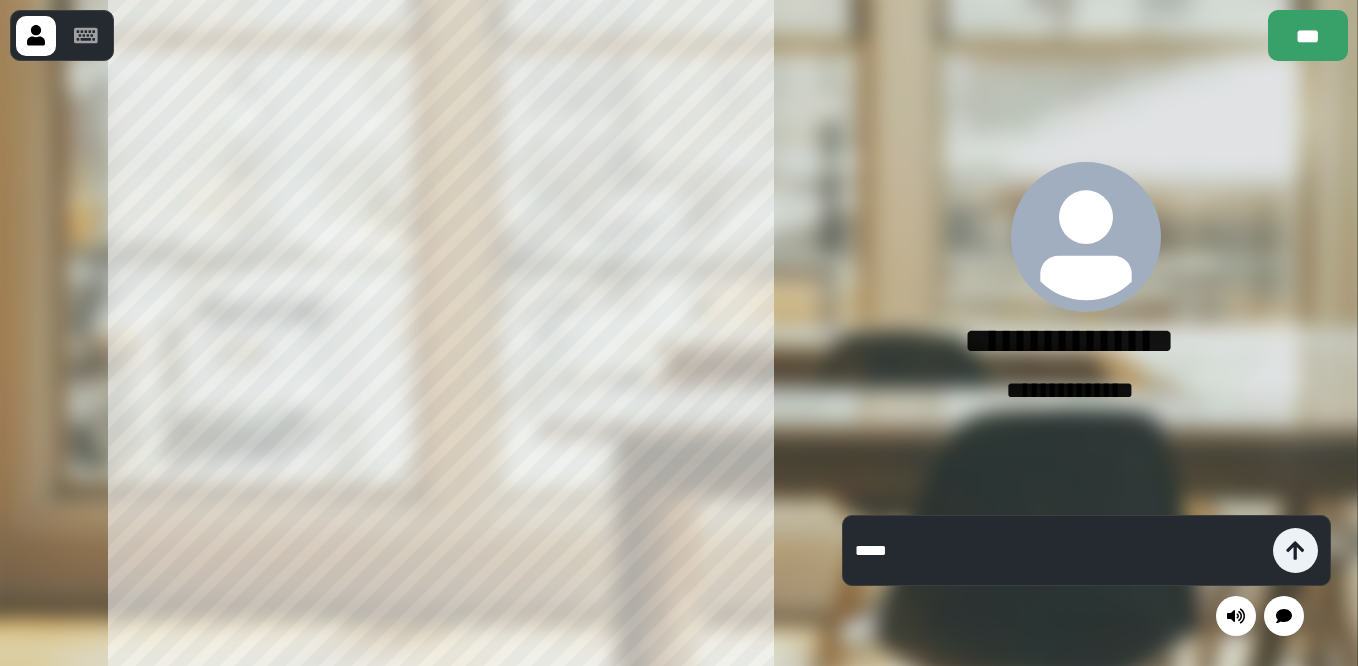 type on "******" 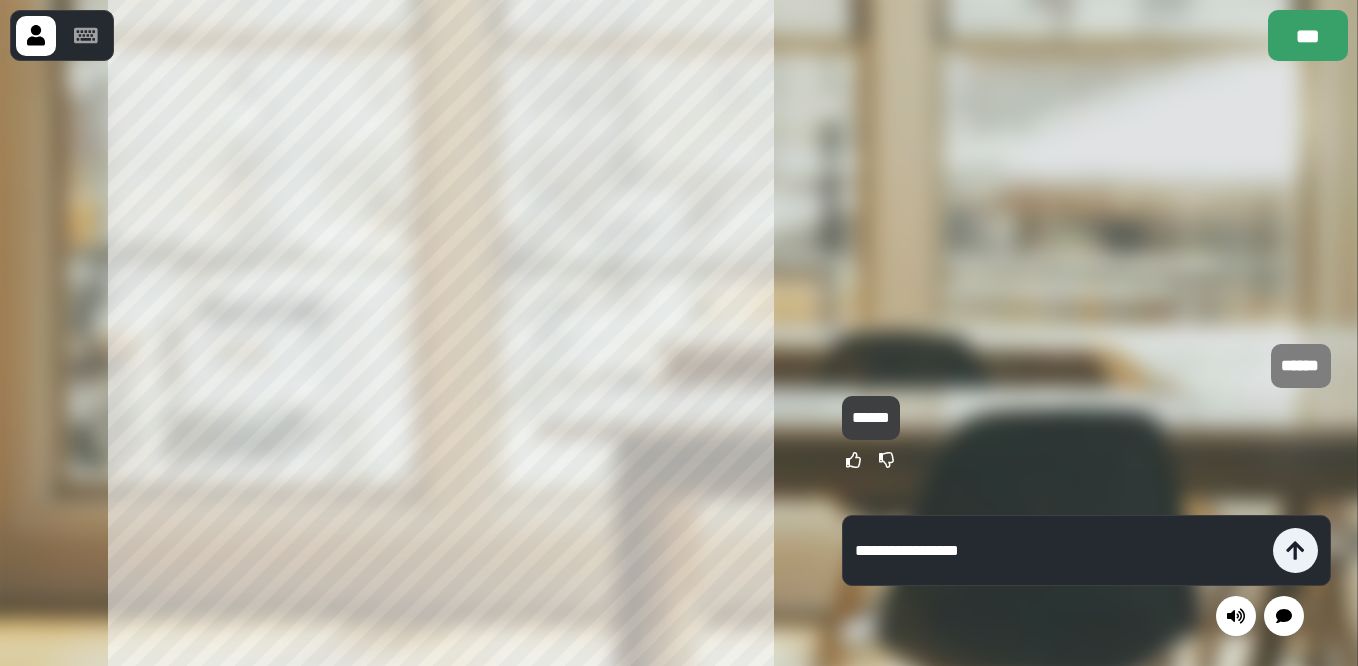 type on "**********" 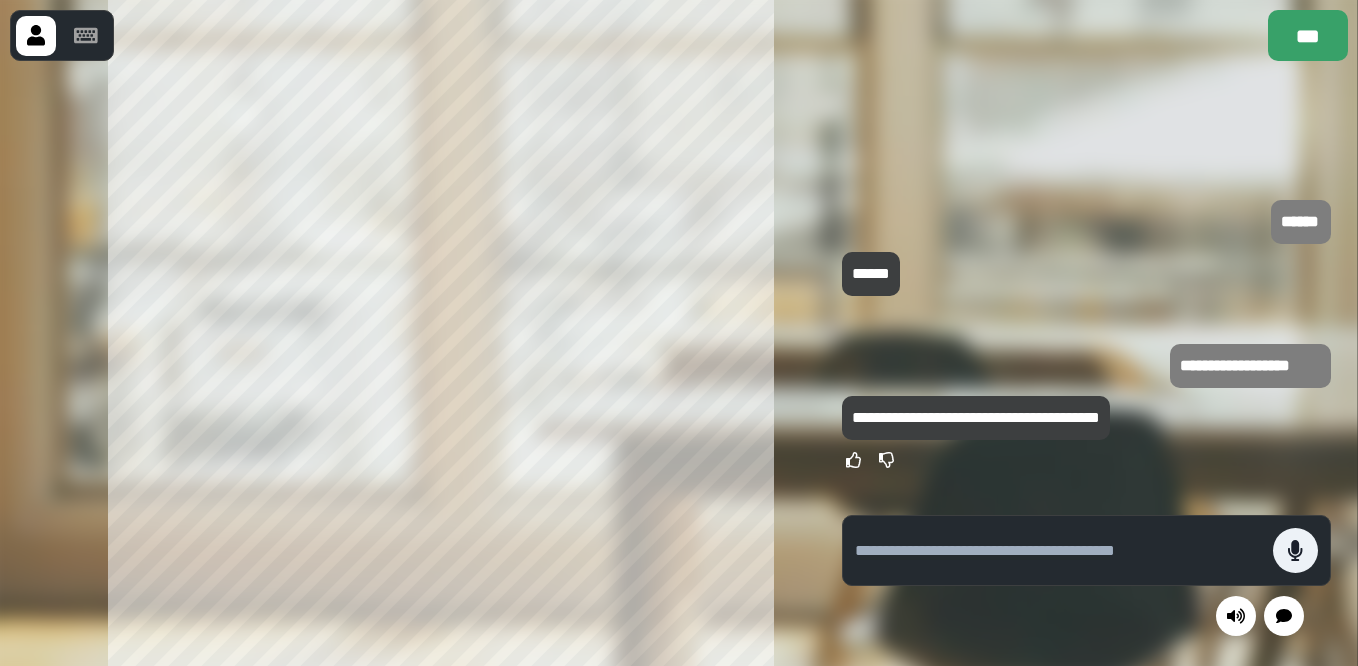 click at bounding box center [1059, 551] 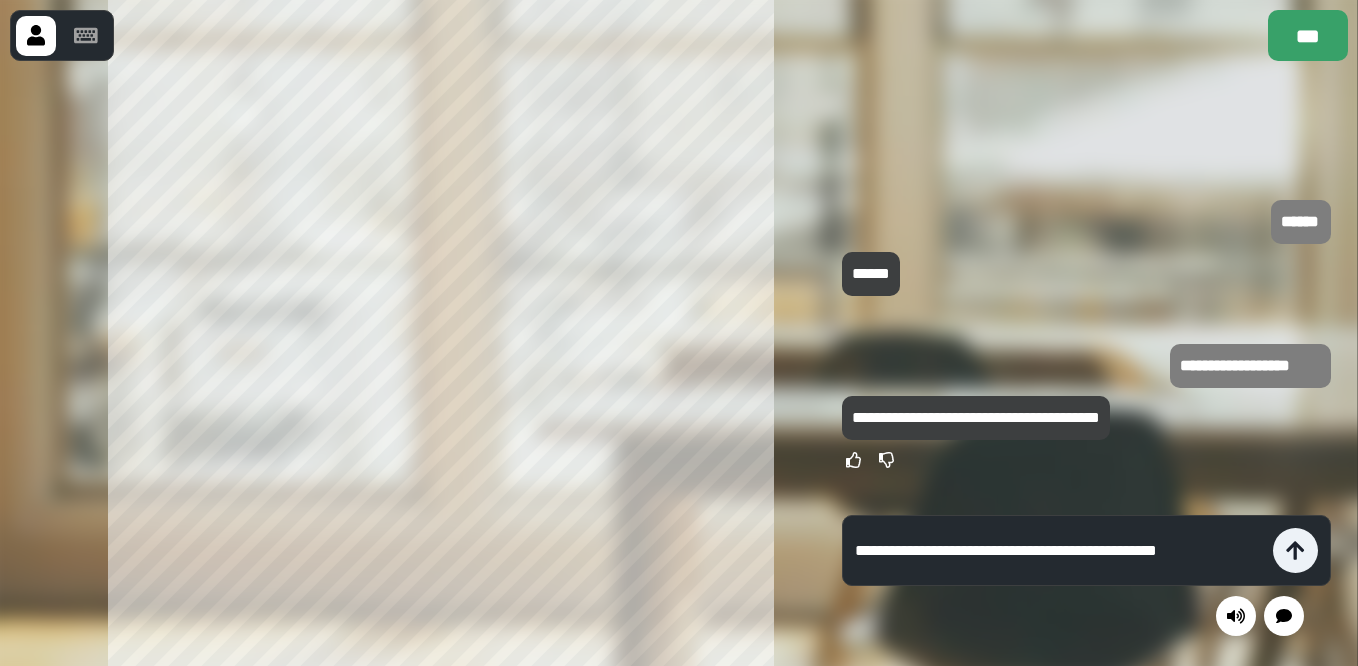 type on "**********" 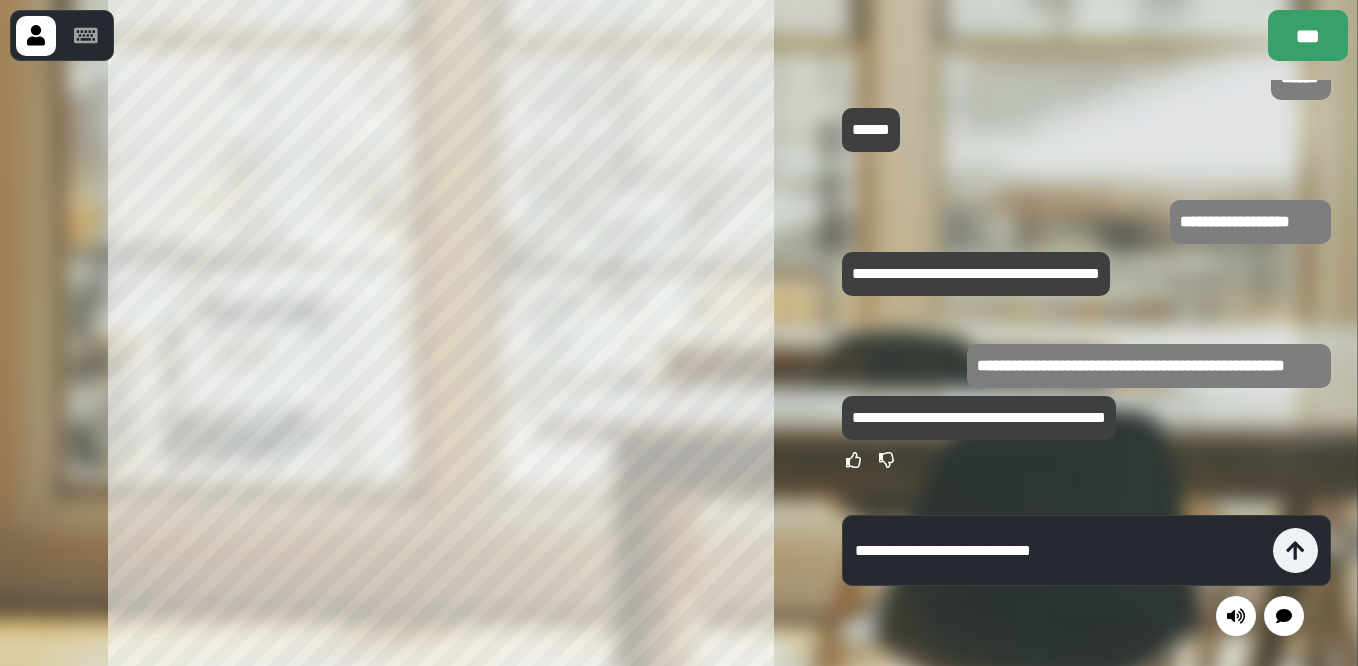 type on "**********" 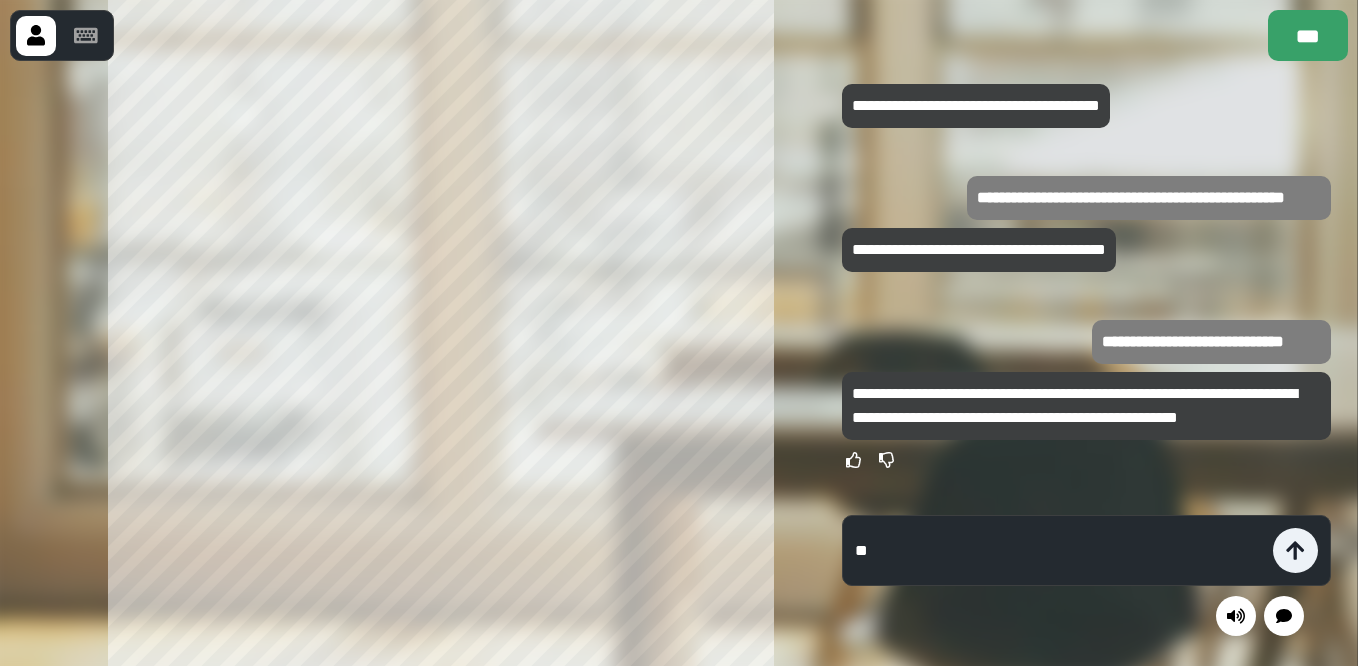 type on "*" 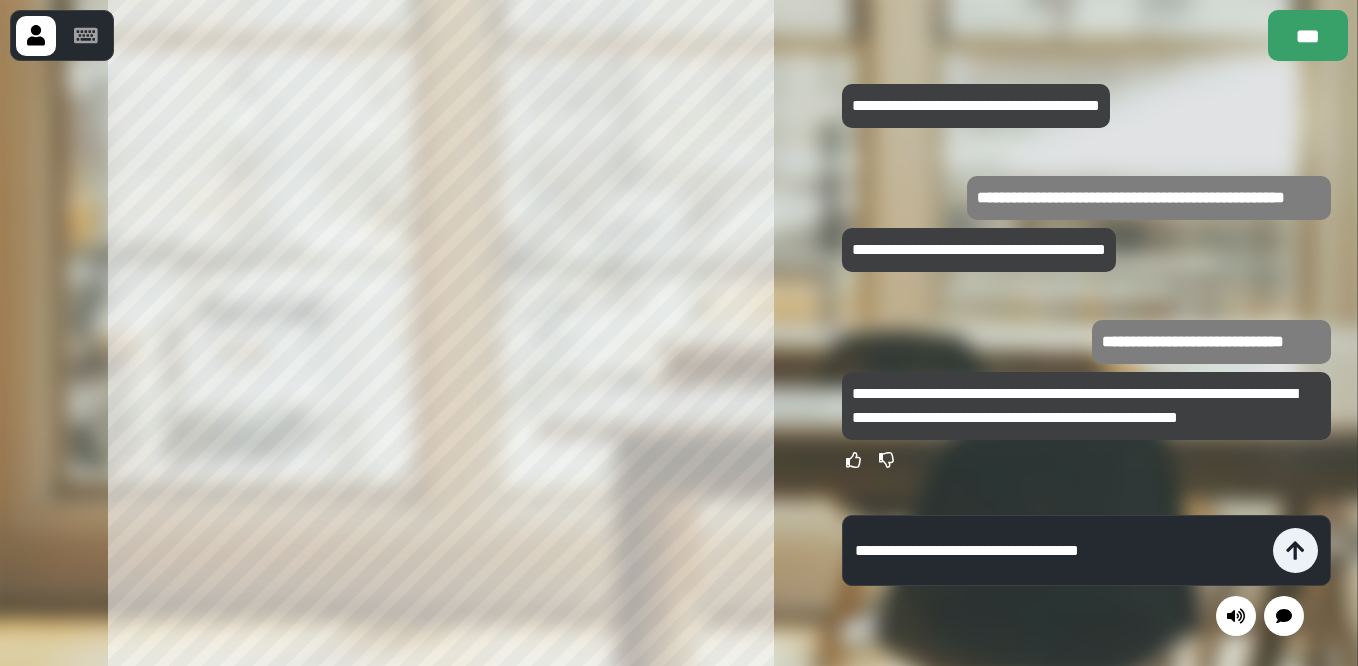type on "**********" 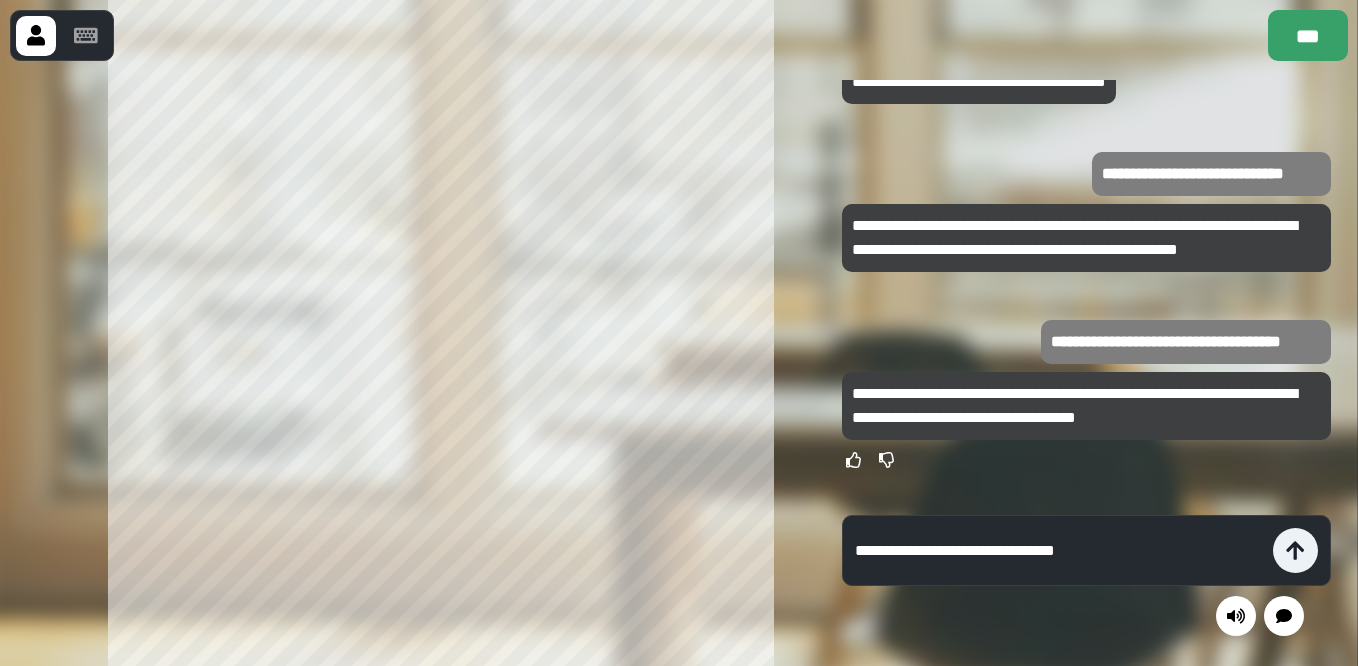 type on "**********" 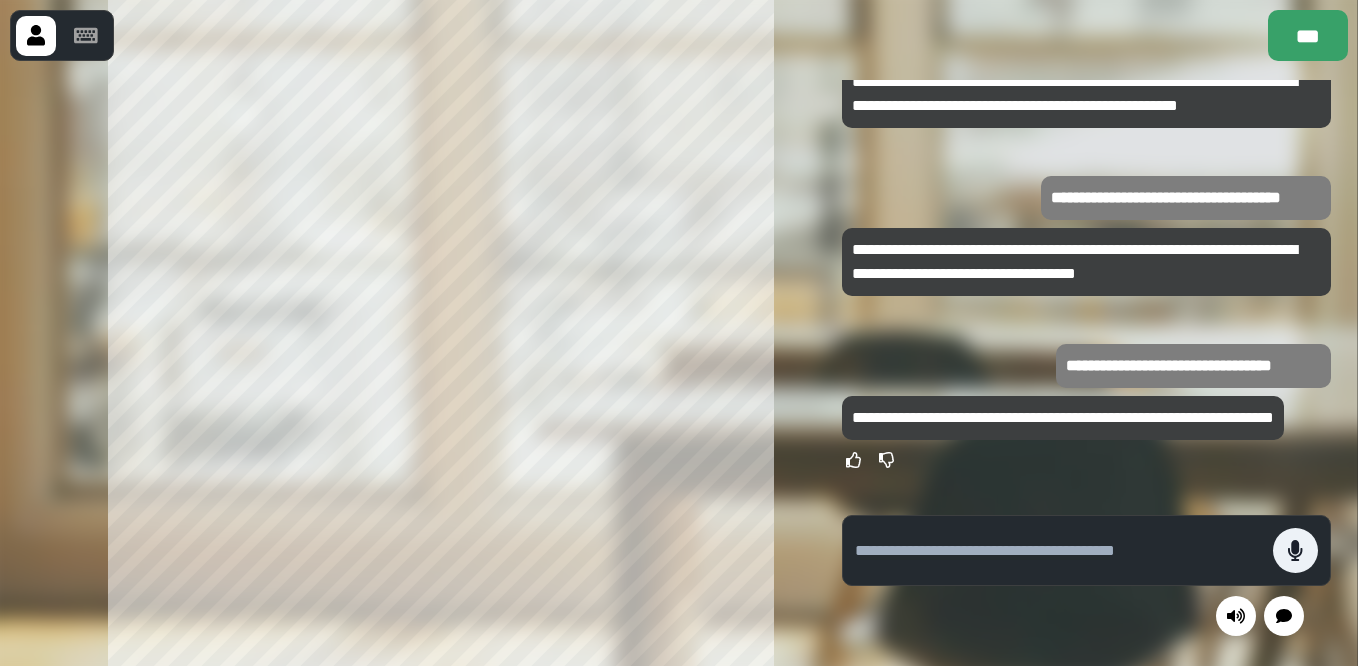 click at bounding box center (1059, 551) 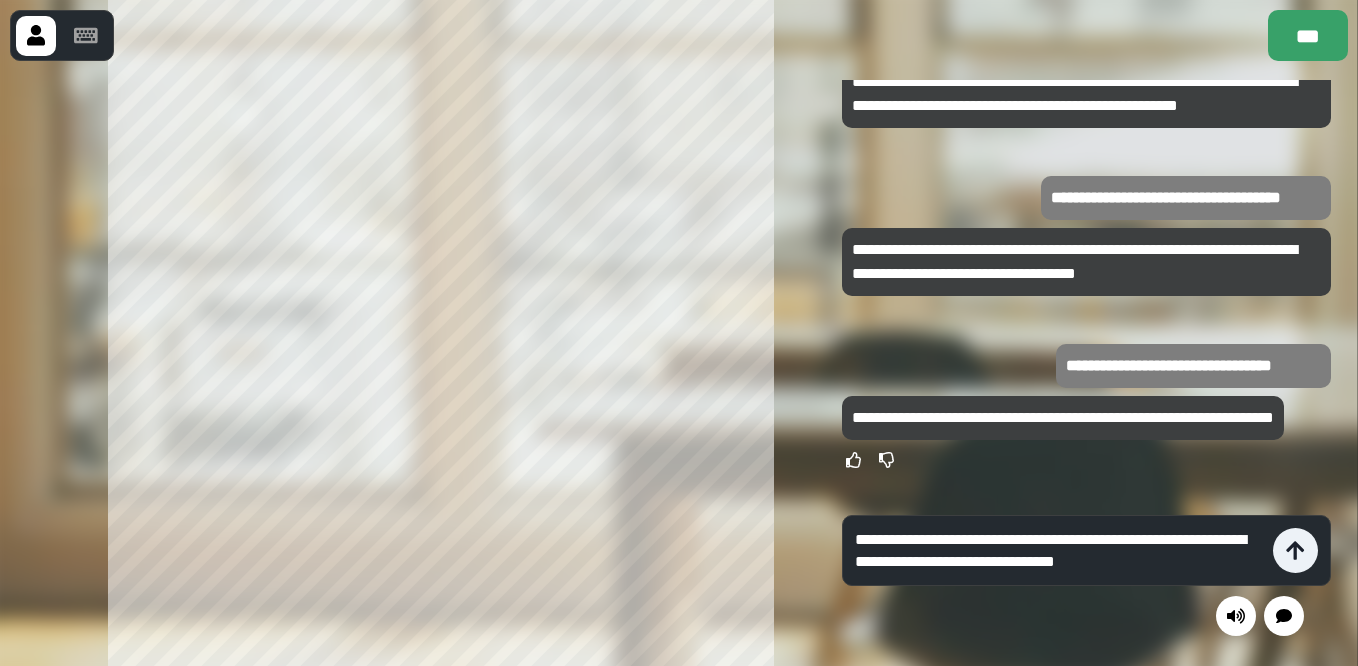 type on "**********" 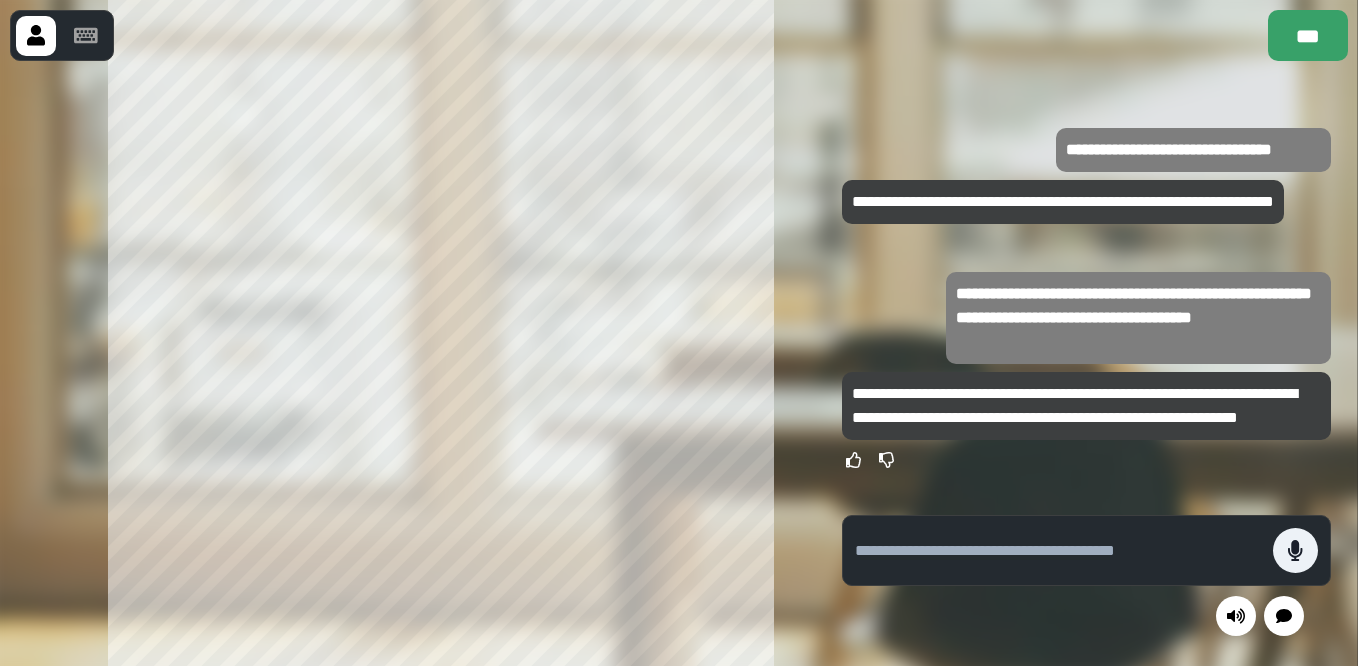 click at bounding box center (1059, 551) 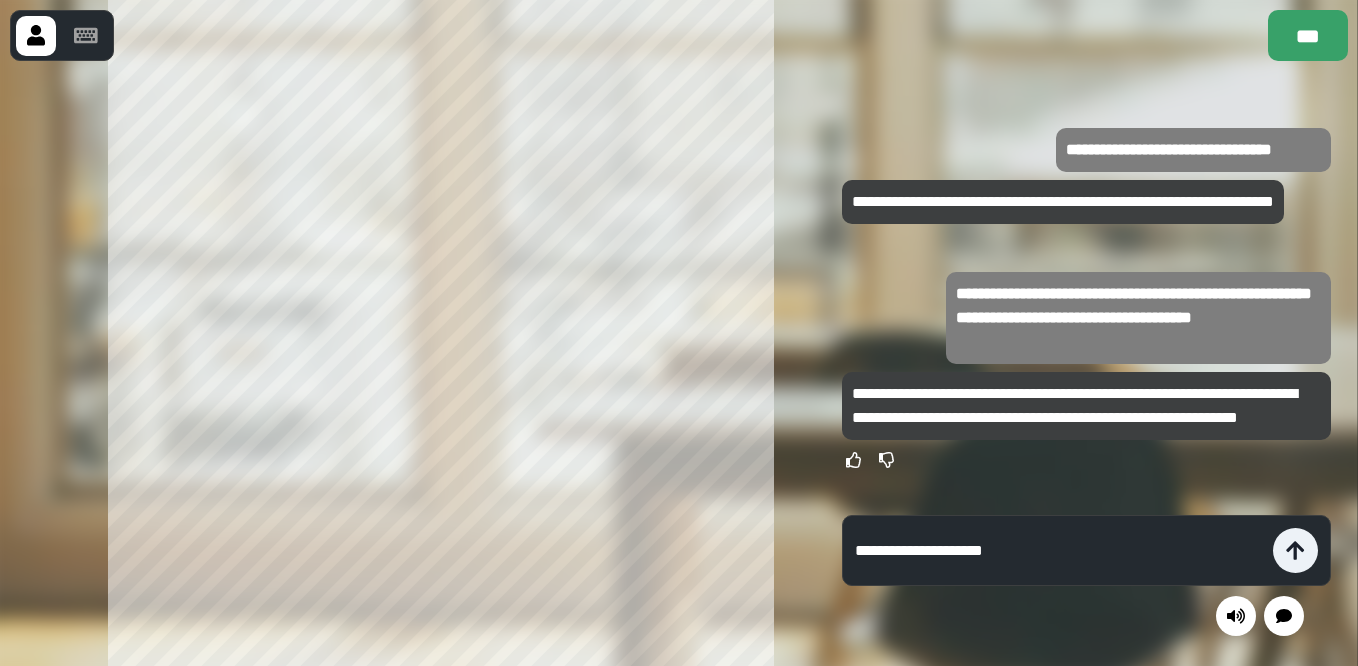 type on "**********" 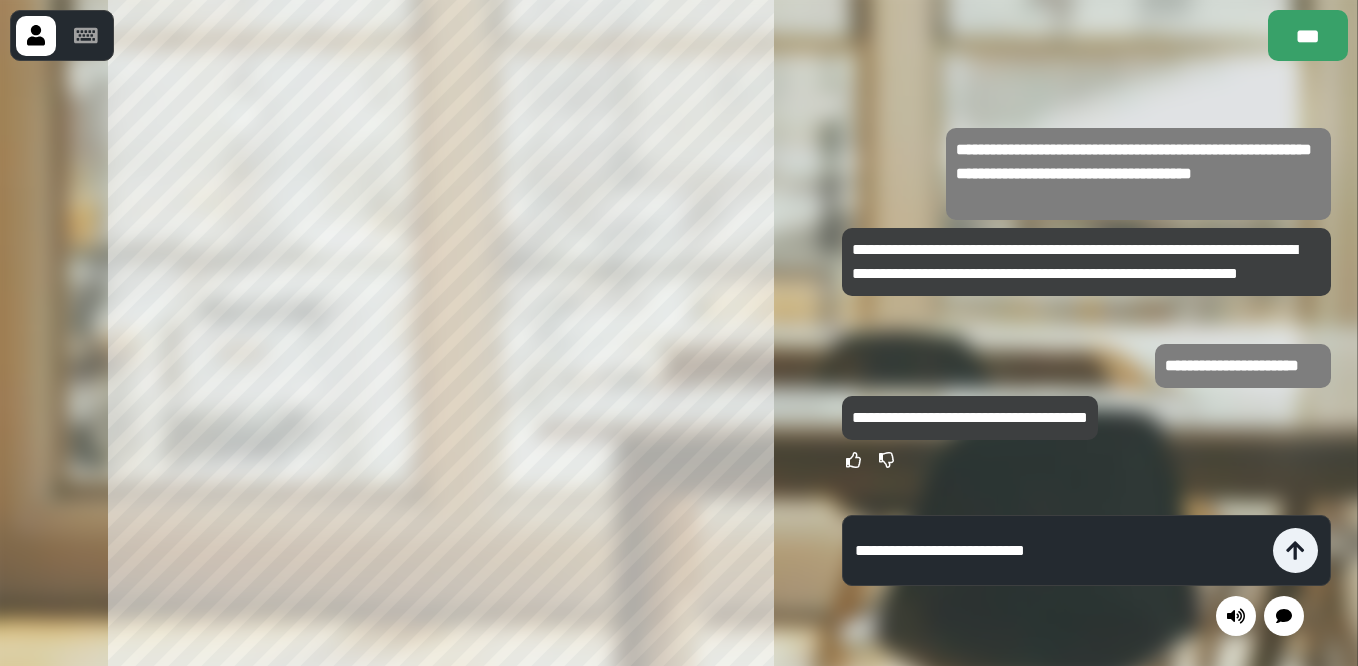 type on "**********" 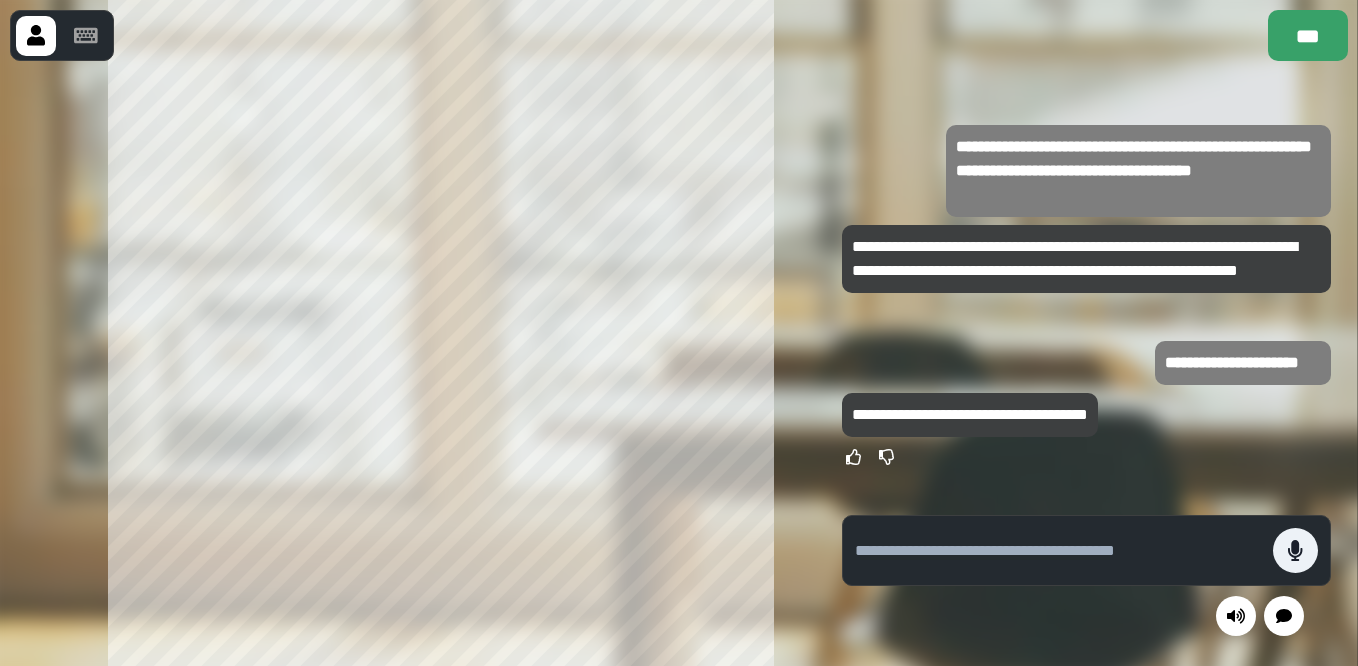 scroll, scrollTop: 0, scrollLeft: 0, axis: both 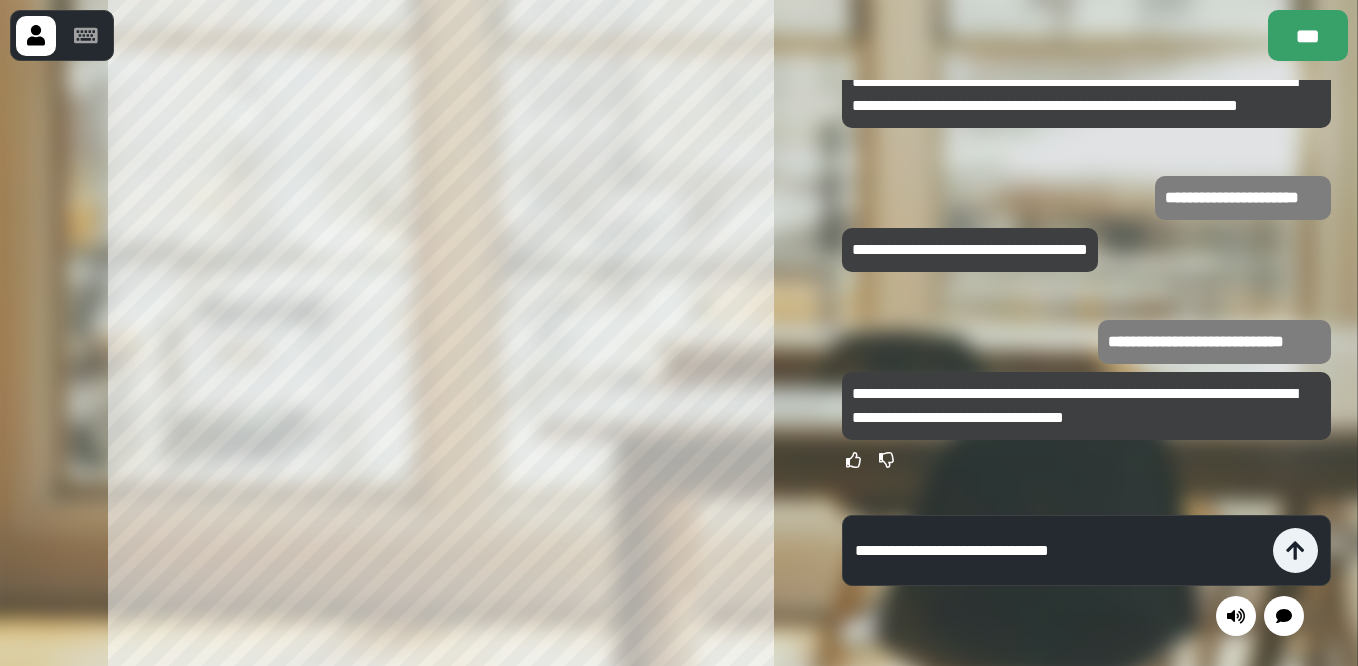 type on "**********" 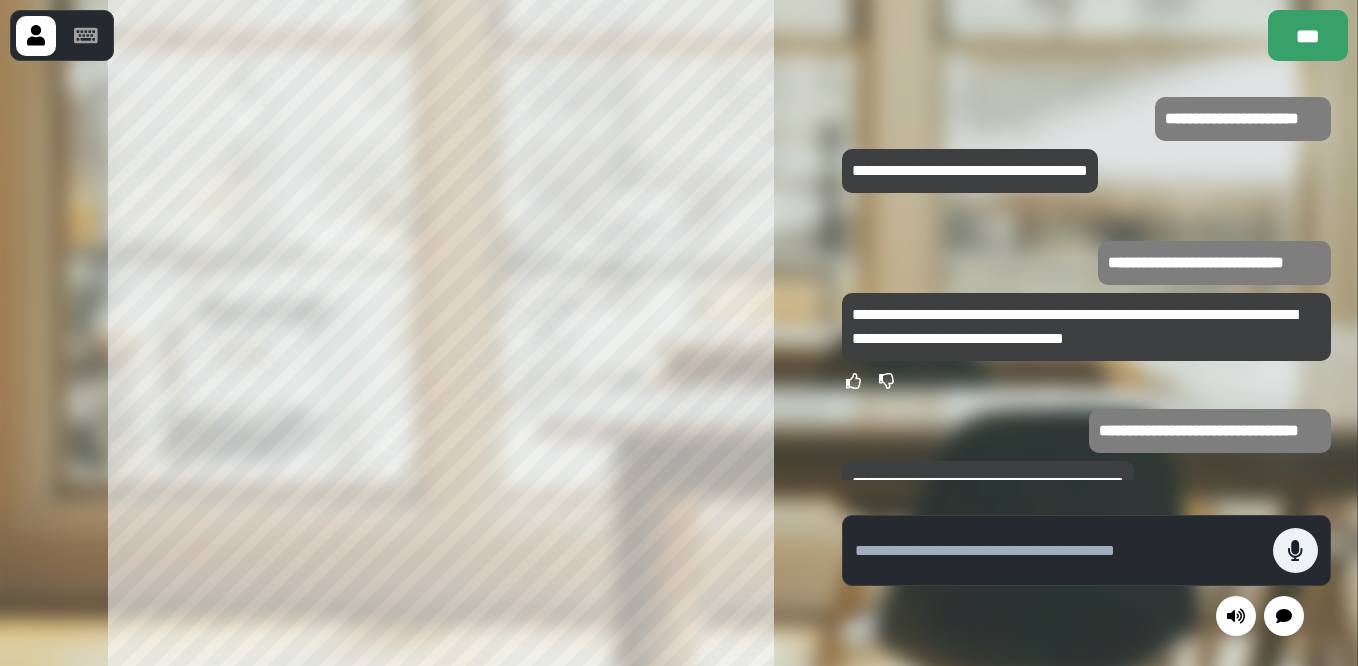 scroll, scrollTop: -64, scrollLeft: 0, axis: vertical 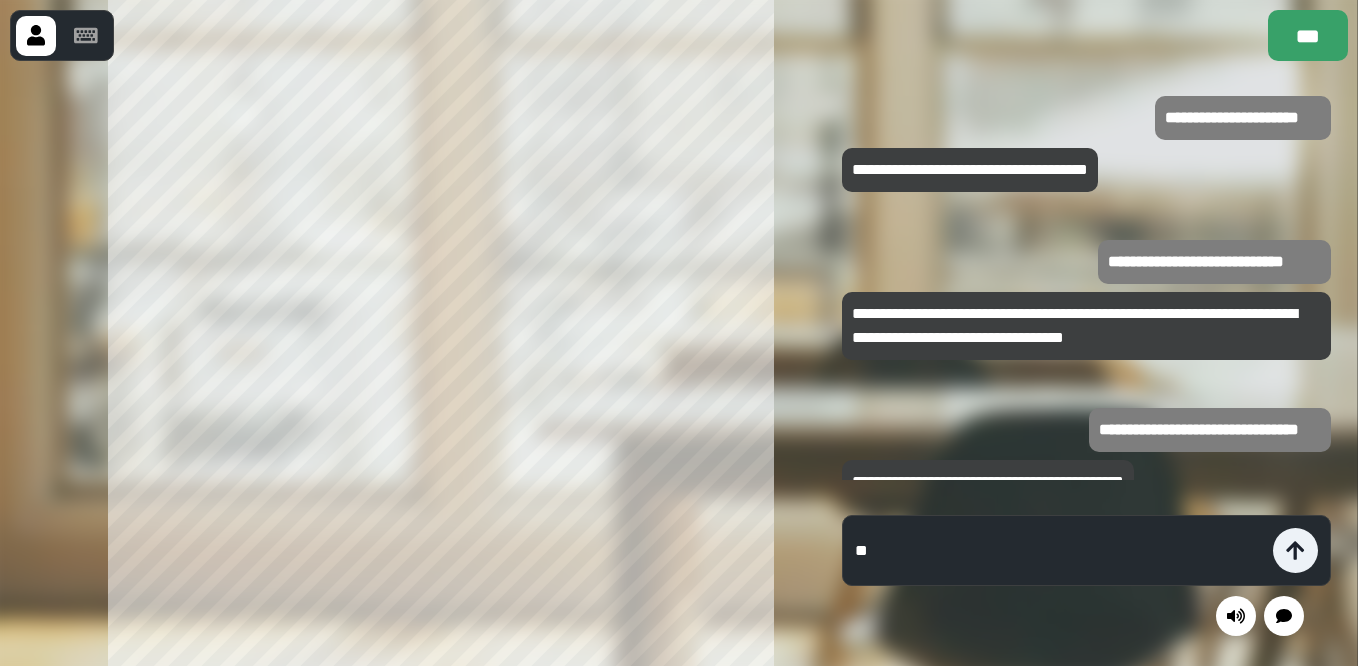 type on "*" 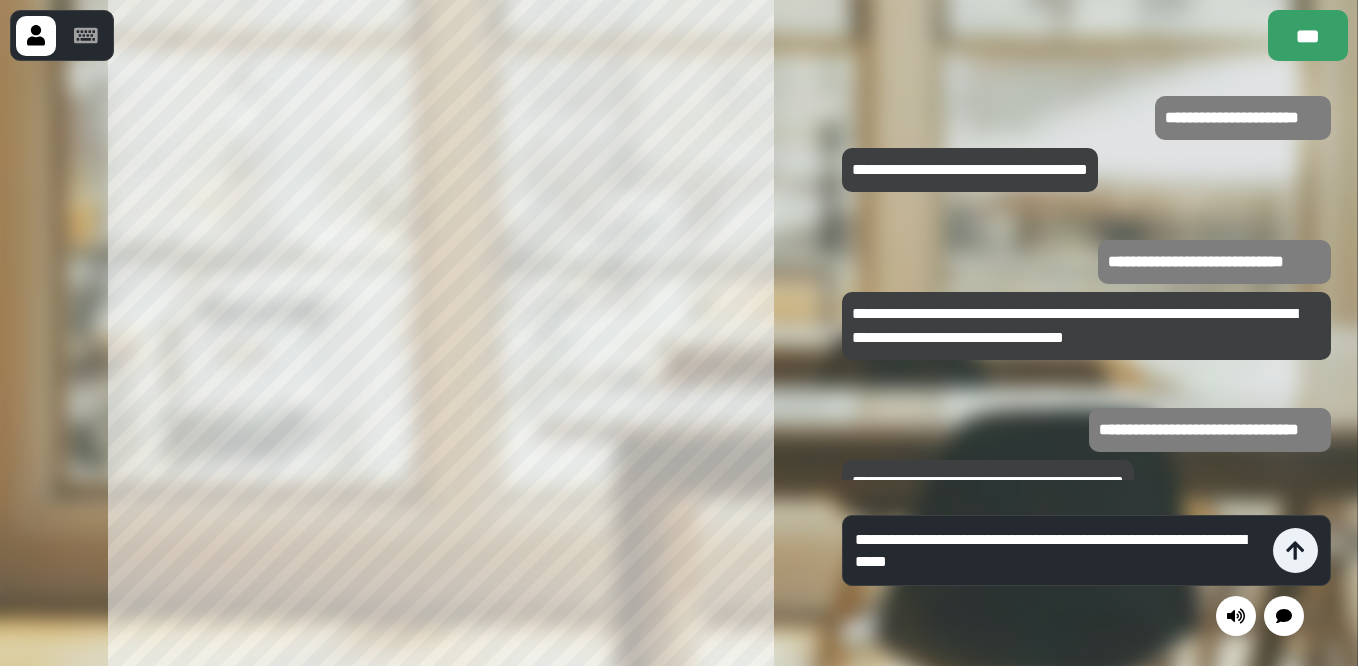 type on "**********" 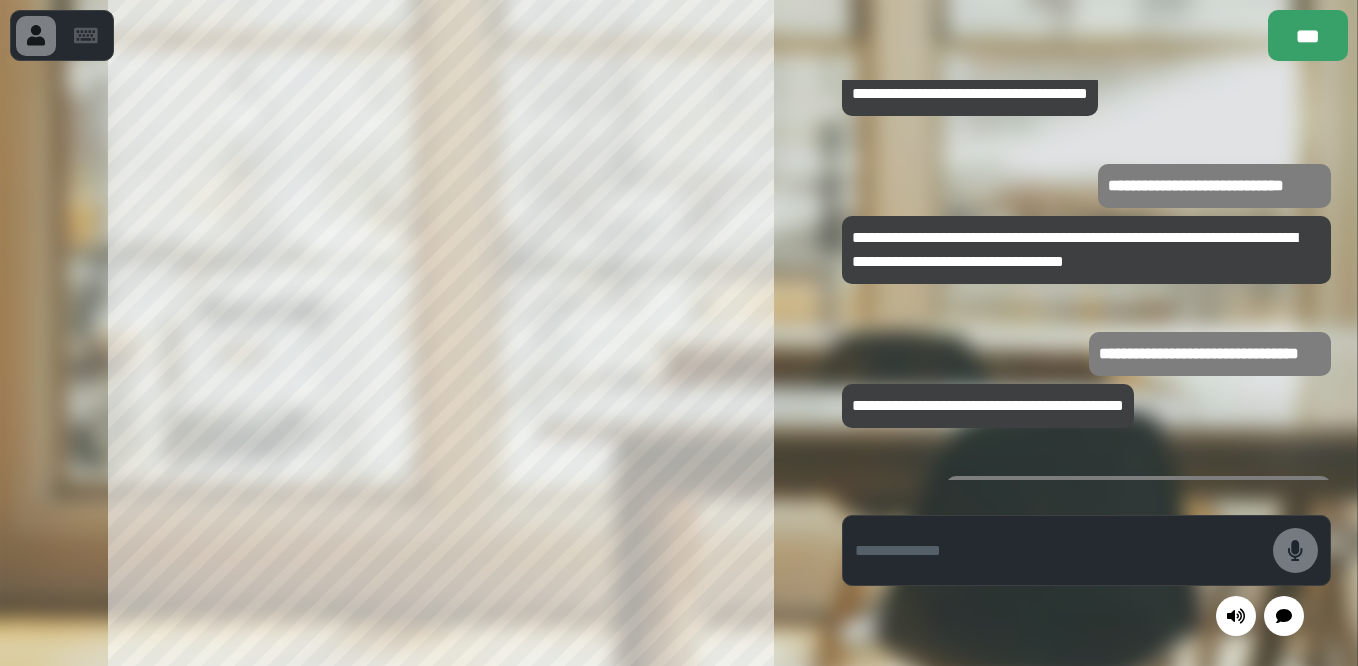 scroll, scrollTop: 0, scrollLeft: 0, axis: both 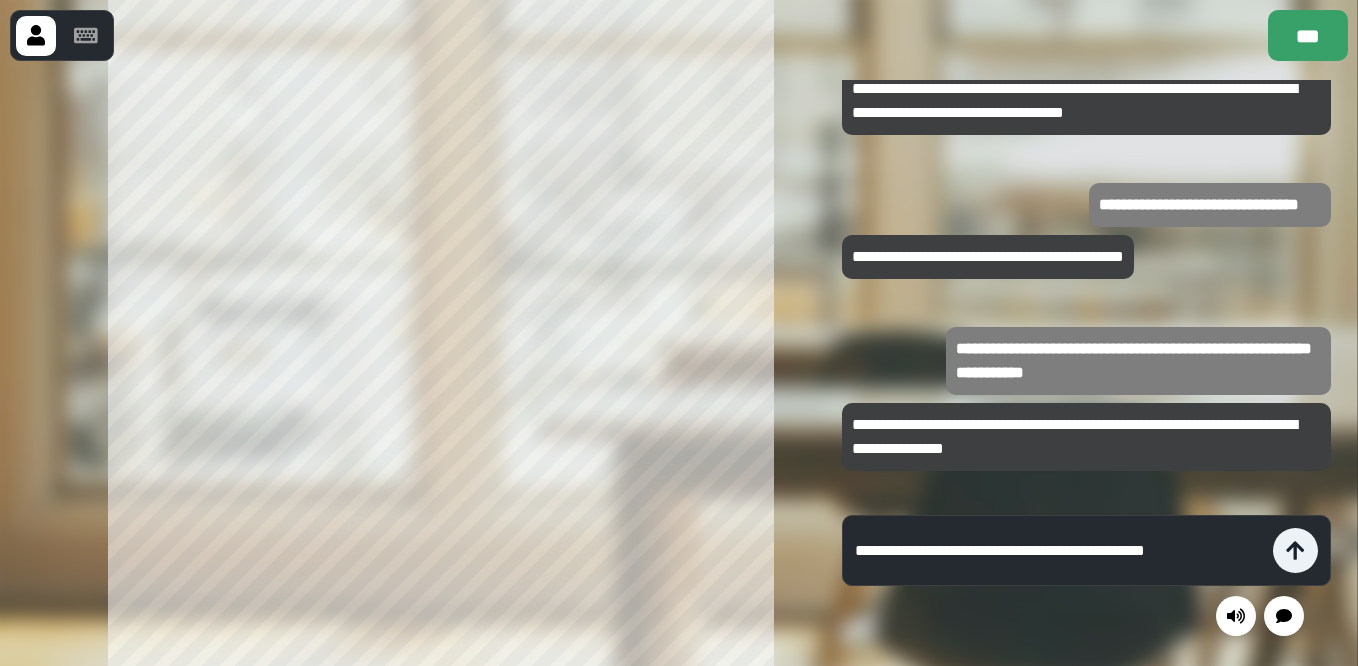 type on "**********" 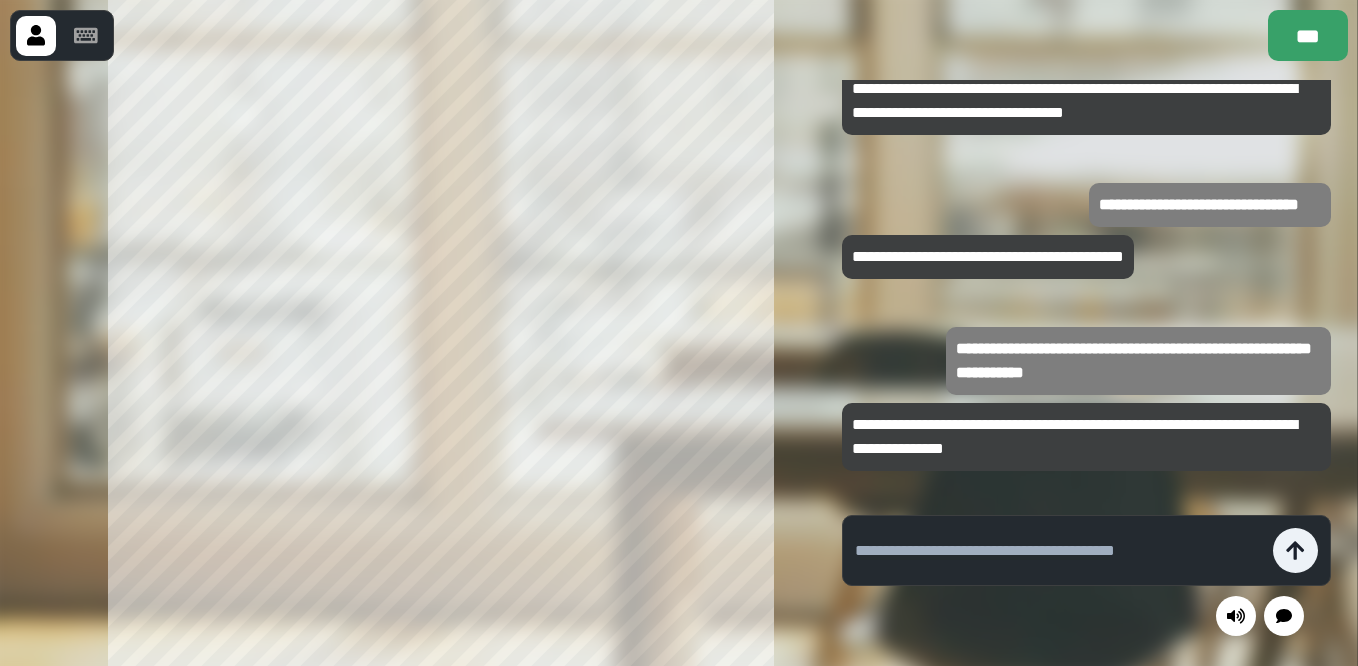 scroll, scrollTop: 0, scrollLeft: 0, axis: both 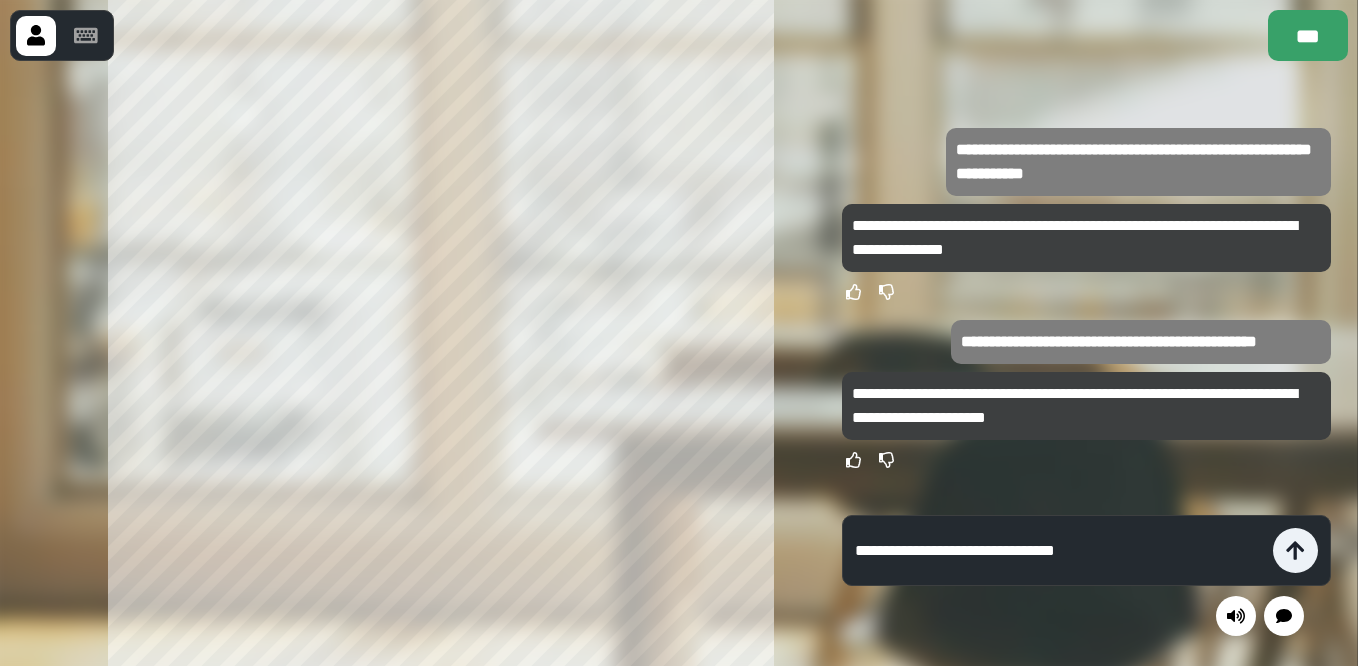 type on "**********" 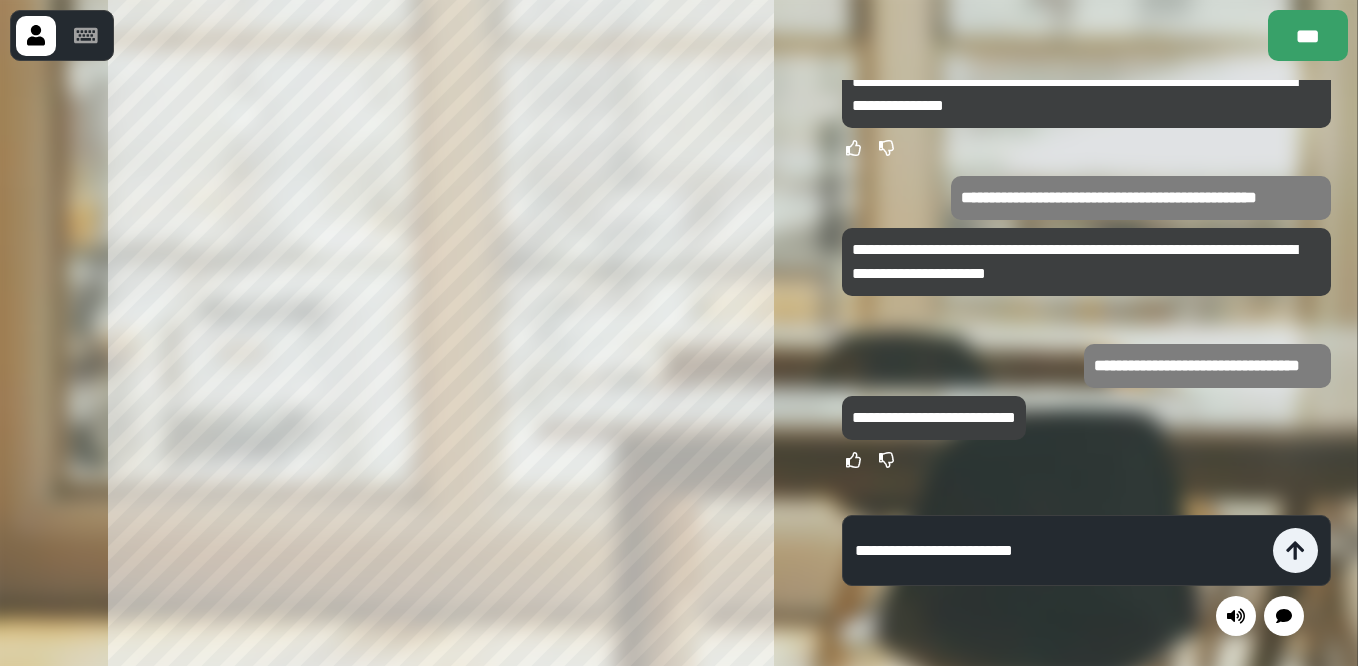 type on "**********" 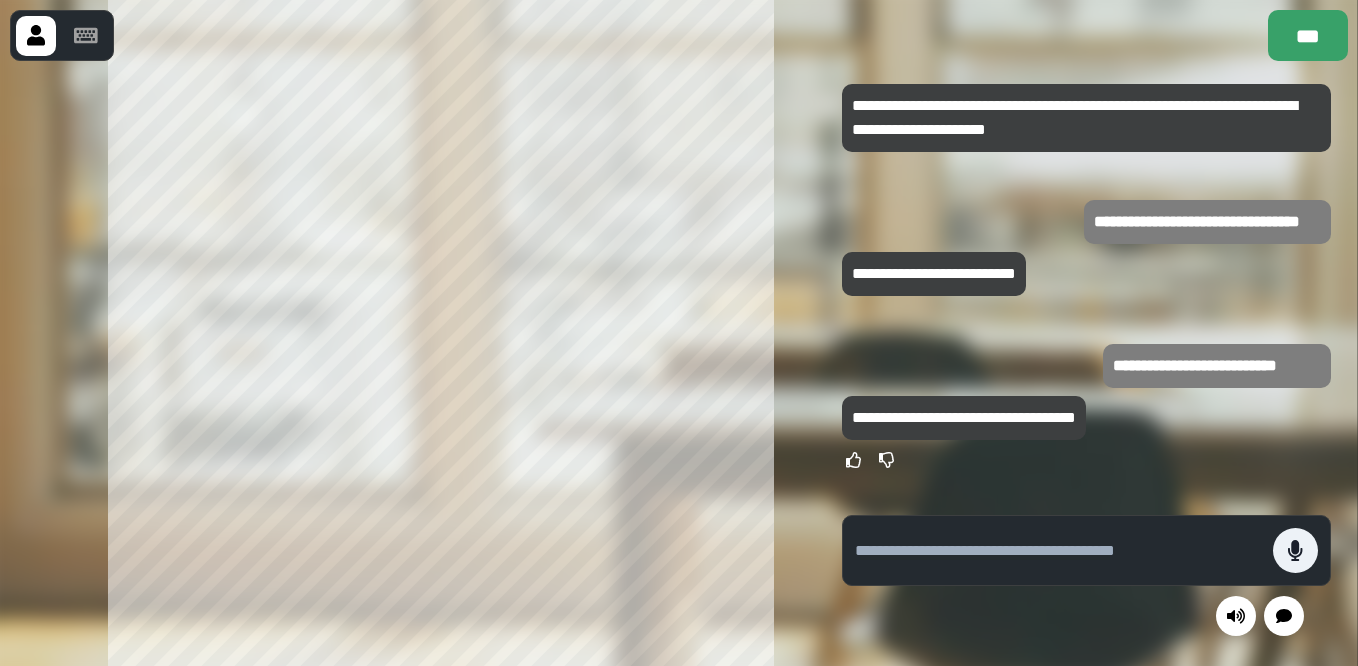 click at bounding box center [1059, 551] 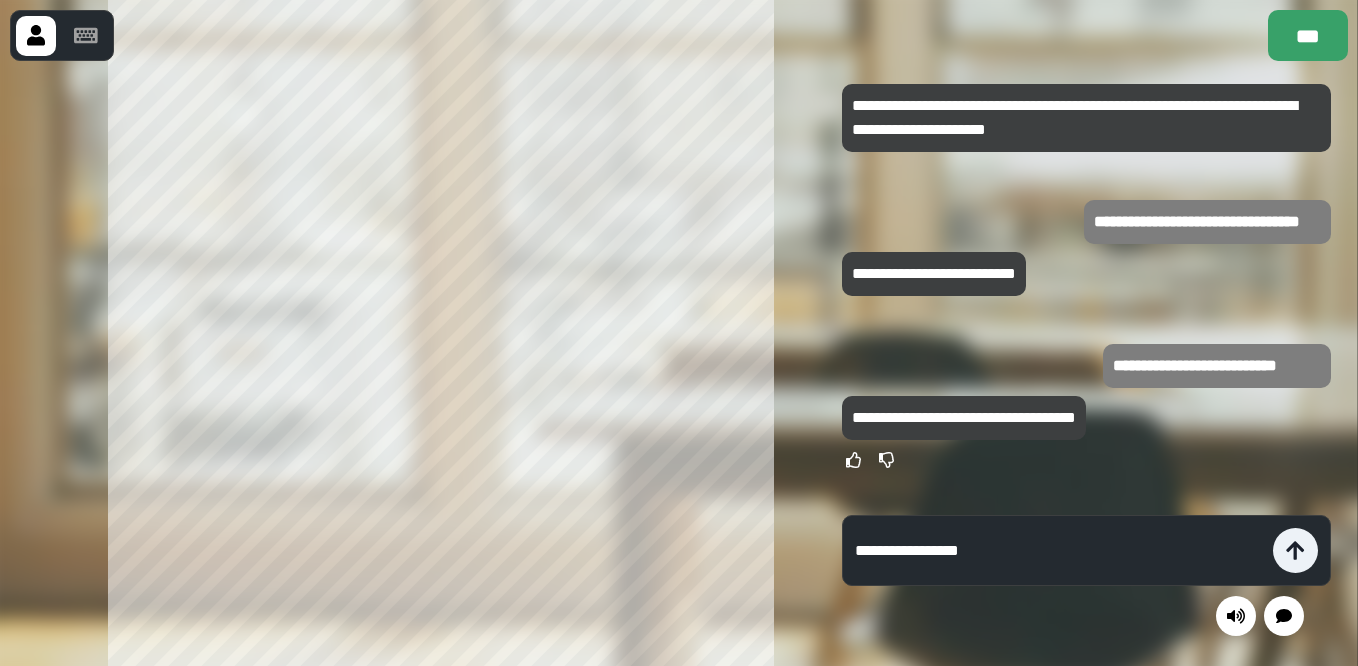 type on "**********" 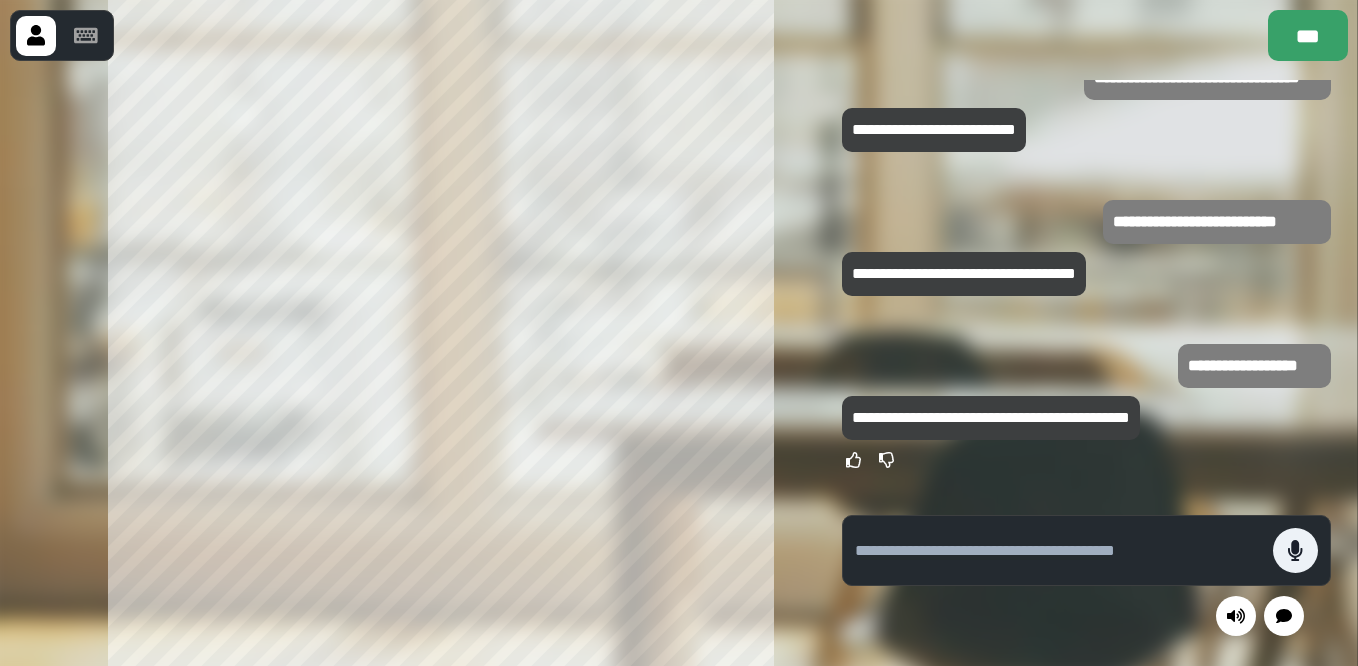 click at bounding box center [1059, 551] 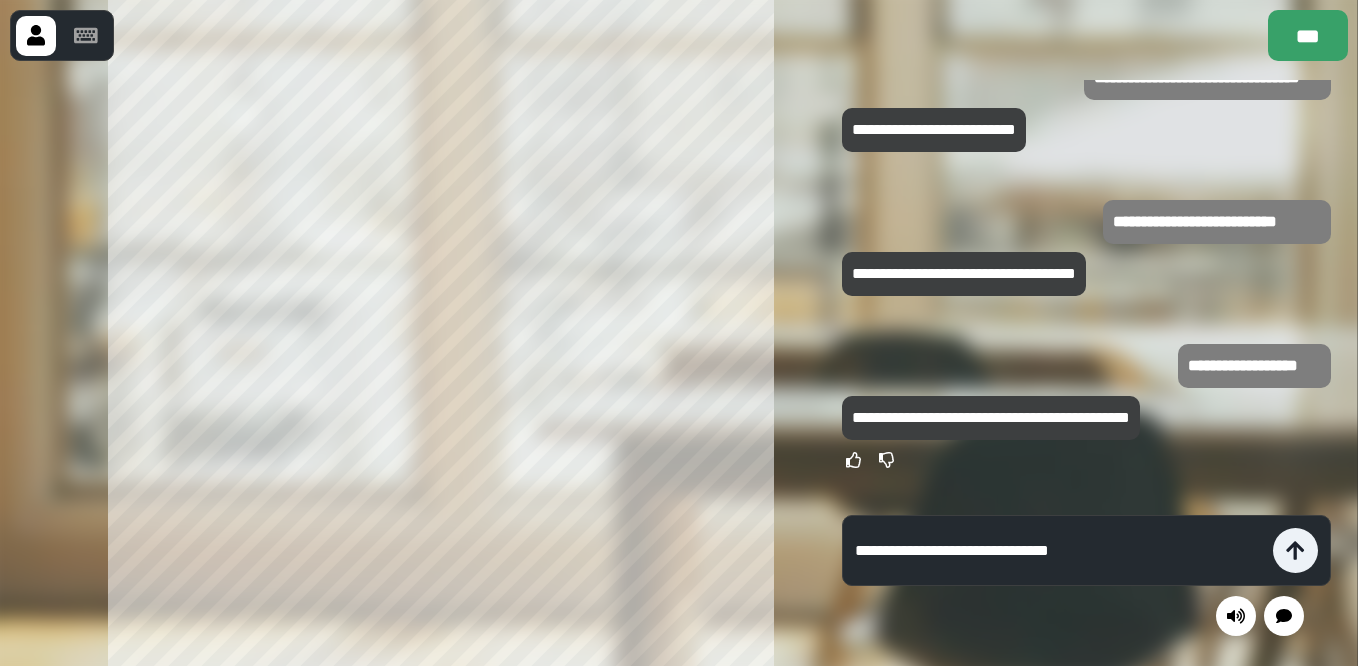 type on "**********" 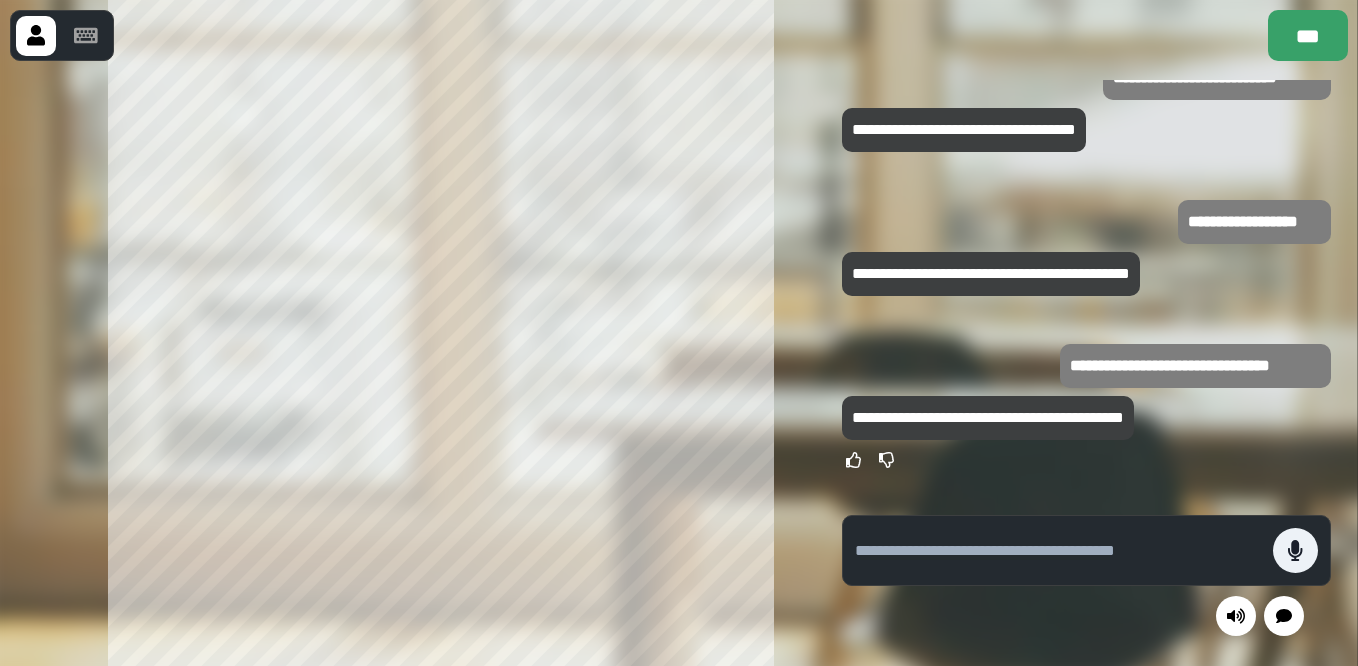 click at bounding box center [1059, 551] 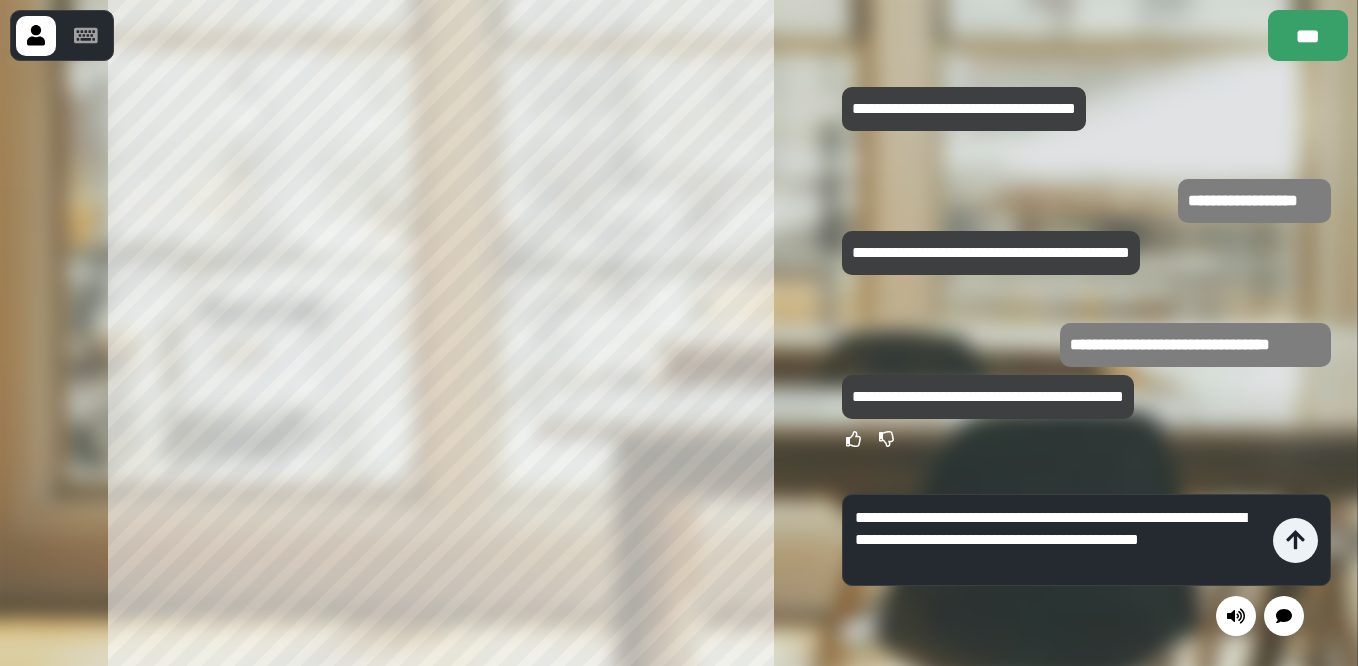 type on "**********" 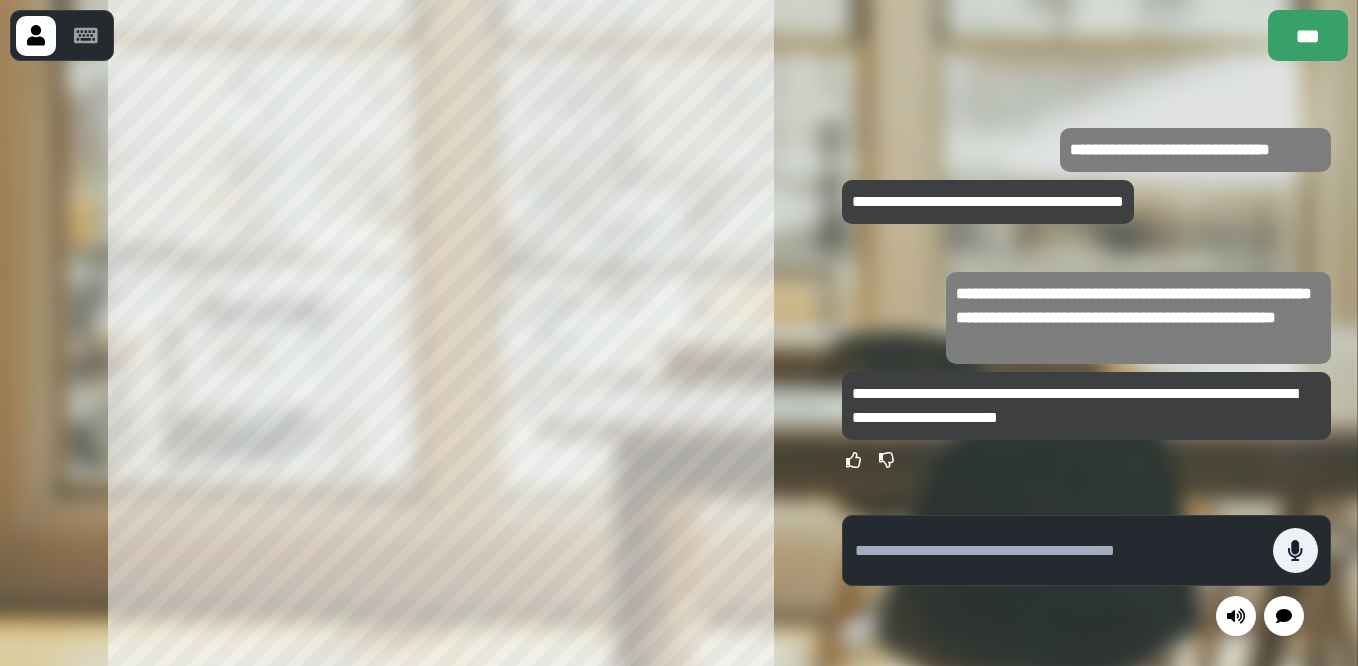 click at bounding box center (1059, 551) 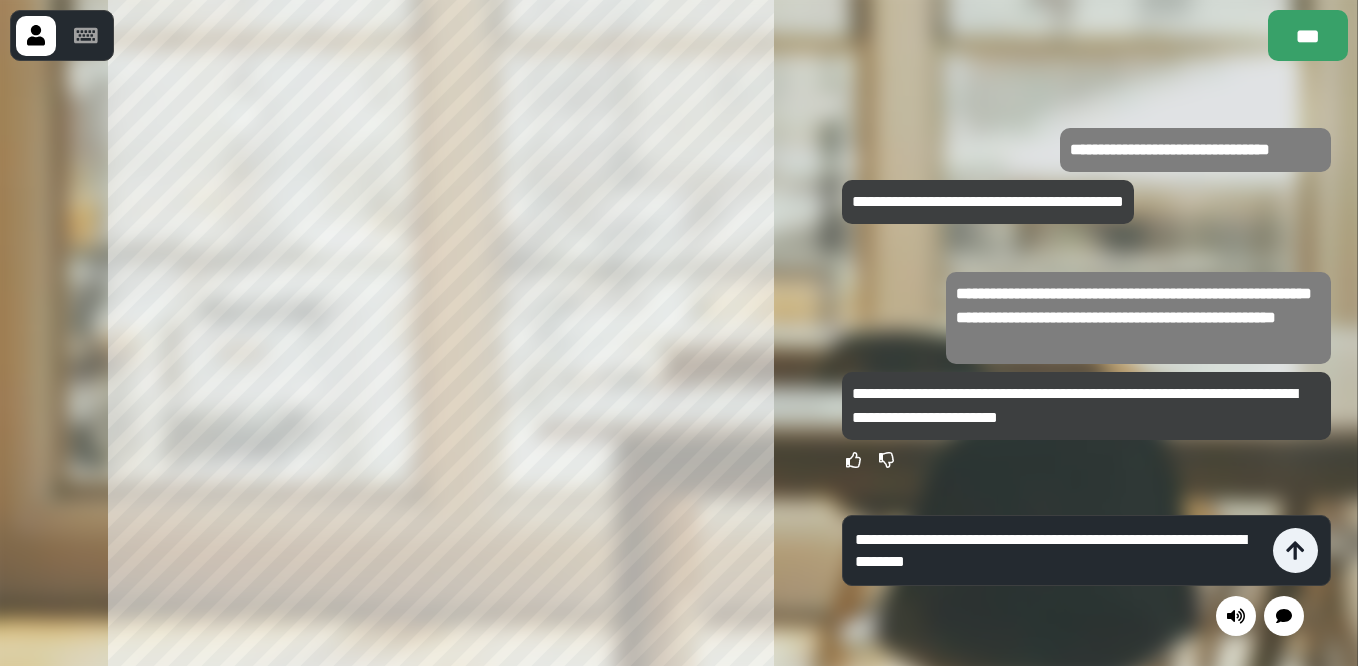 type on "**********" 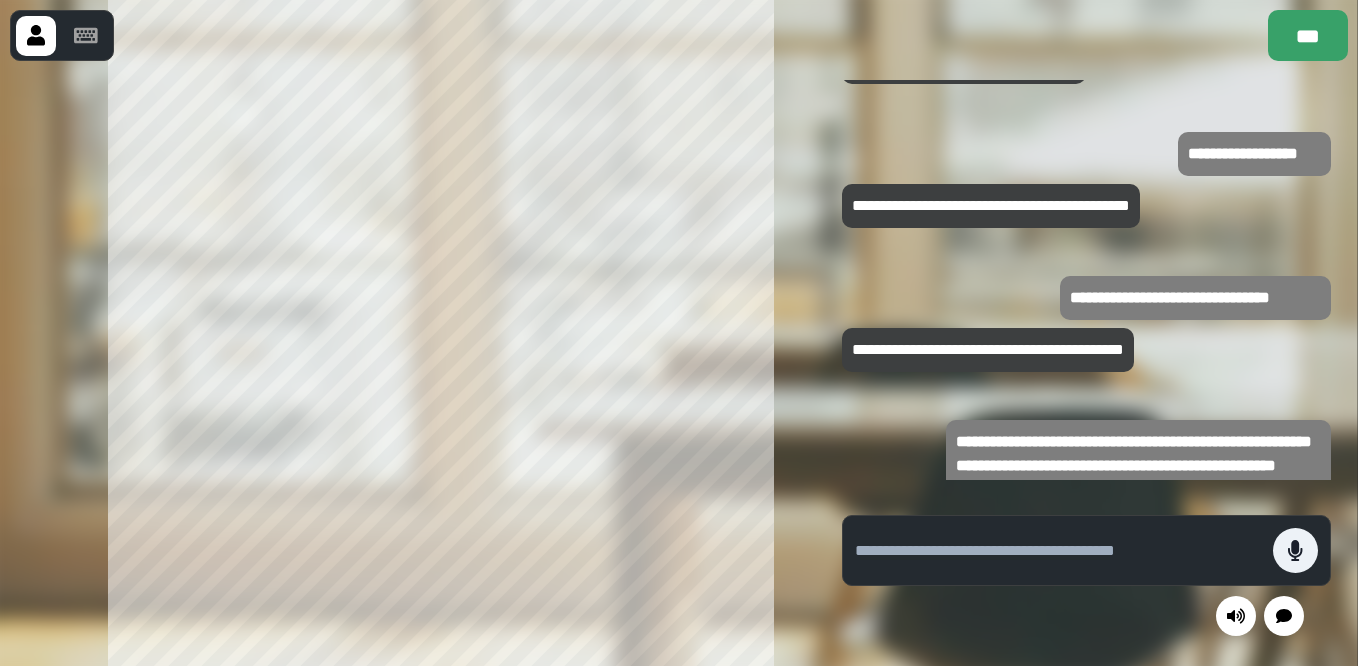 scroll, scrollTop: 0, scrollLeft: 0, axis: both 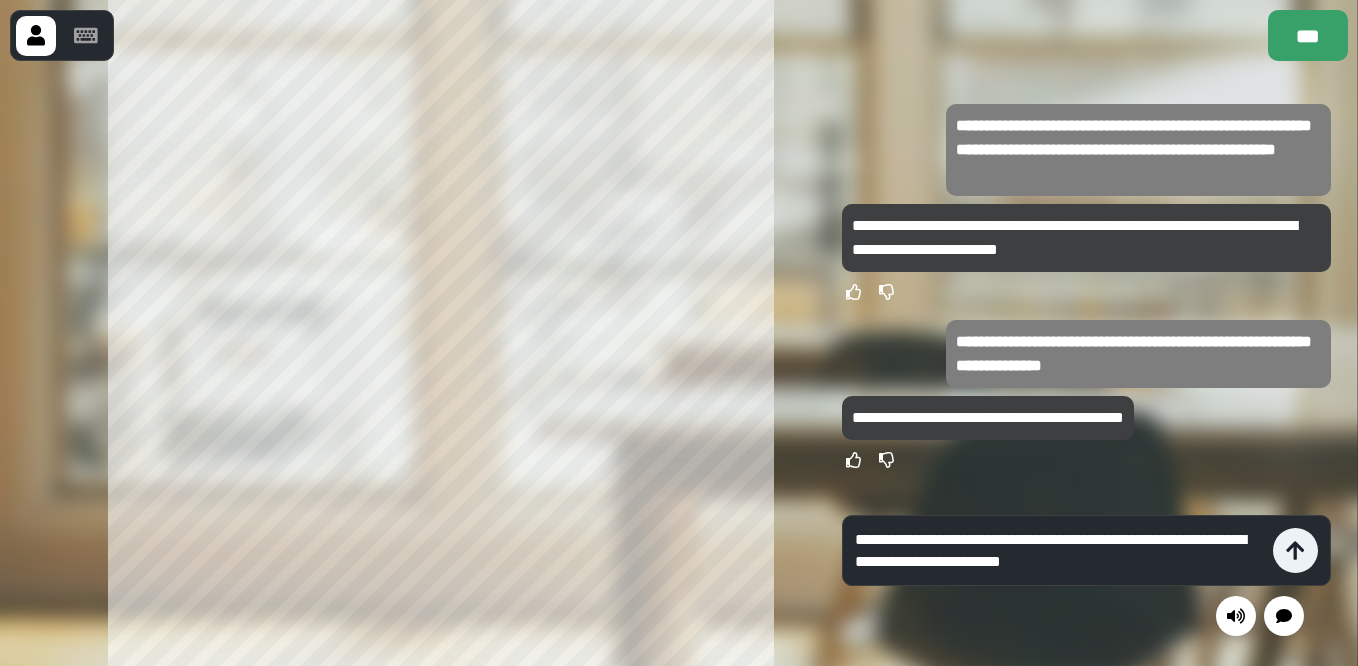 type on "**********" 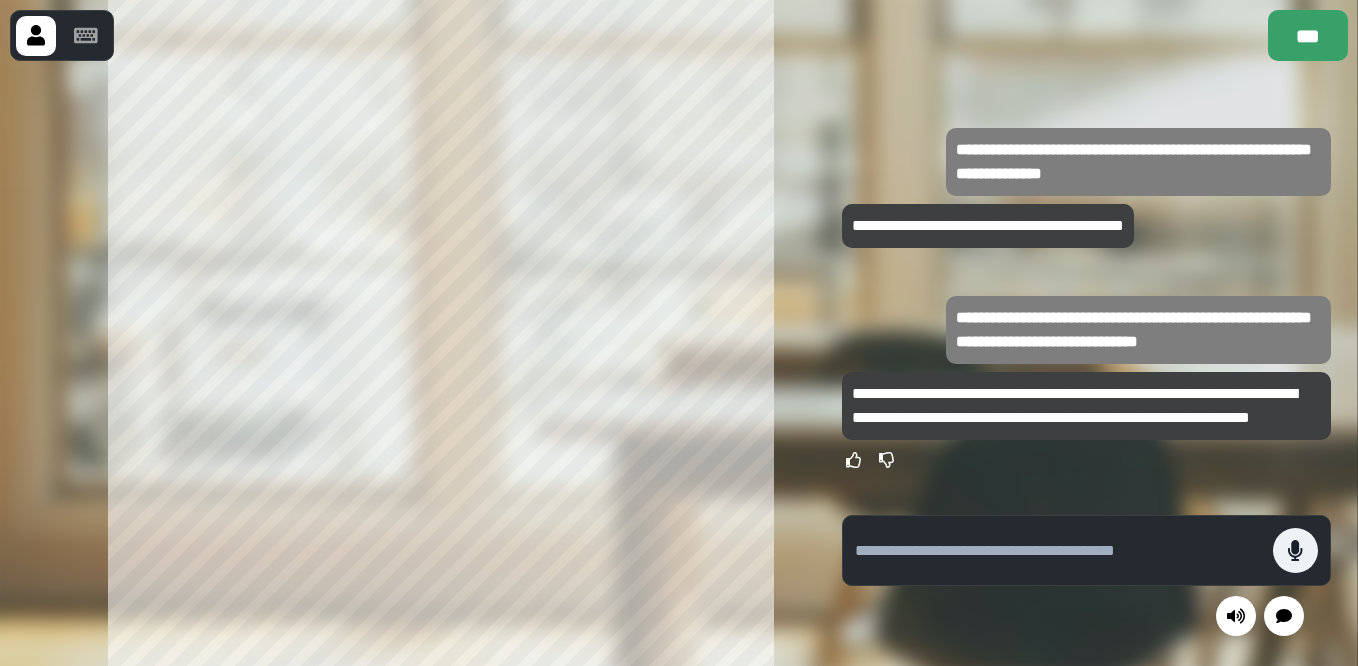 click at bounding box center [1059, 551] 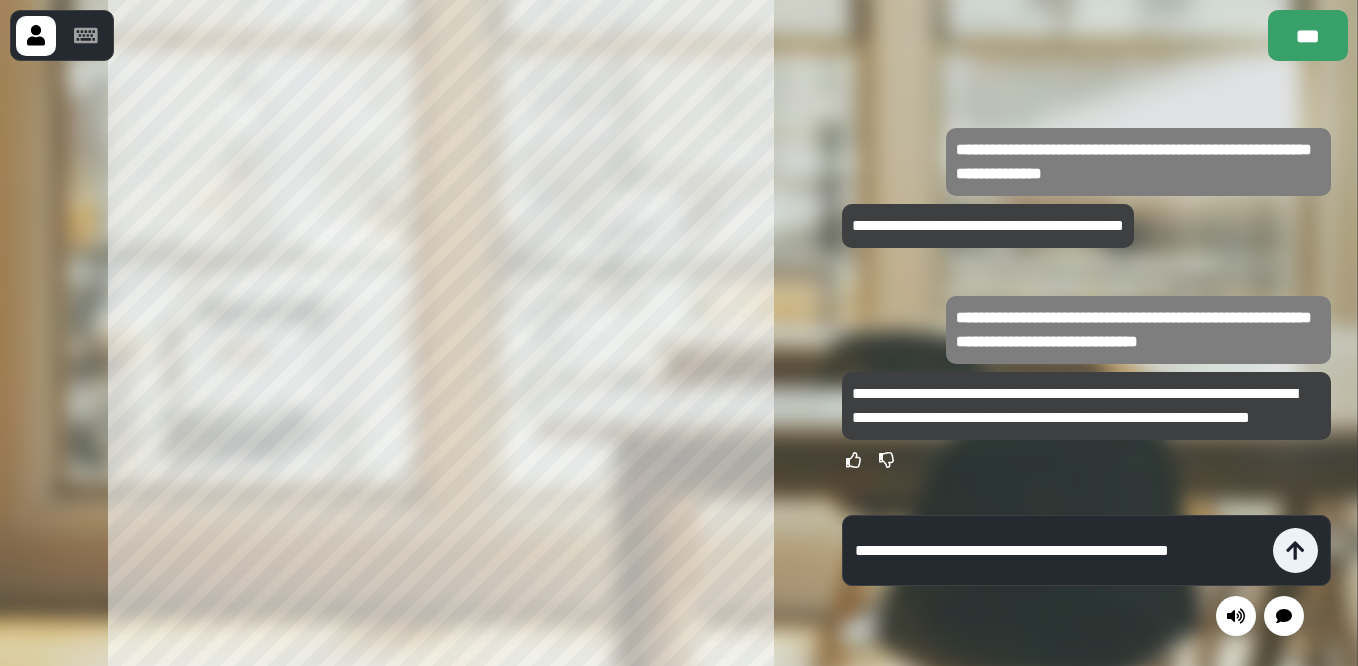 type on "**********" 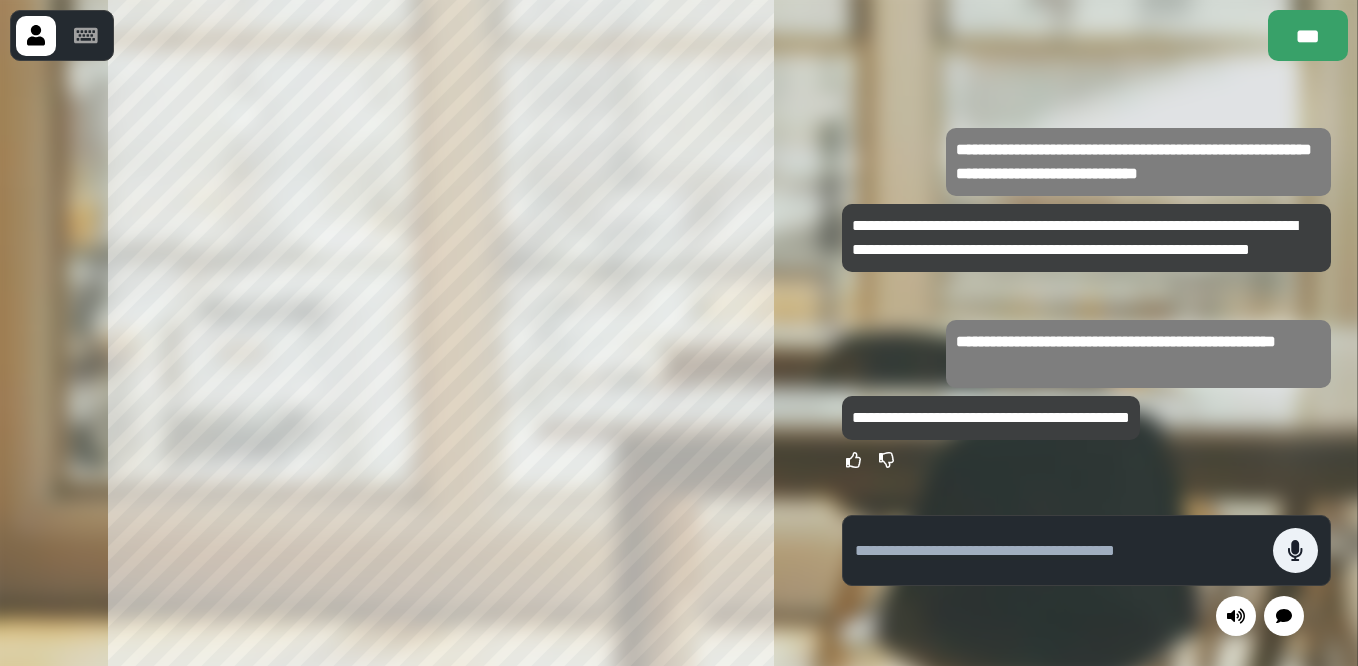 click at bounding box center (1059, 551) 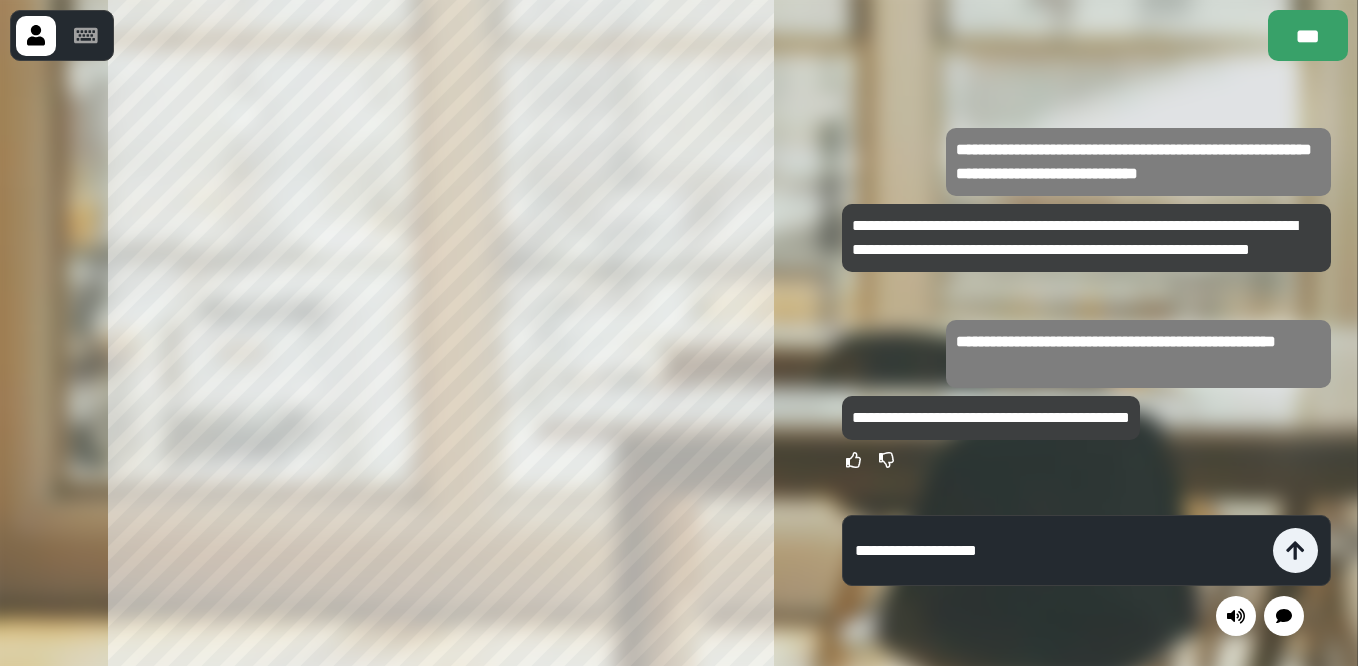 type on "**********" 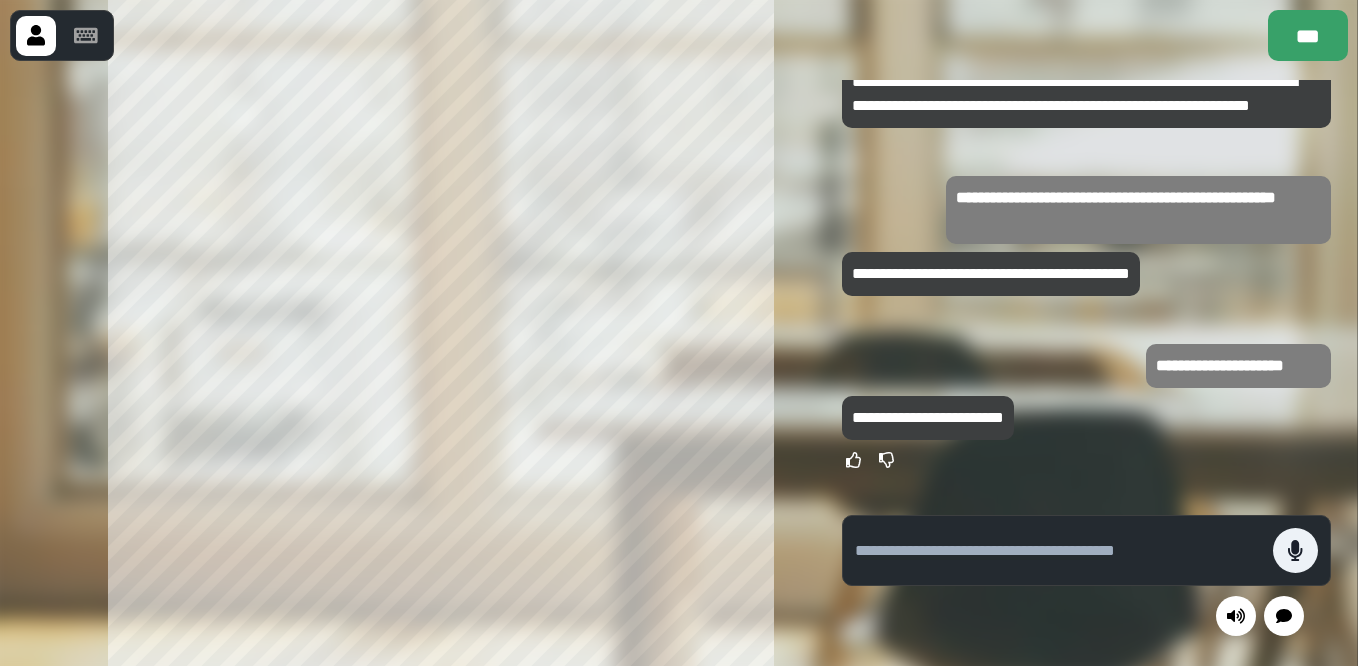 click at bounding box center [1059, 551] 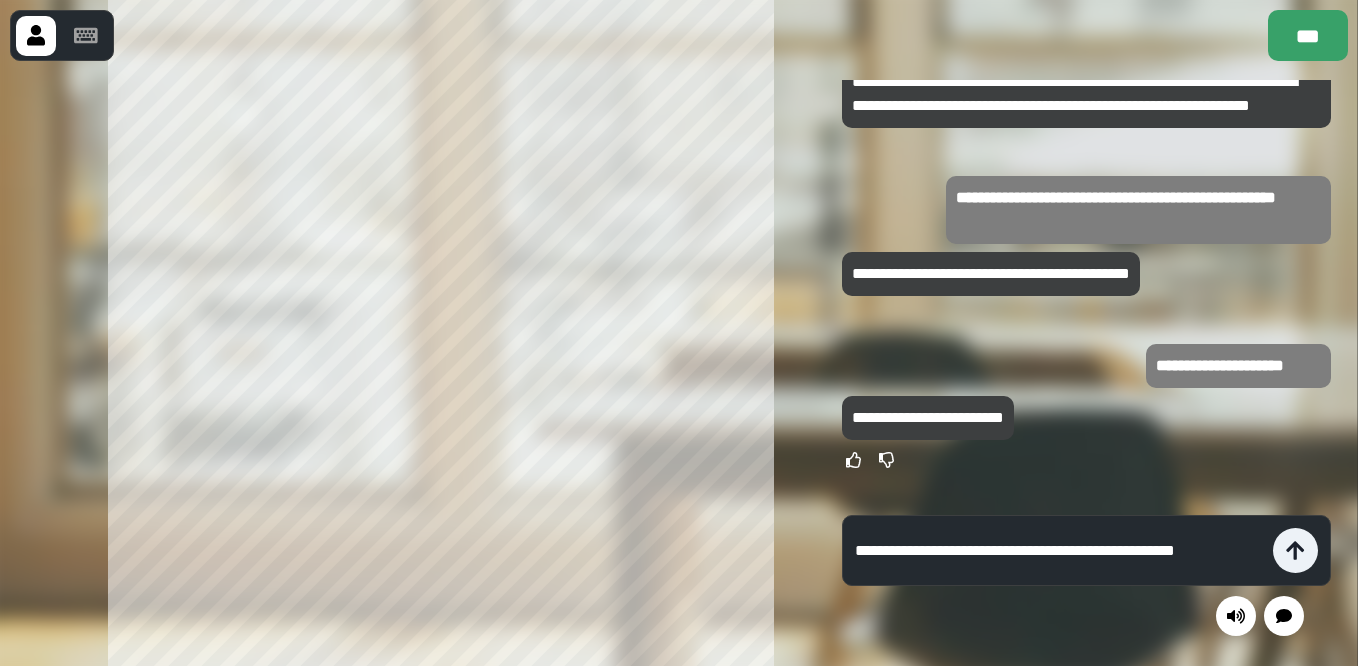 type on "**********" 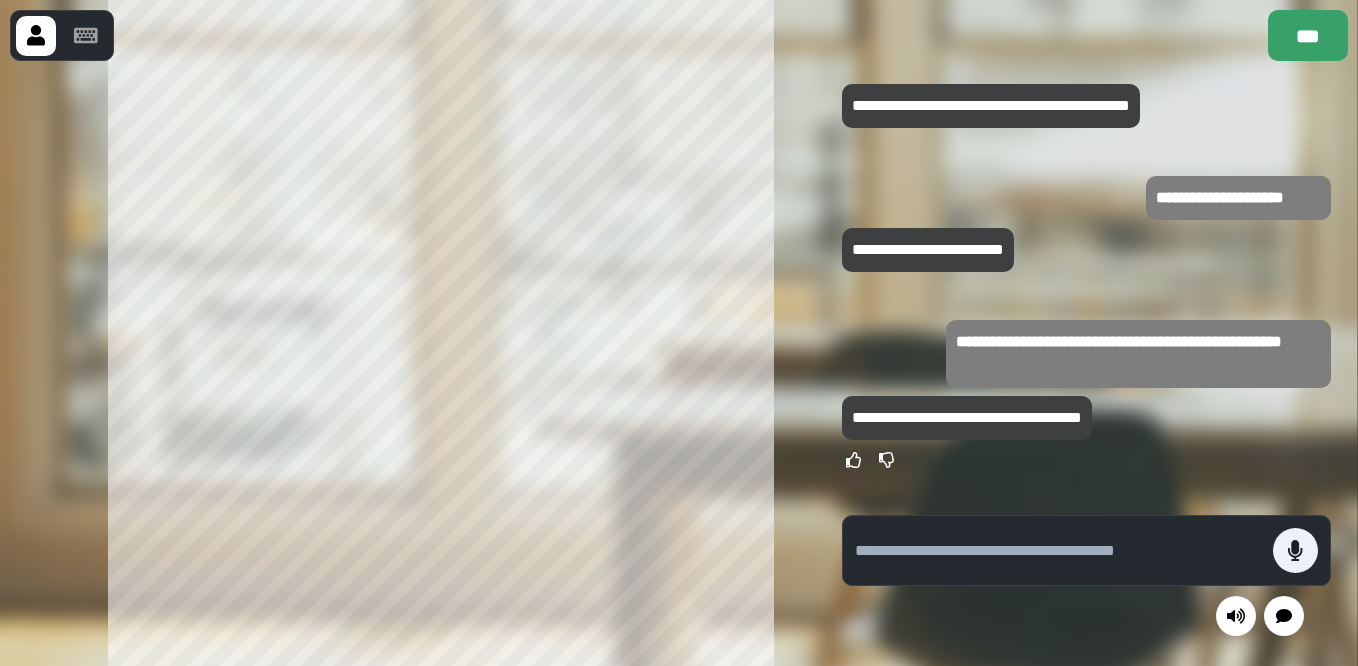 click at bounding box center [1059, 551] 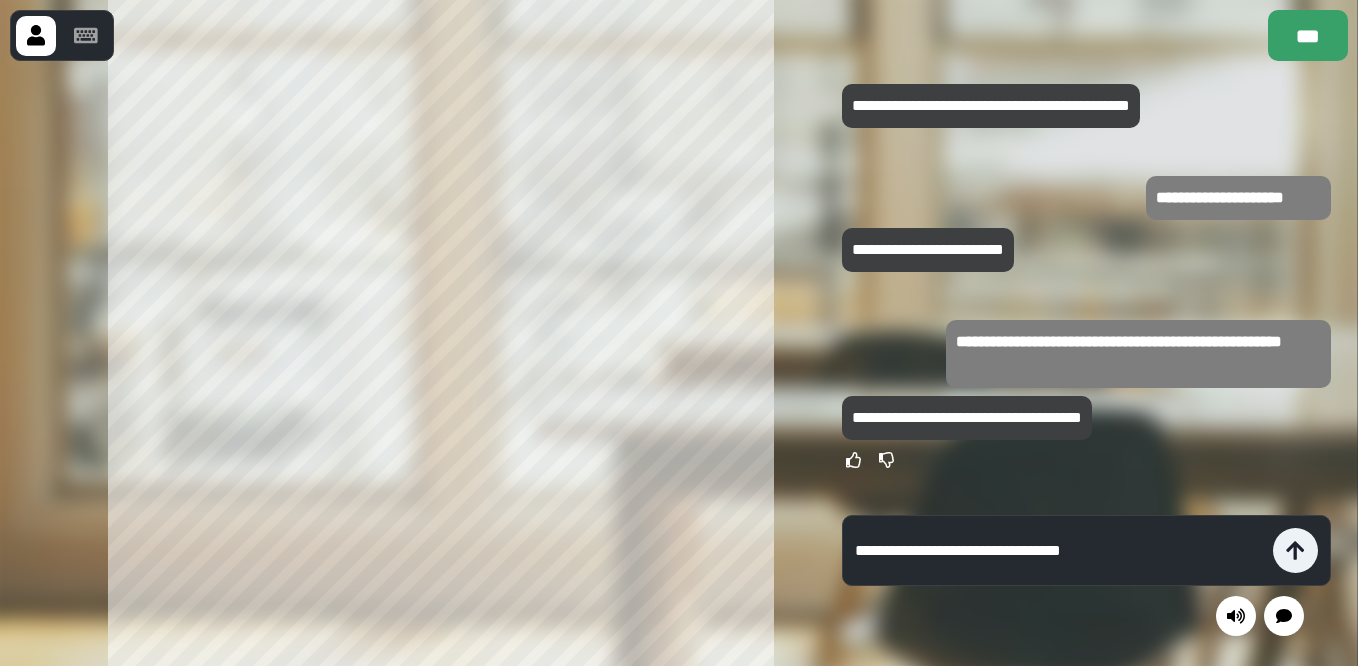 type on "**********" 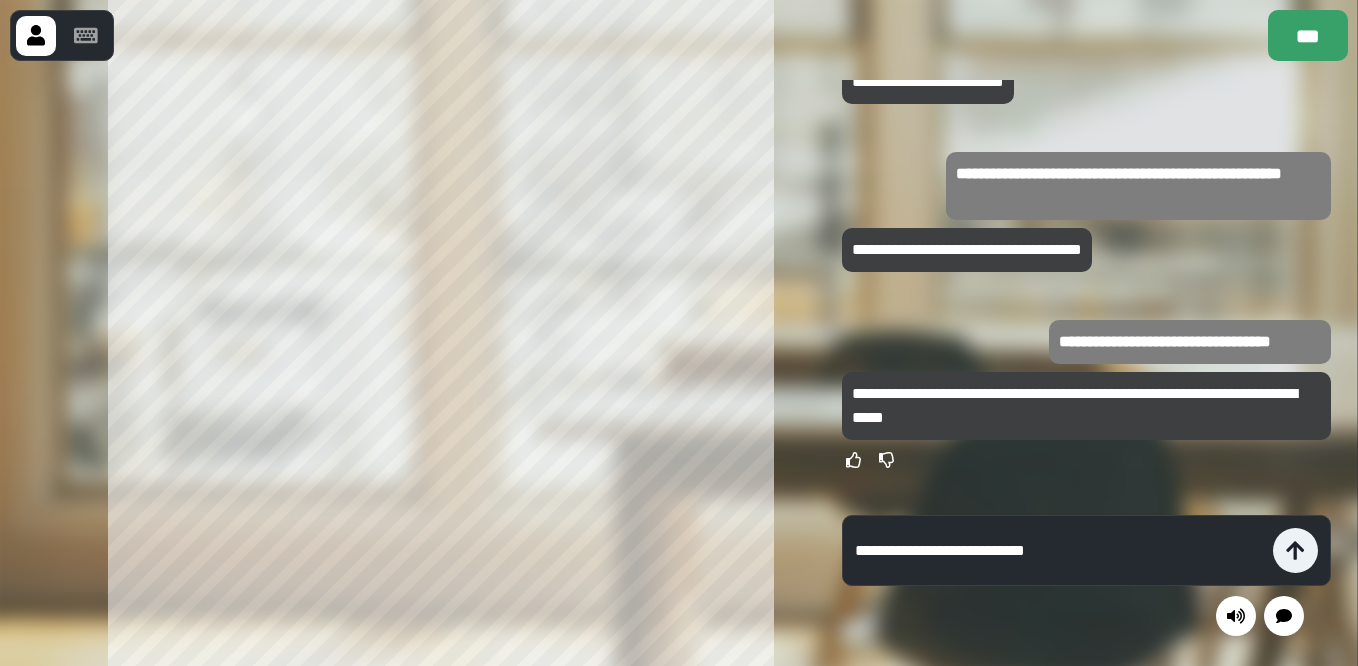 type on "**********" 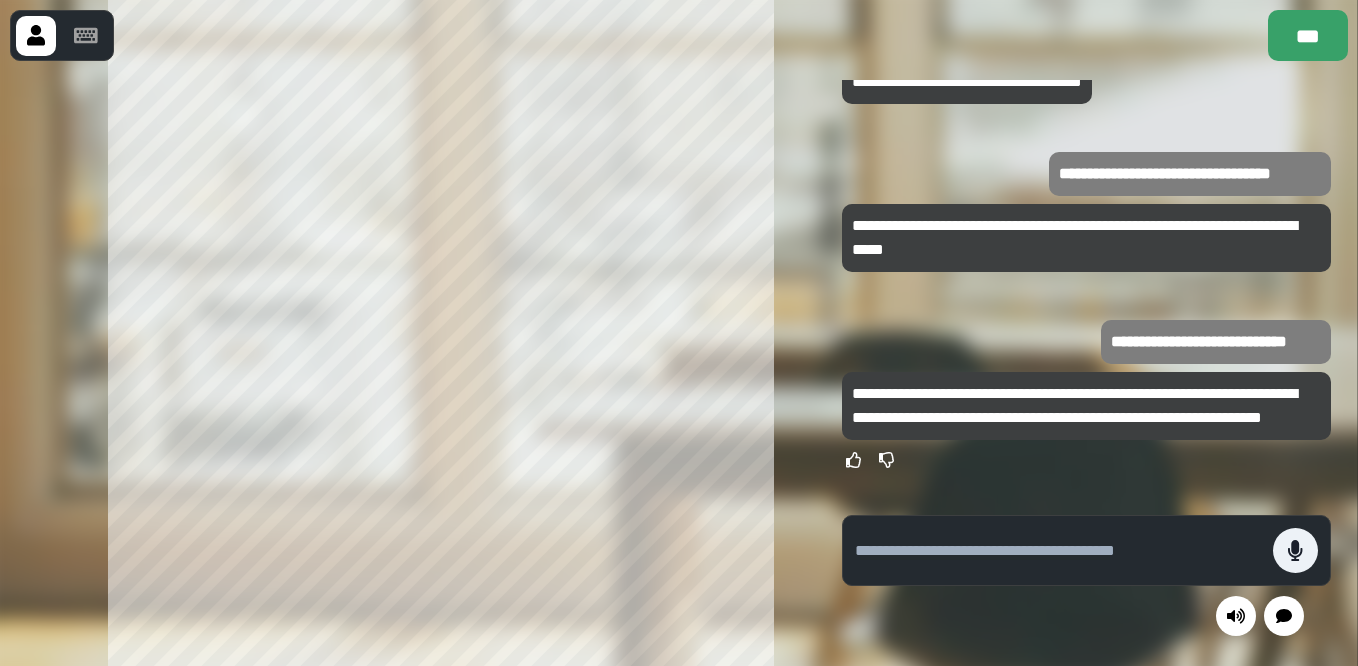 type on "*" 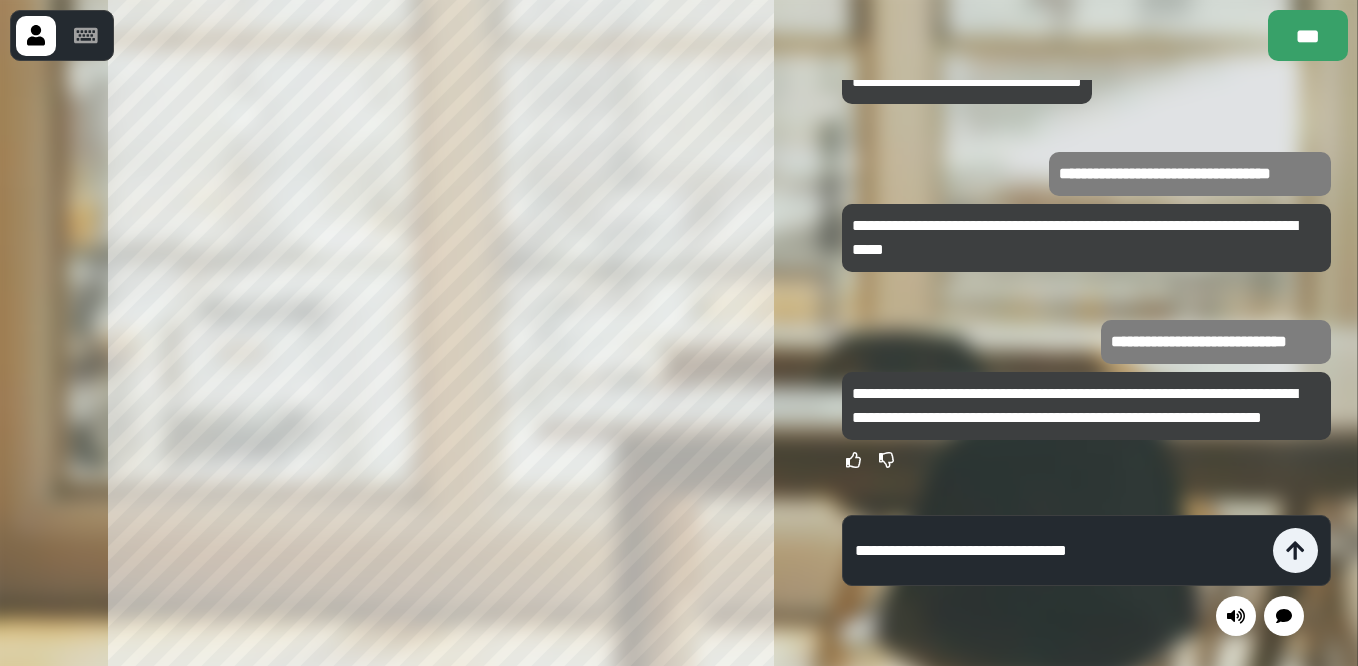 type on "**********" 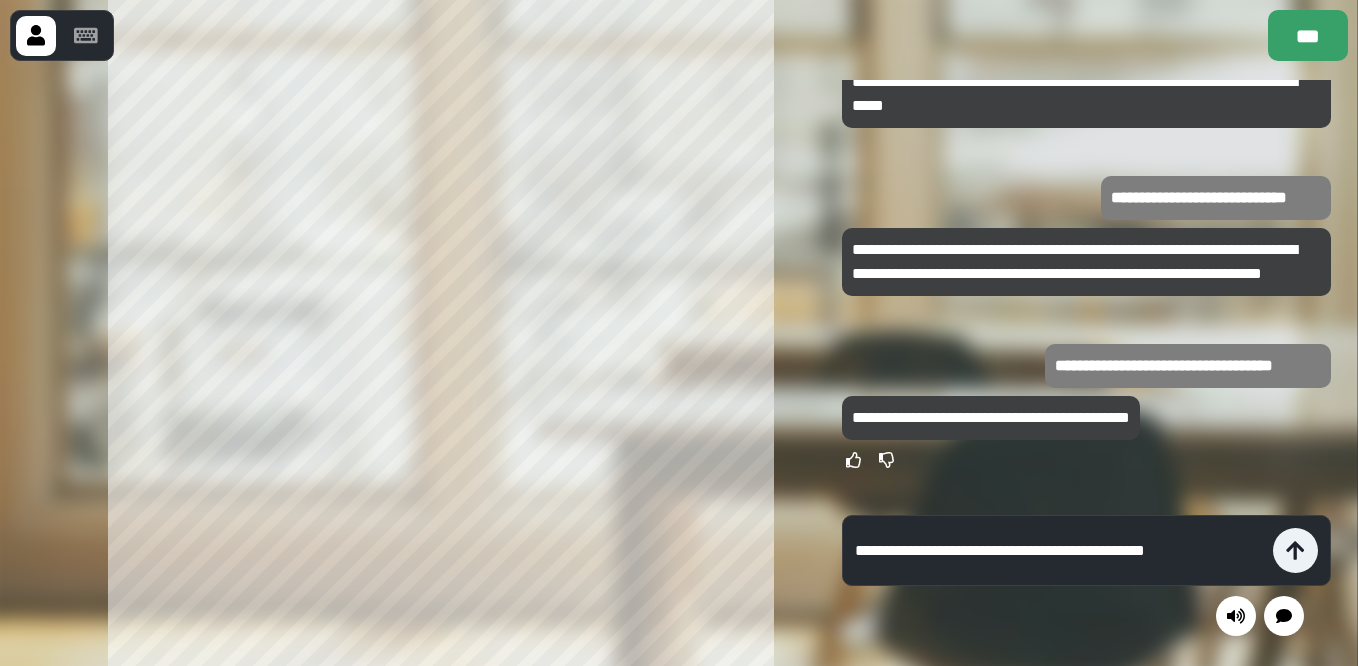 type on "**********" 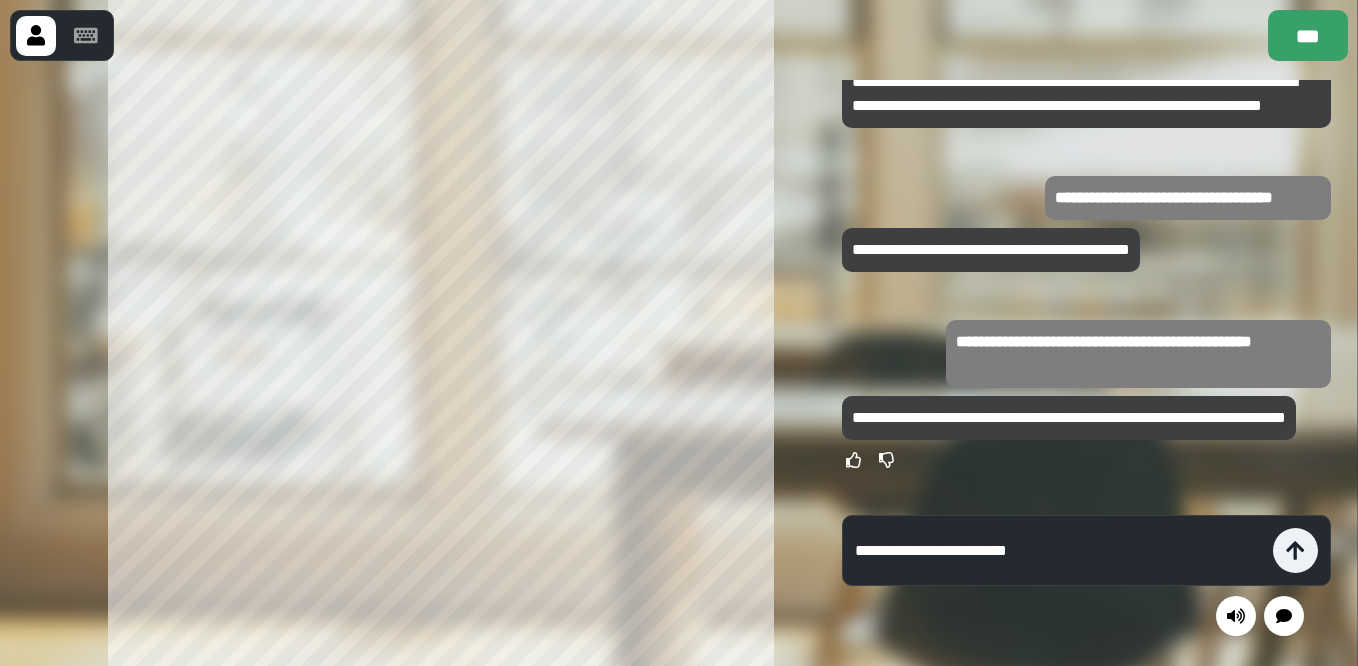 type on "**********" 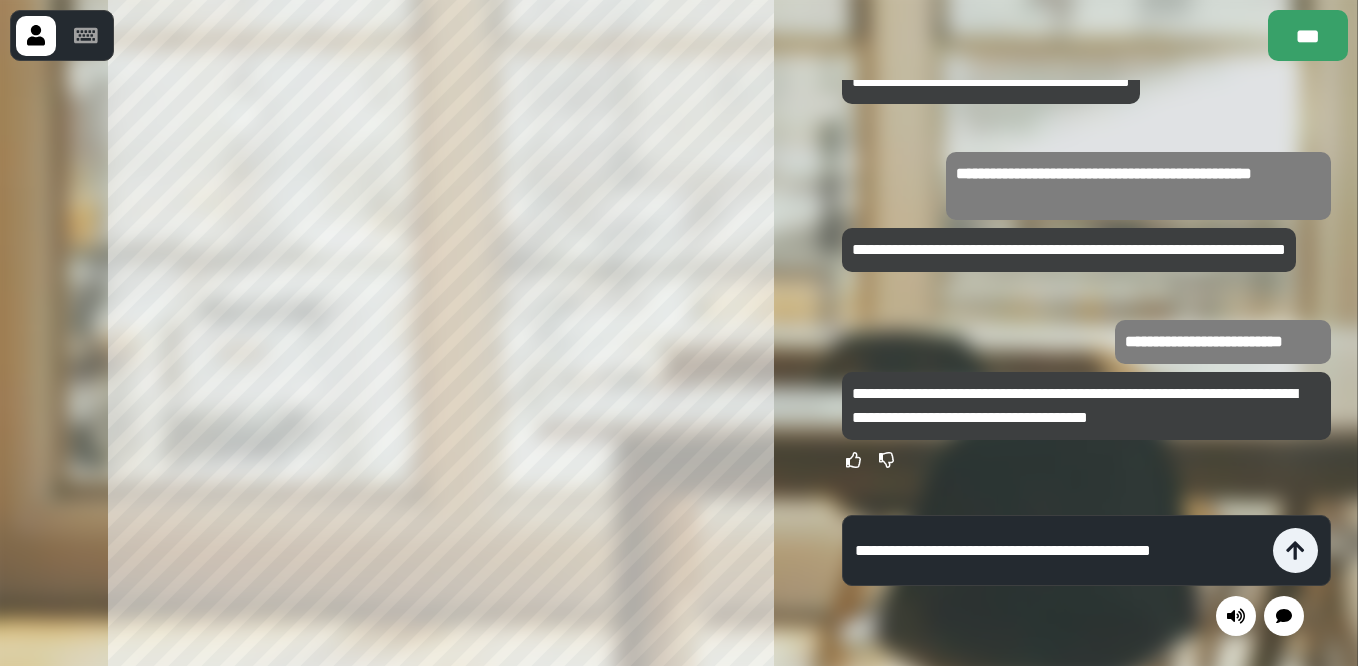 type on "**********" 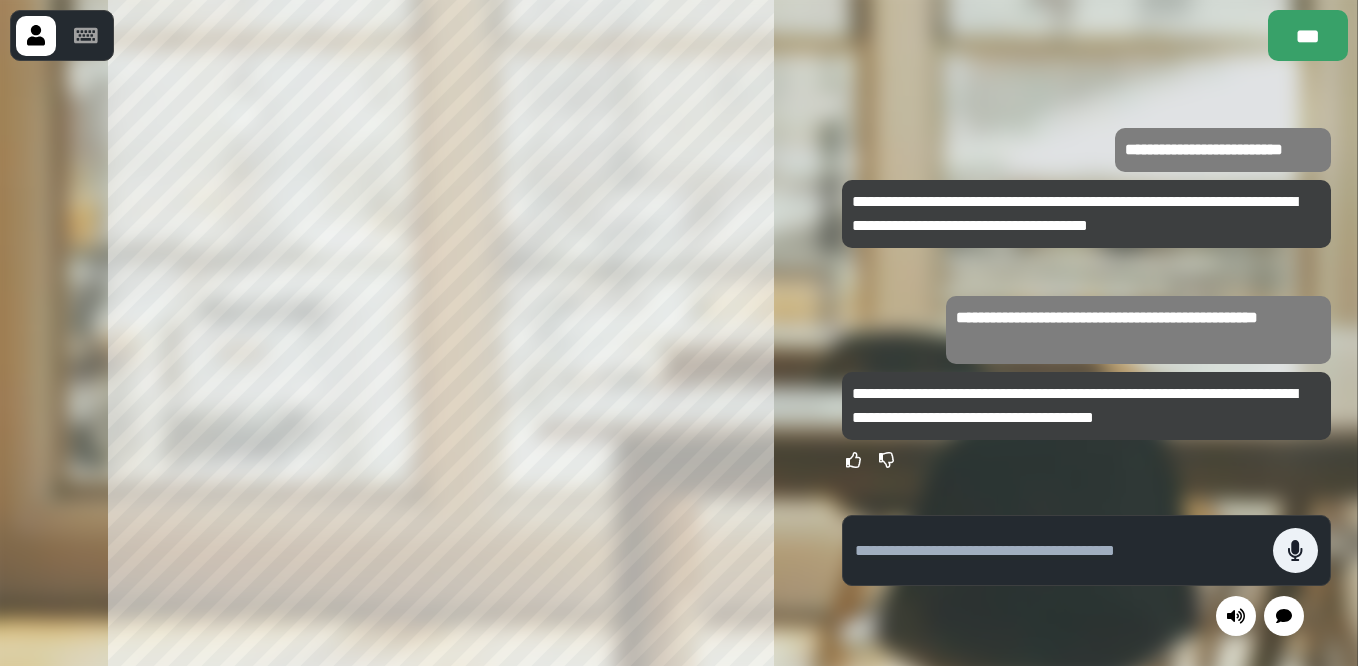 click at bounding box center (1086, 616) 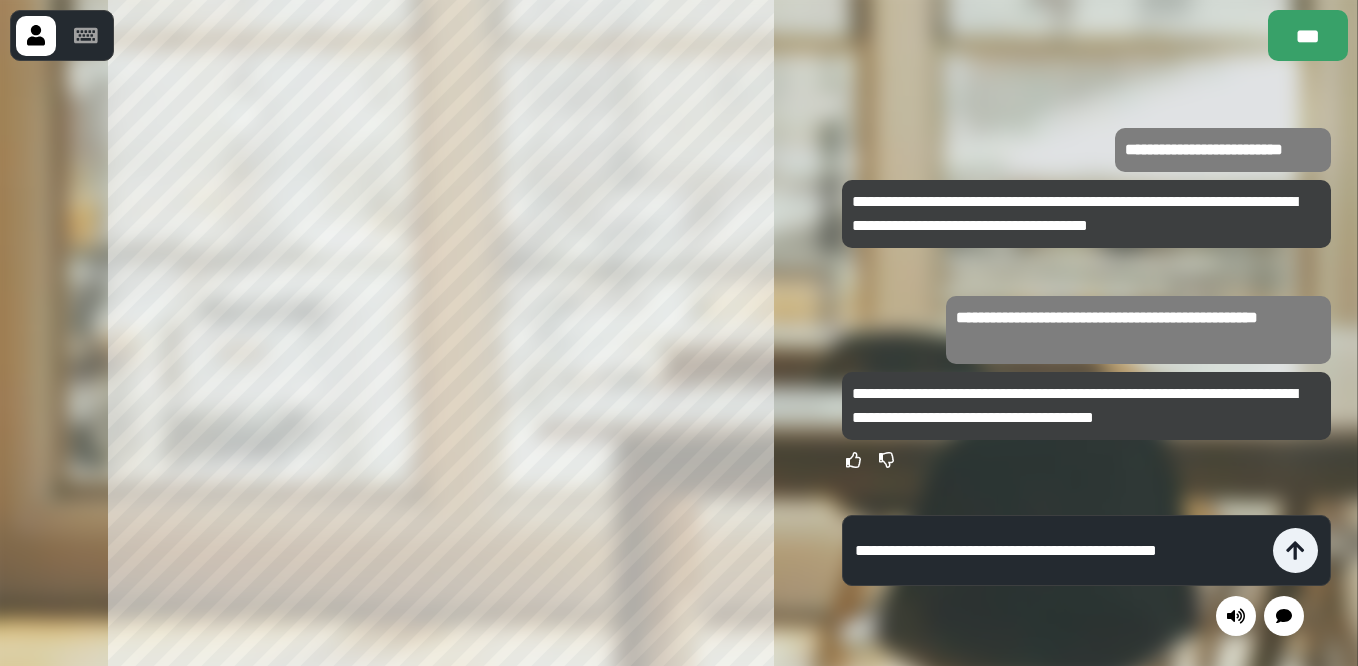 type on "**********" 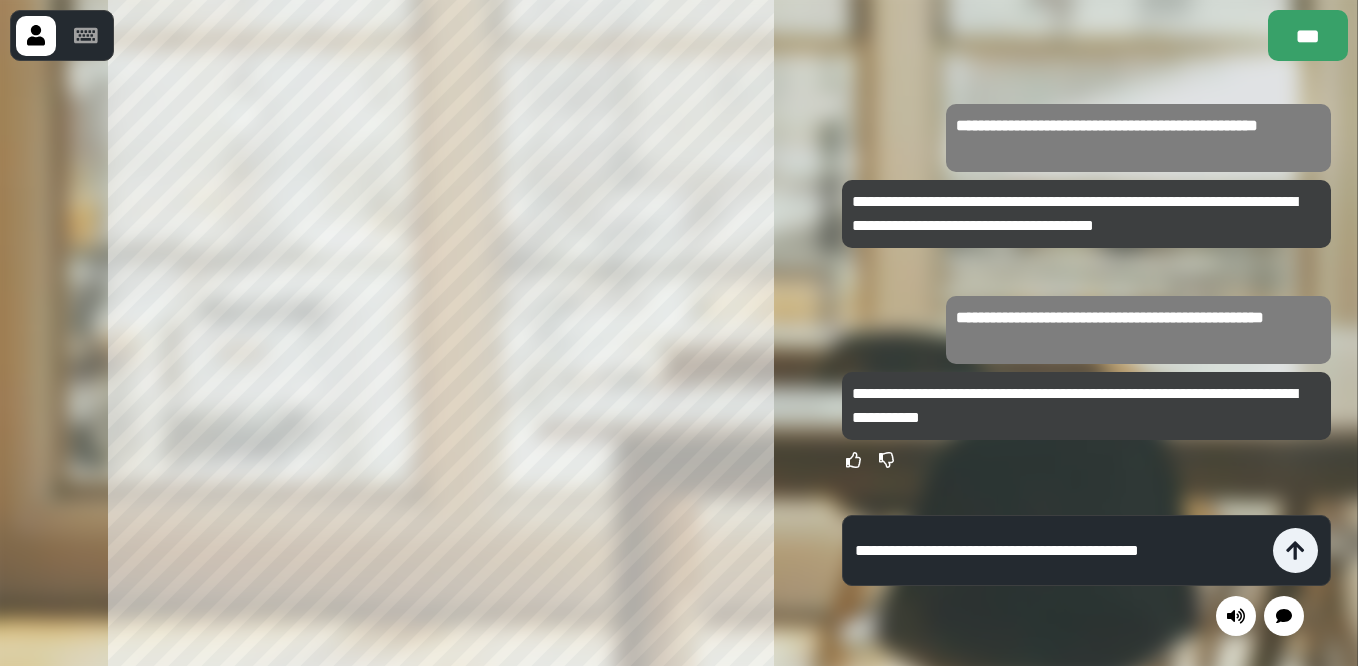 type on "**********" 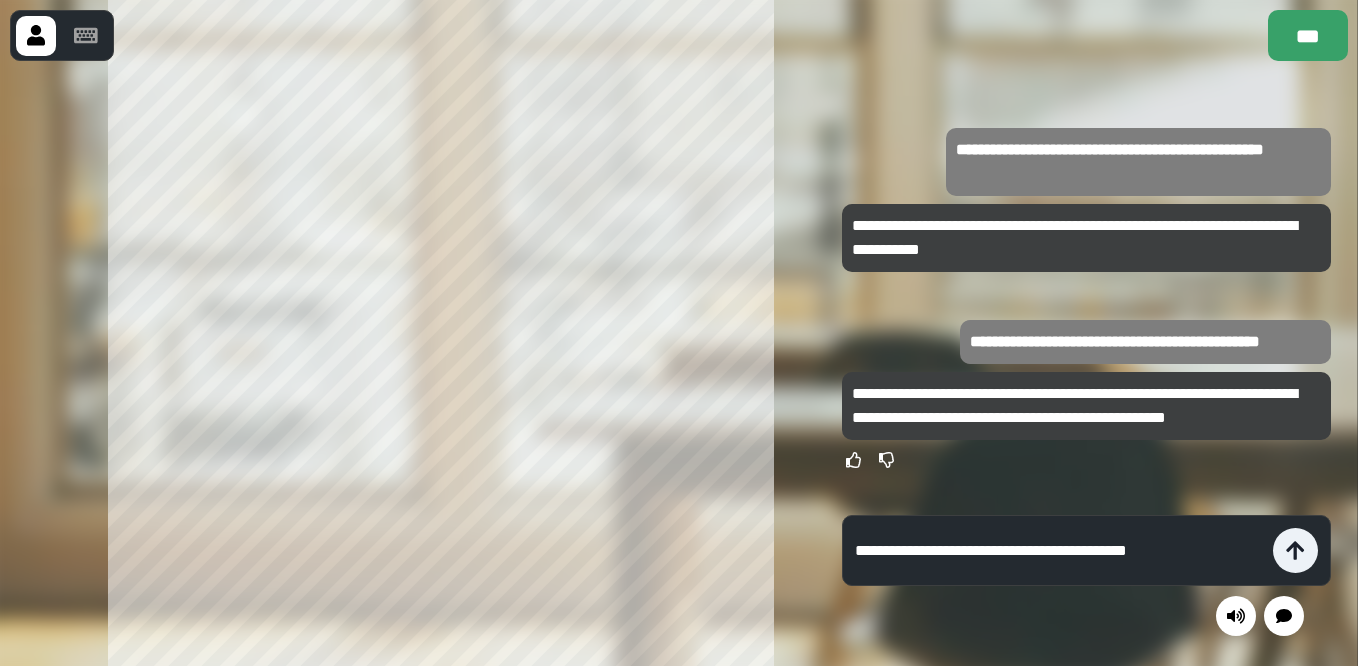 type on "**********" 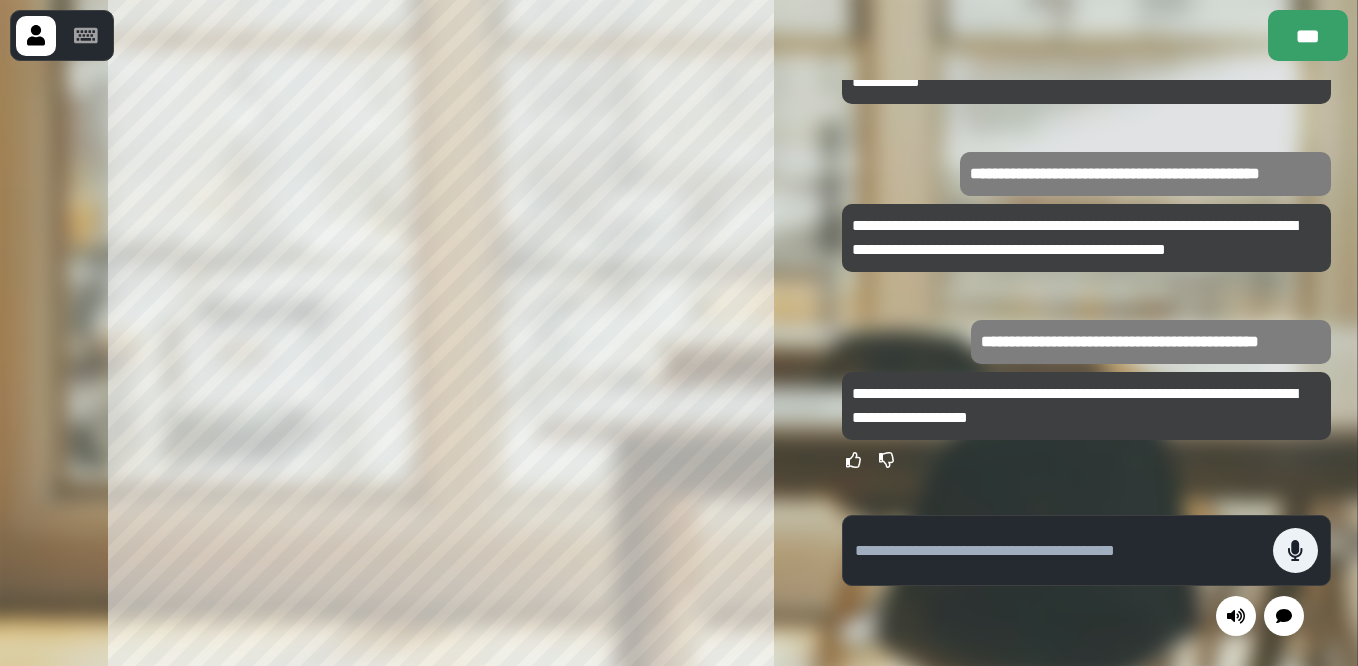click at bounding box center [1059, 551] 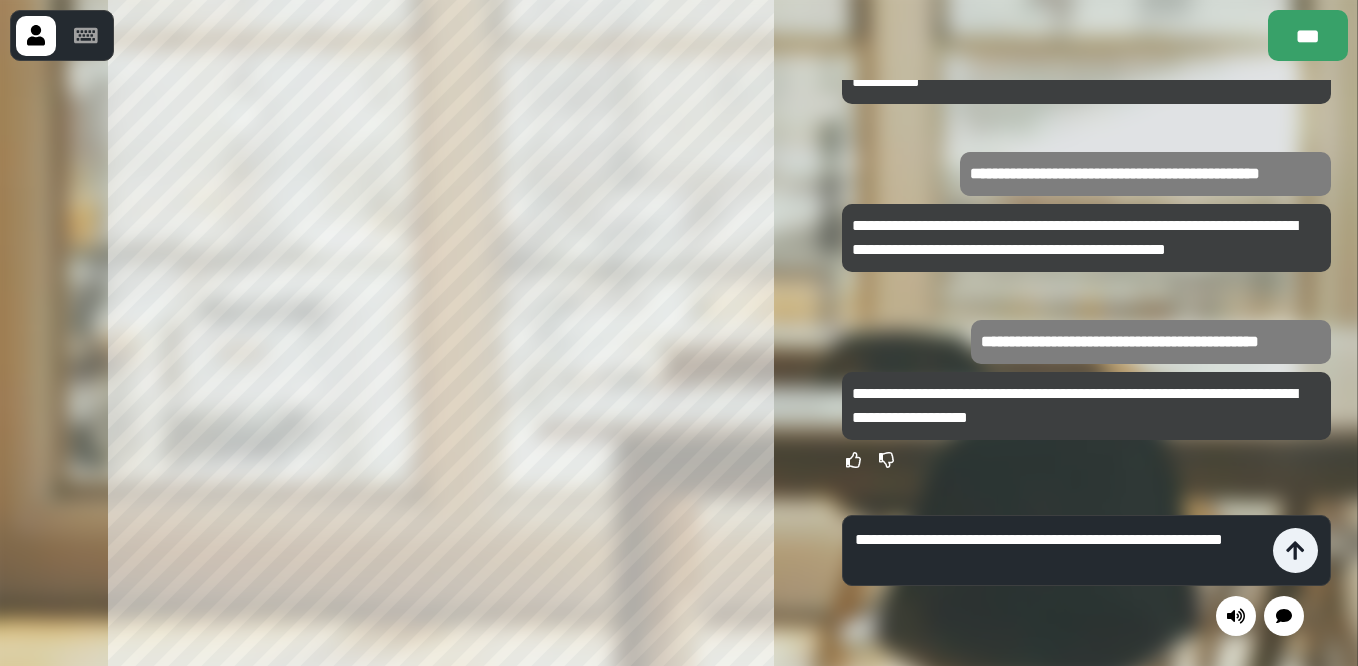 type on "**********" 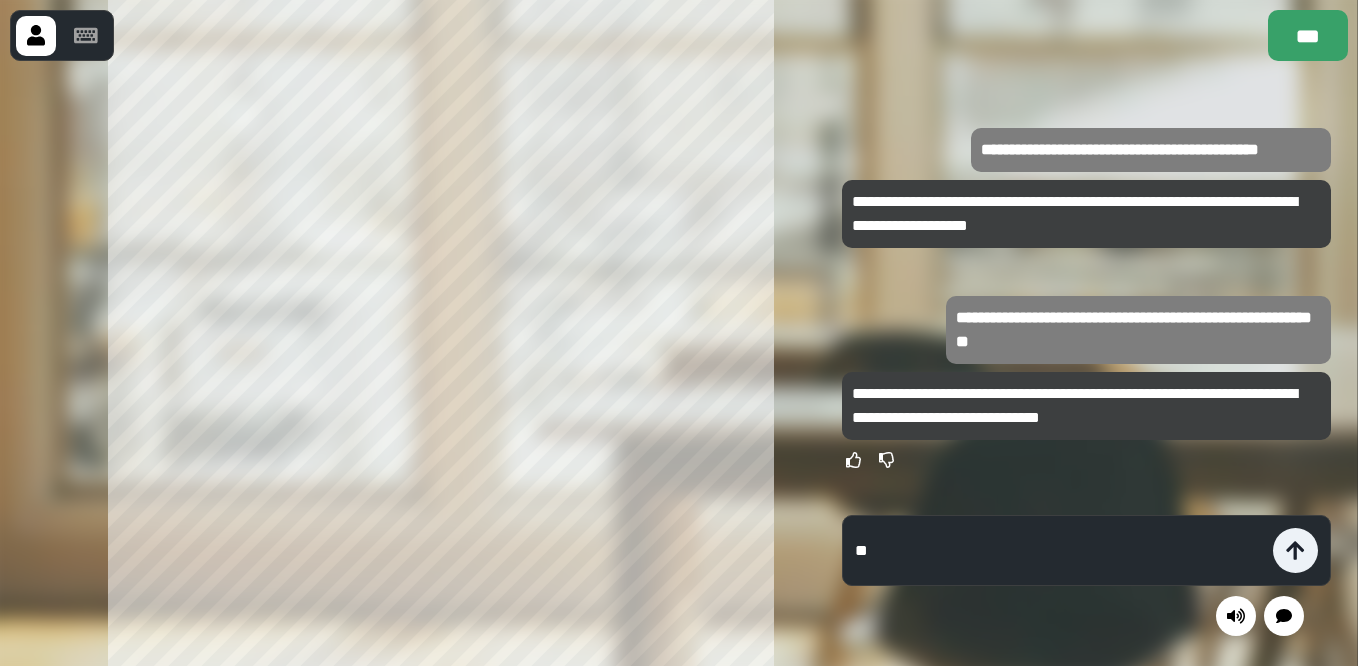 type on "*" 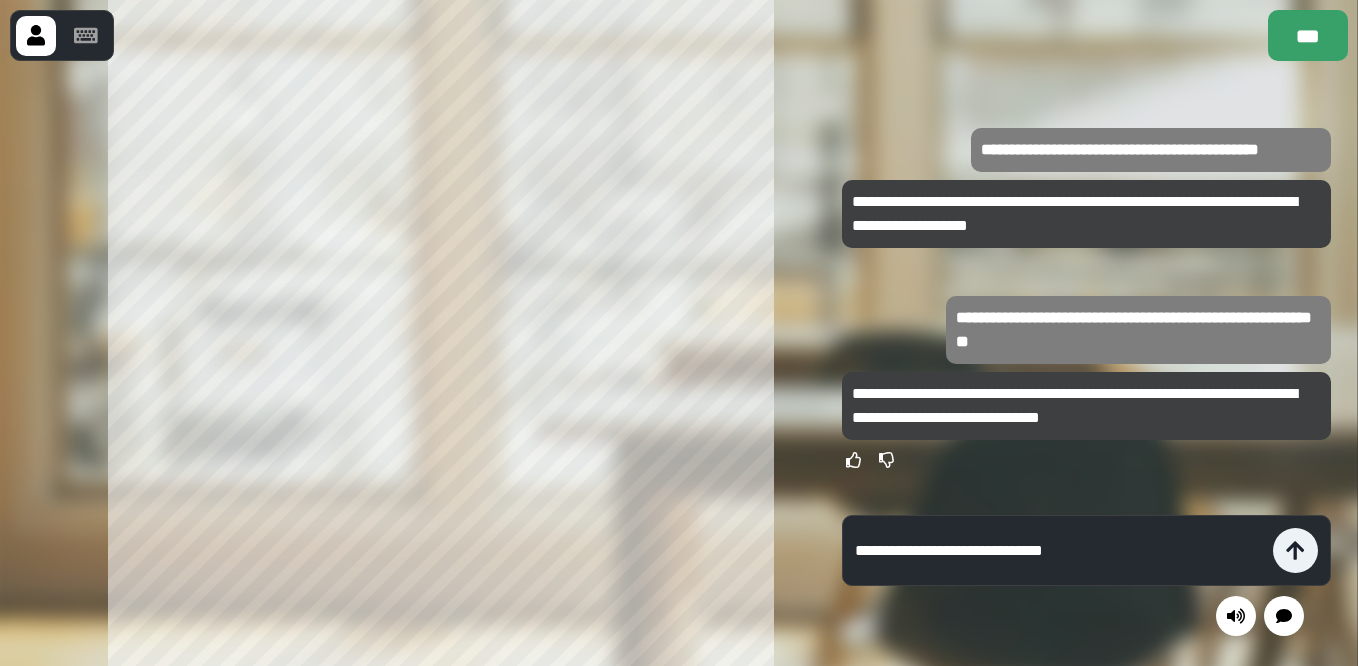 type on "**********" 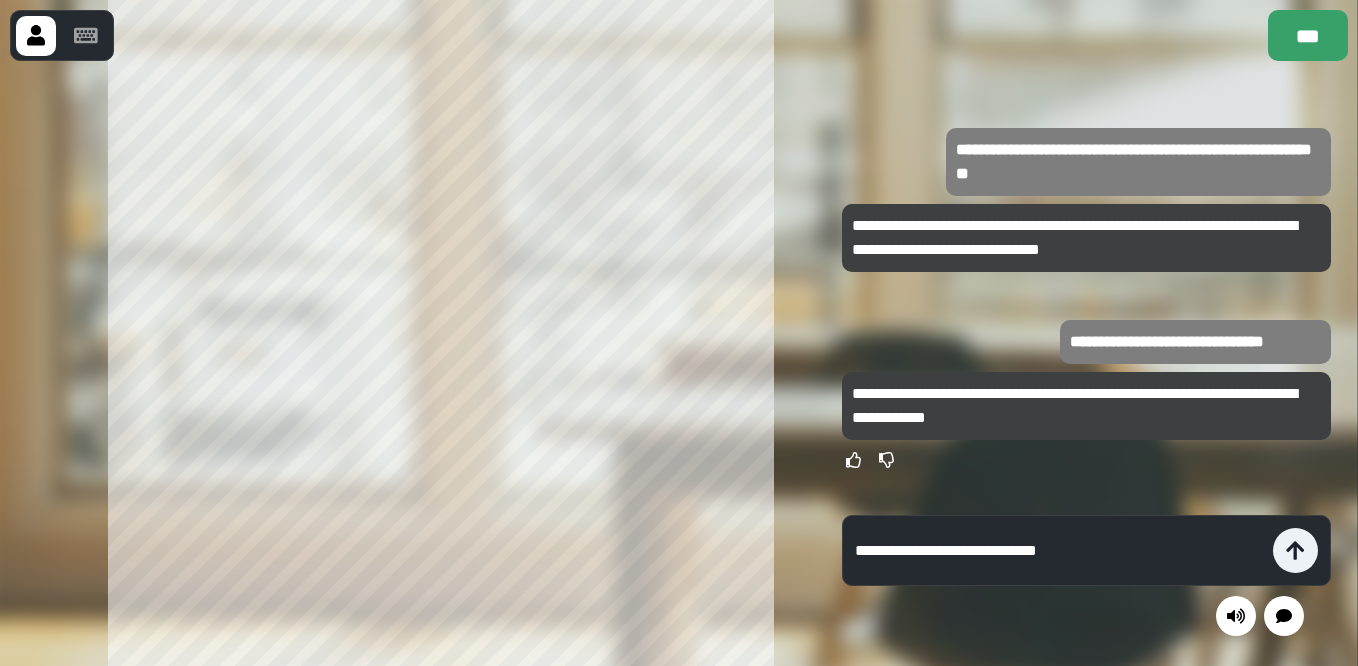 type on "**********" 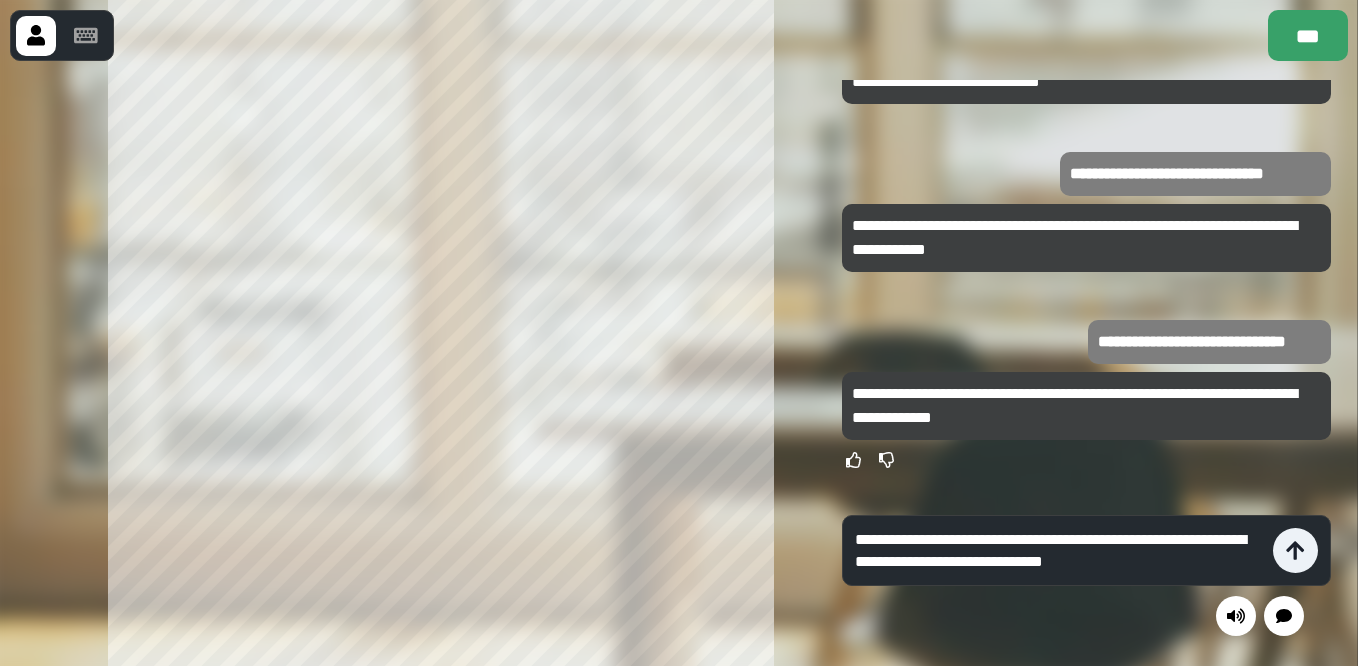 type on "**********" 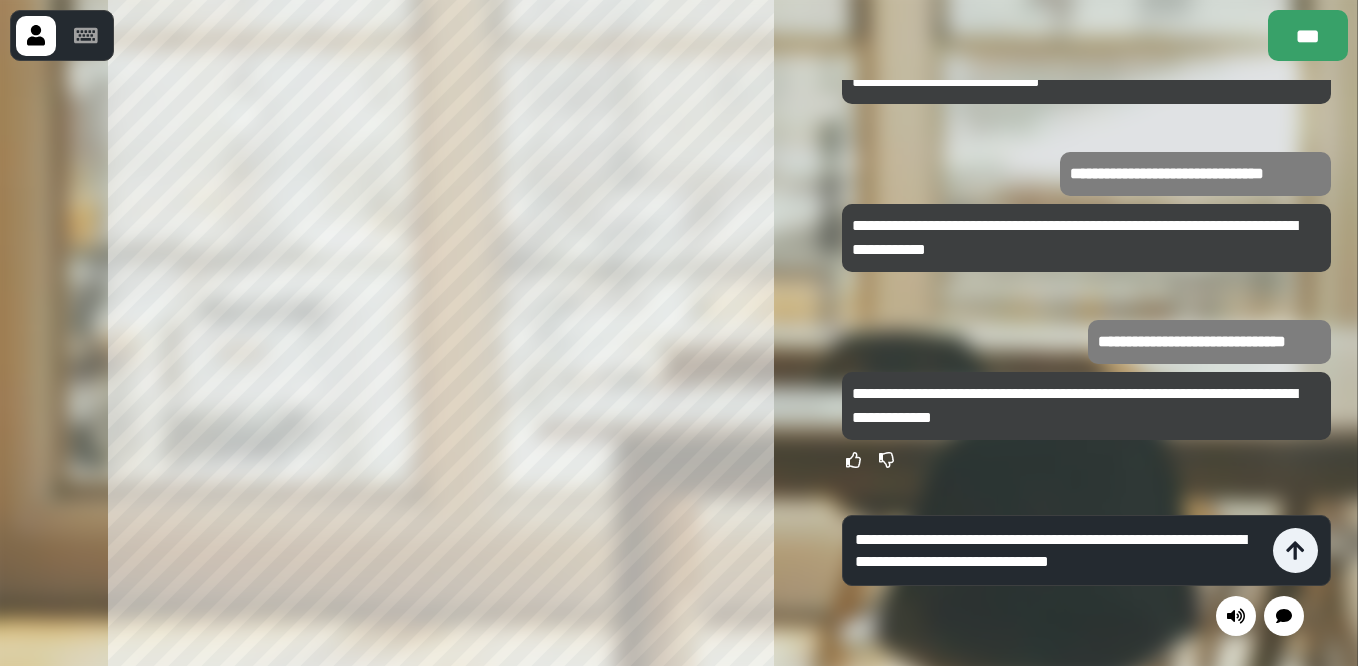 type 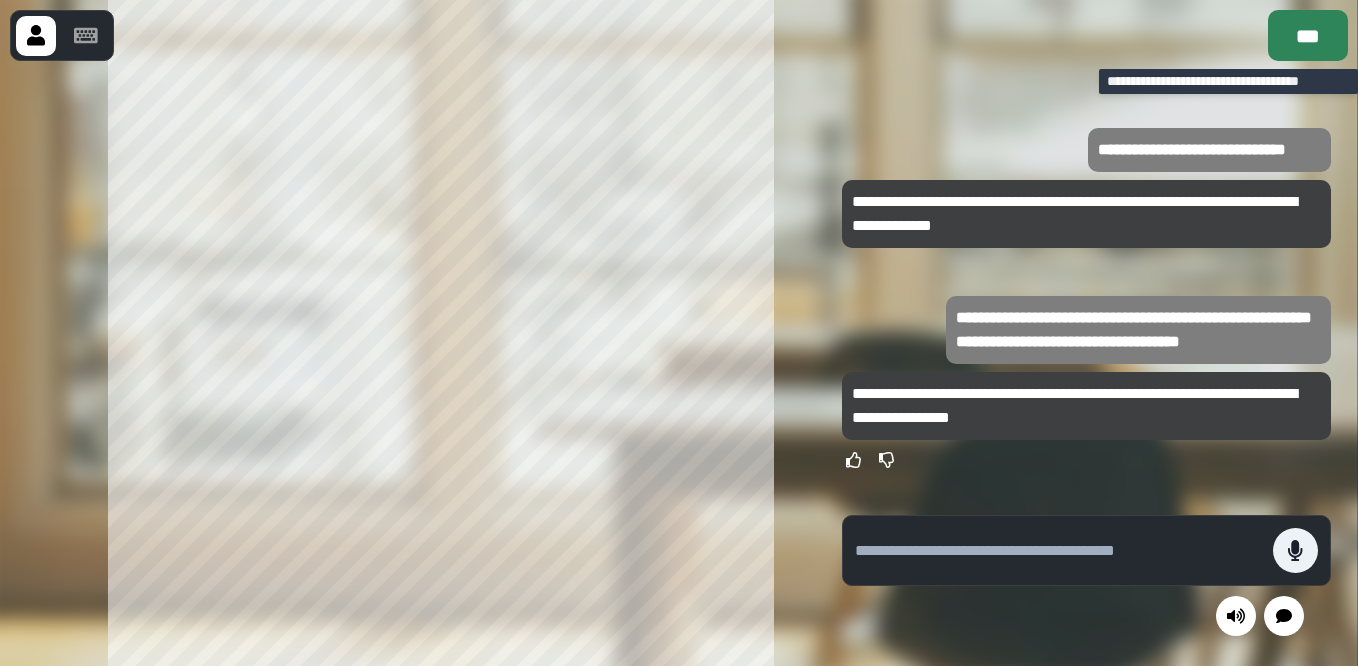 click on "***" at bounding box center [1308, 35] 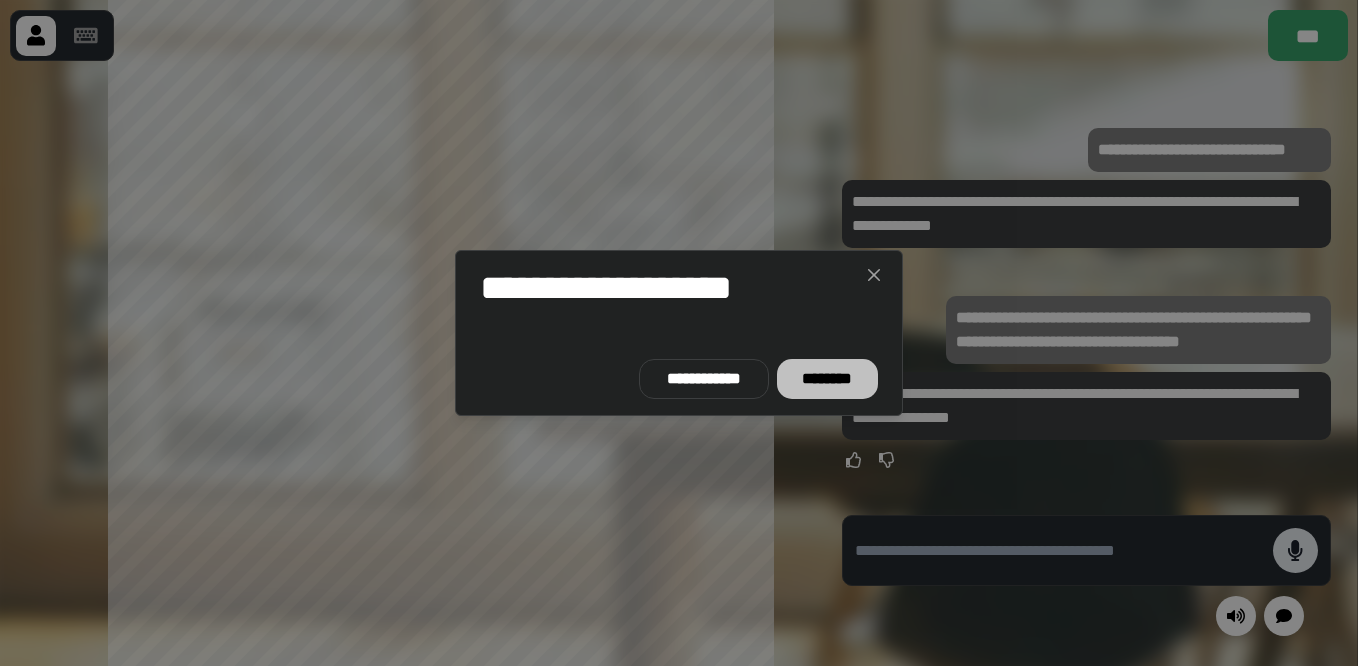 click on "********" at bounding box center [827, 379] 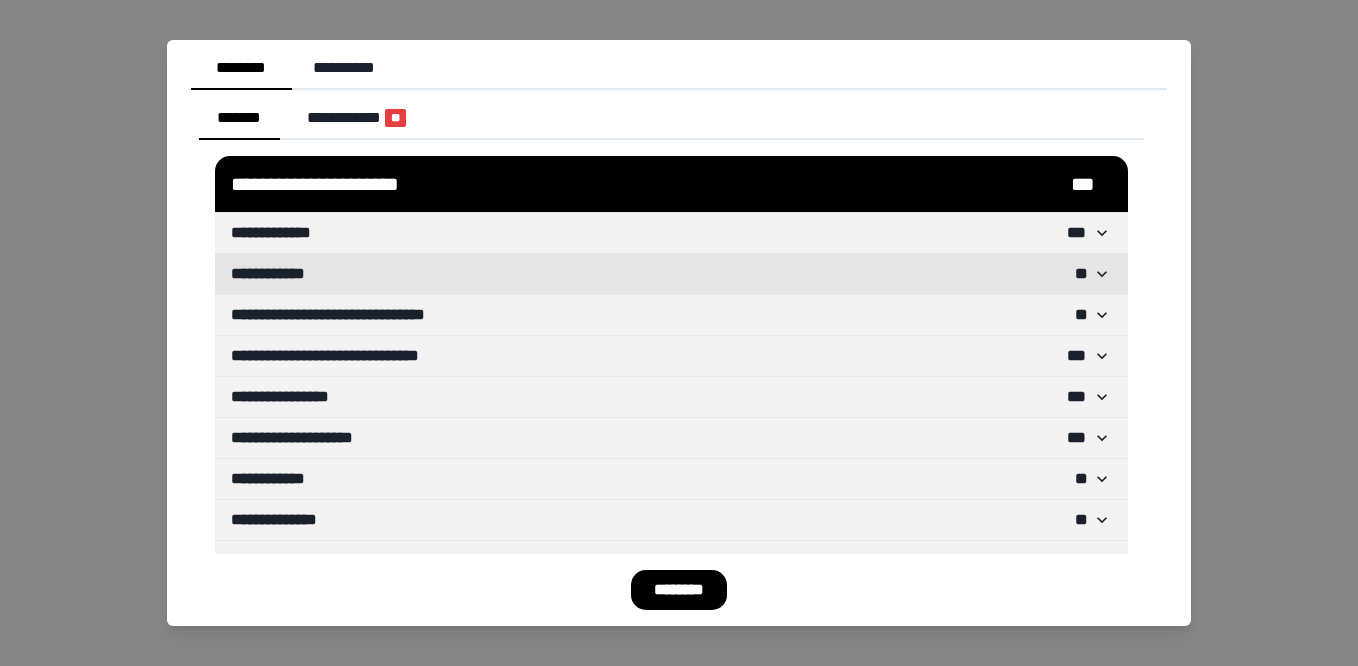 click on "**********" at bounding box center [661, 274] 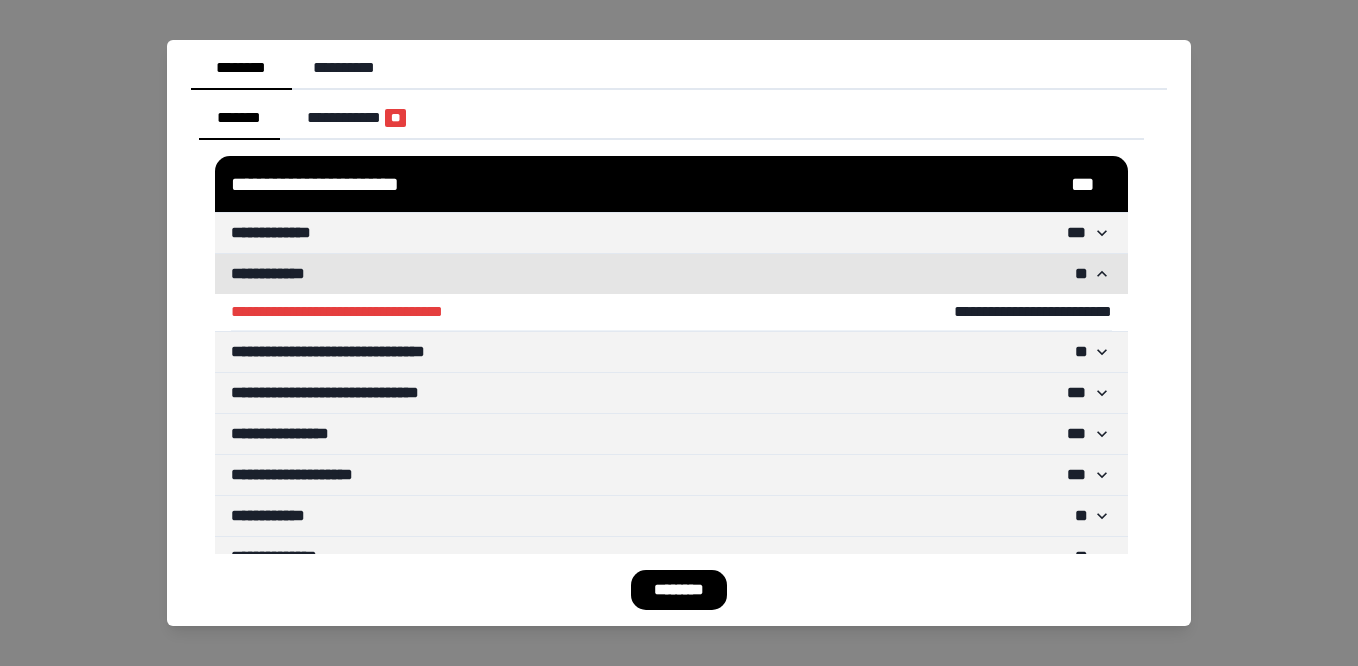 click on "**********" at bounding box center [661, 274] 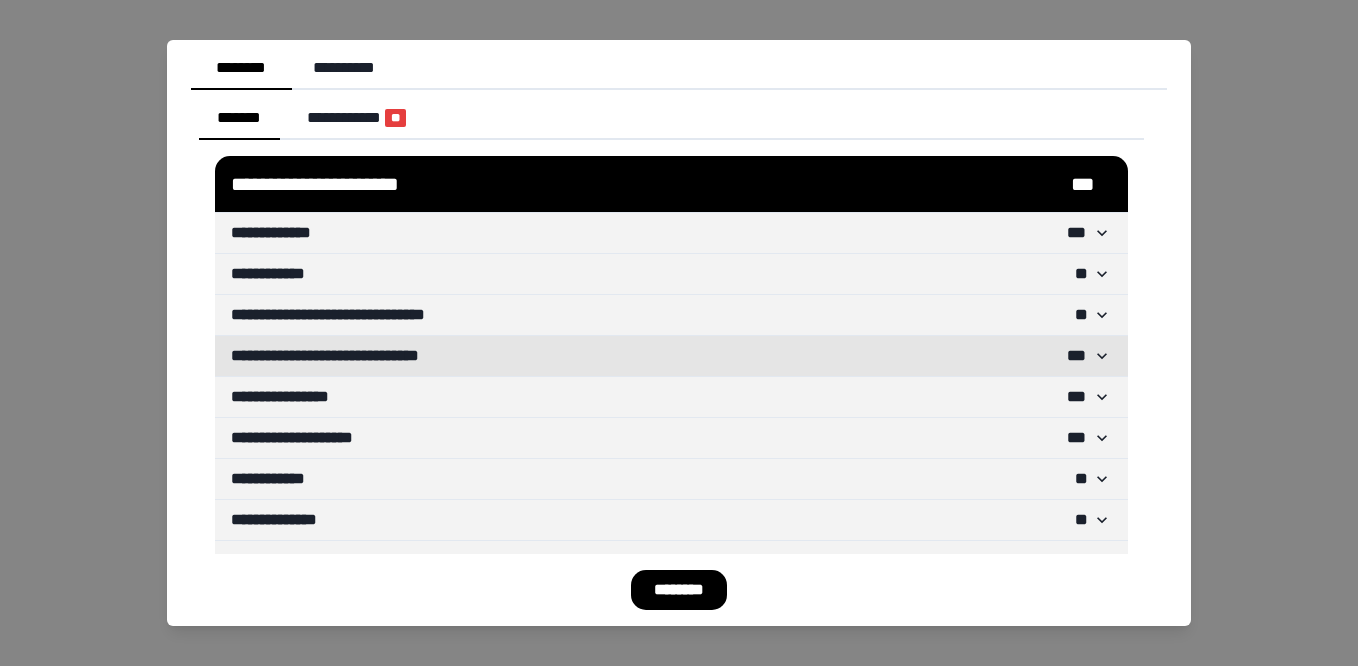 scroll, scrollTop: 60, scrollLeft: 0, axis: vertical 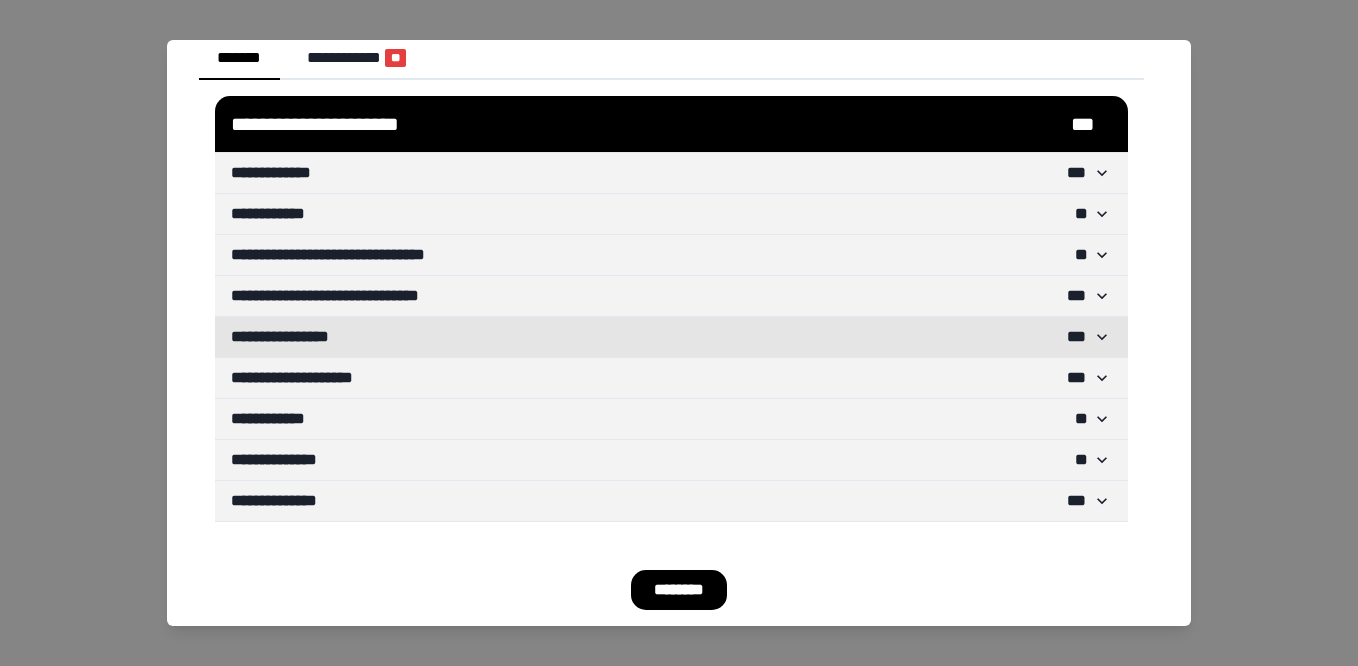 click 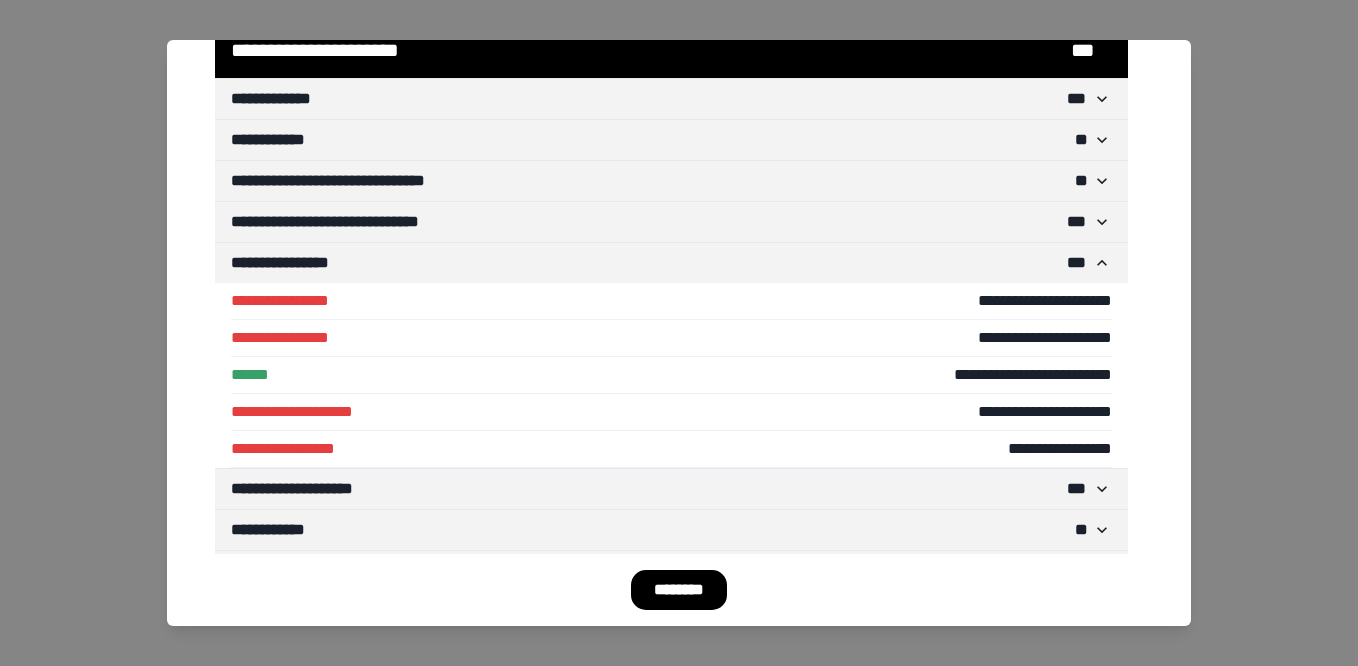 scroll, scrollTop: 132, scrollLeft: 0, axis: vertical 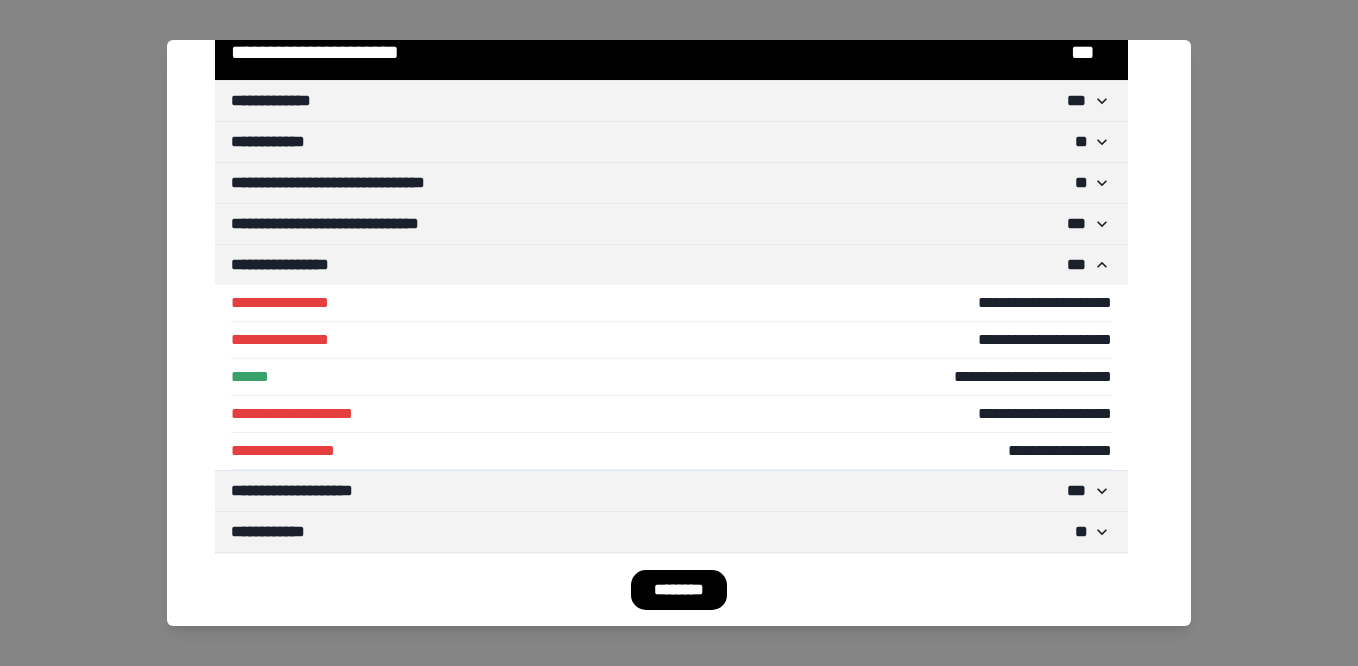 click on "**********" at bounding box center [517, 303] 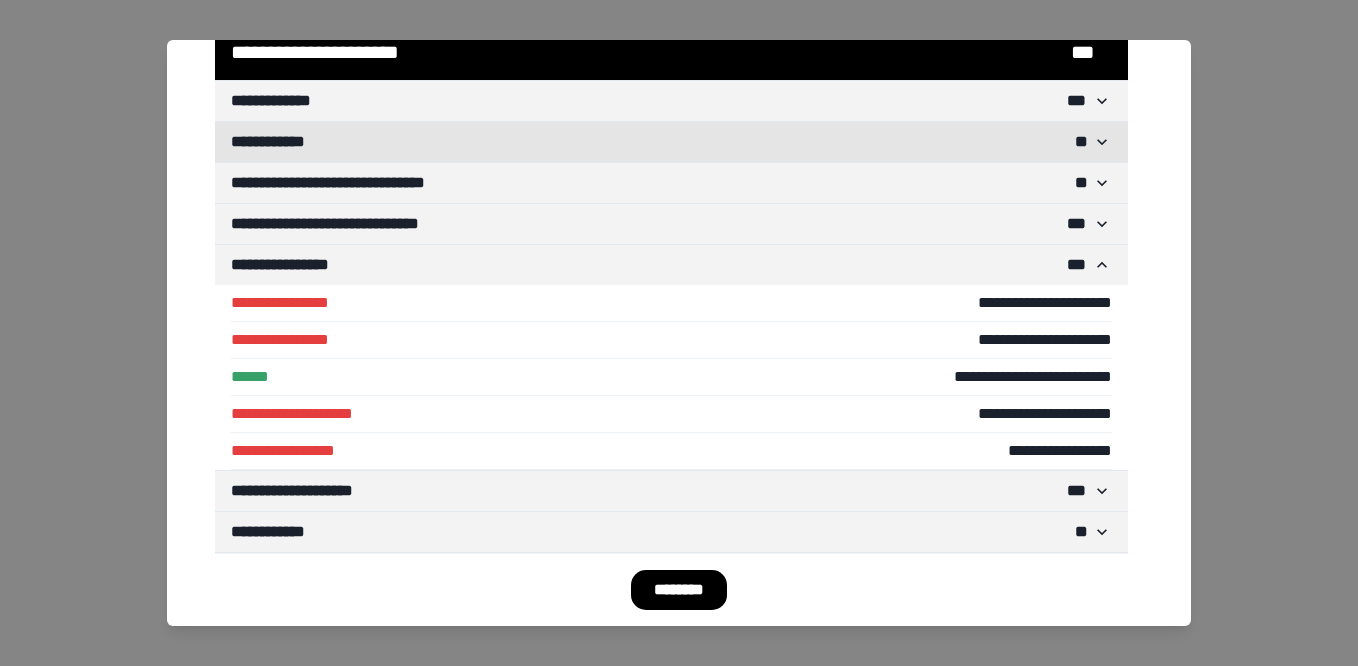 click on "* *" at bounding box center [1081, 142] 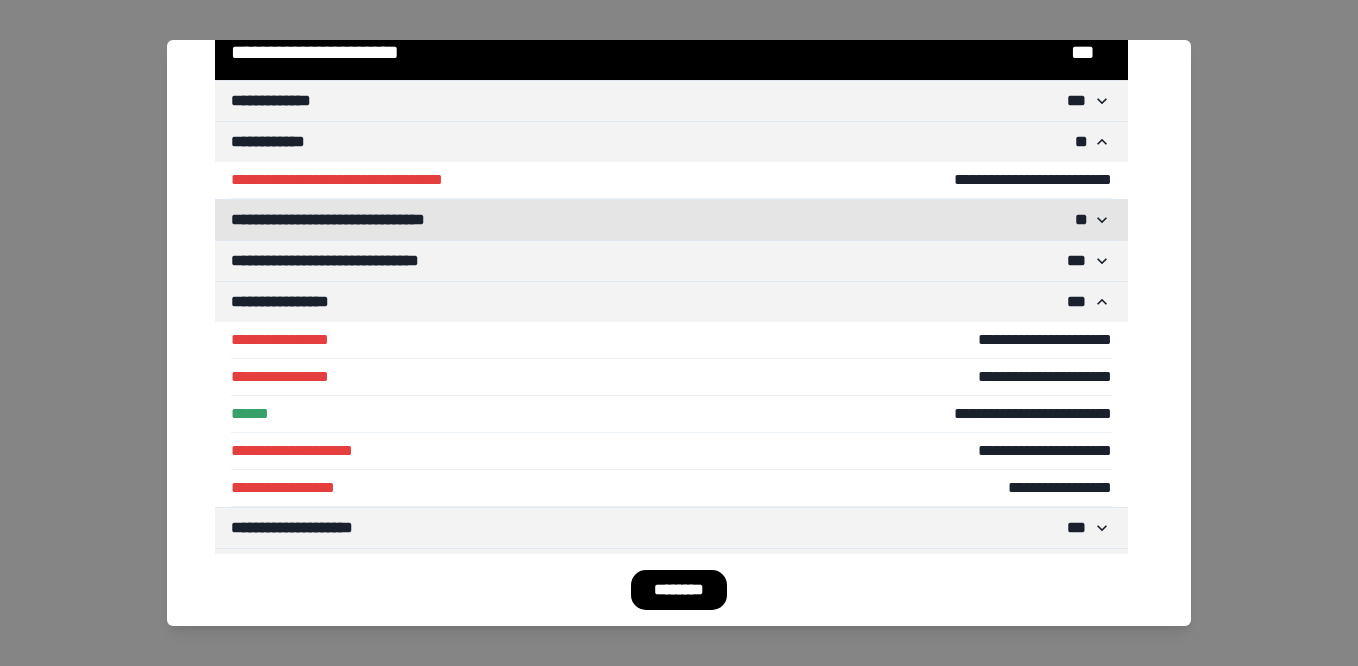 click on "* *" at bounding box center [1081, 220] 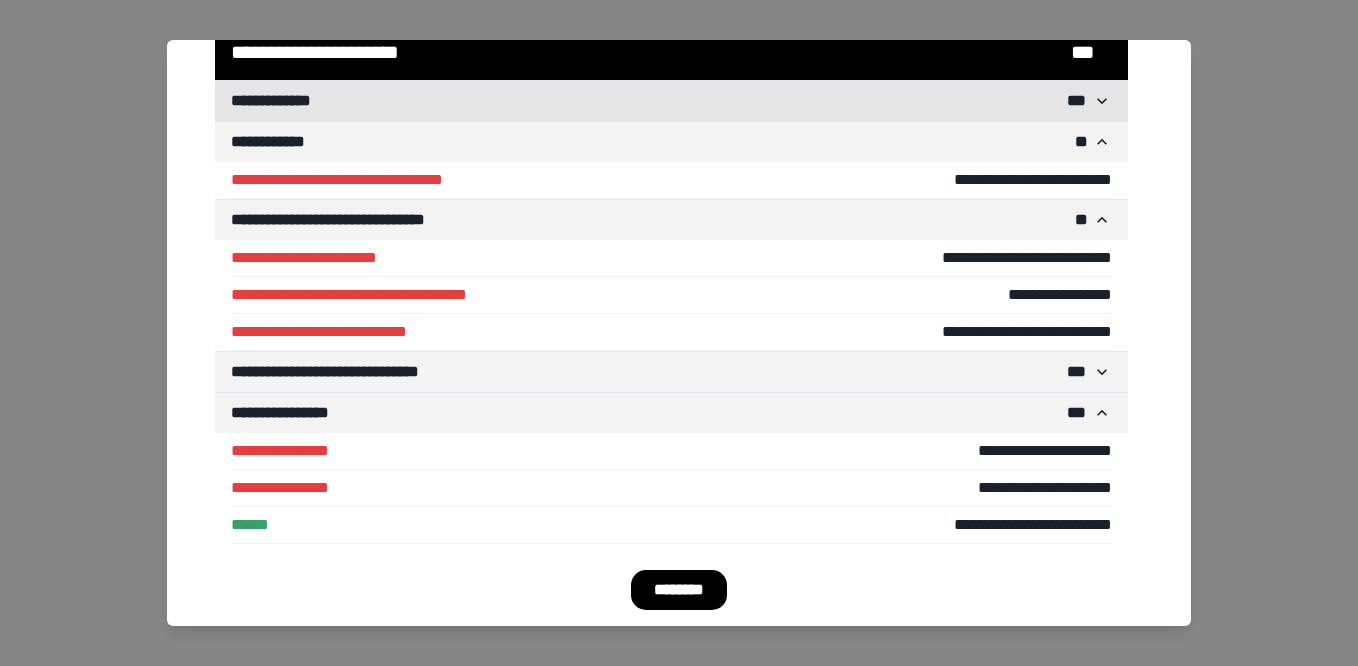click on "** *" at bounding box center [1077, 101] 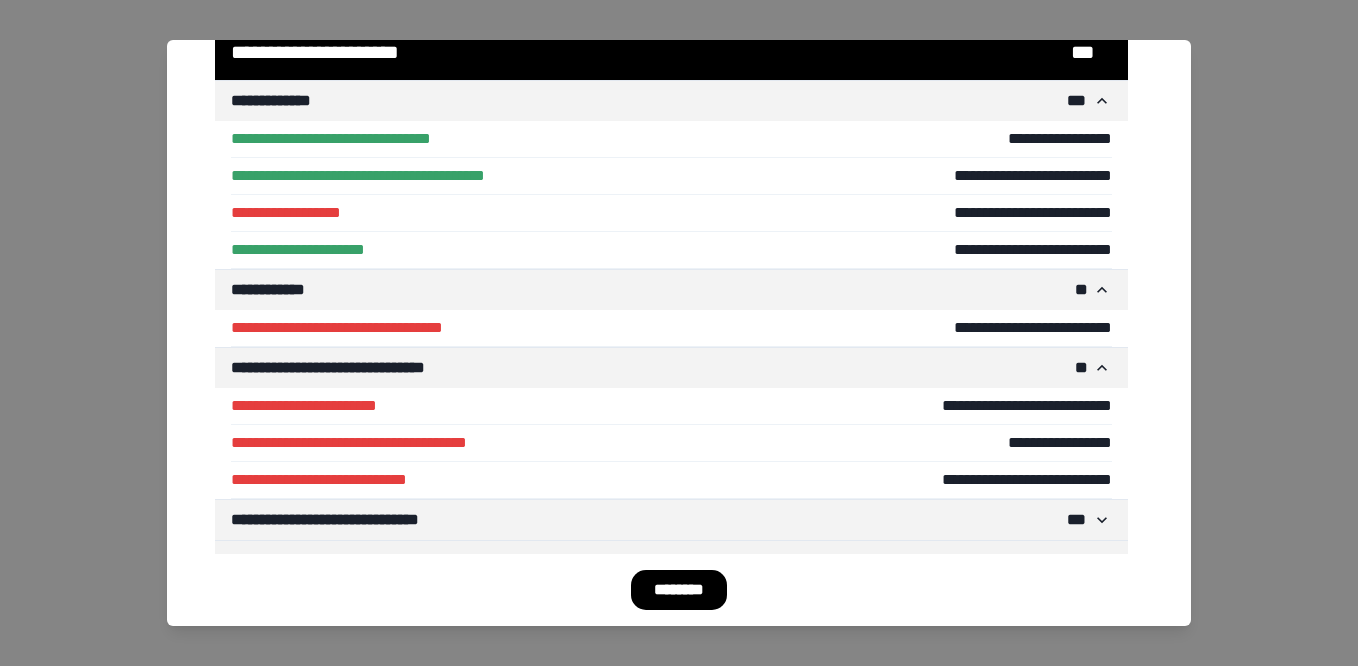 click on "**********" at bounding box center [517, 213] 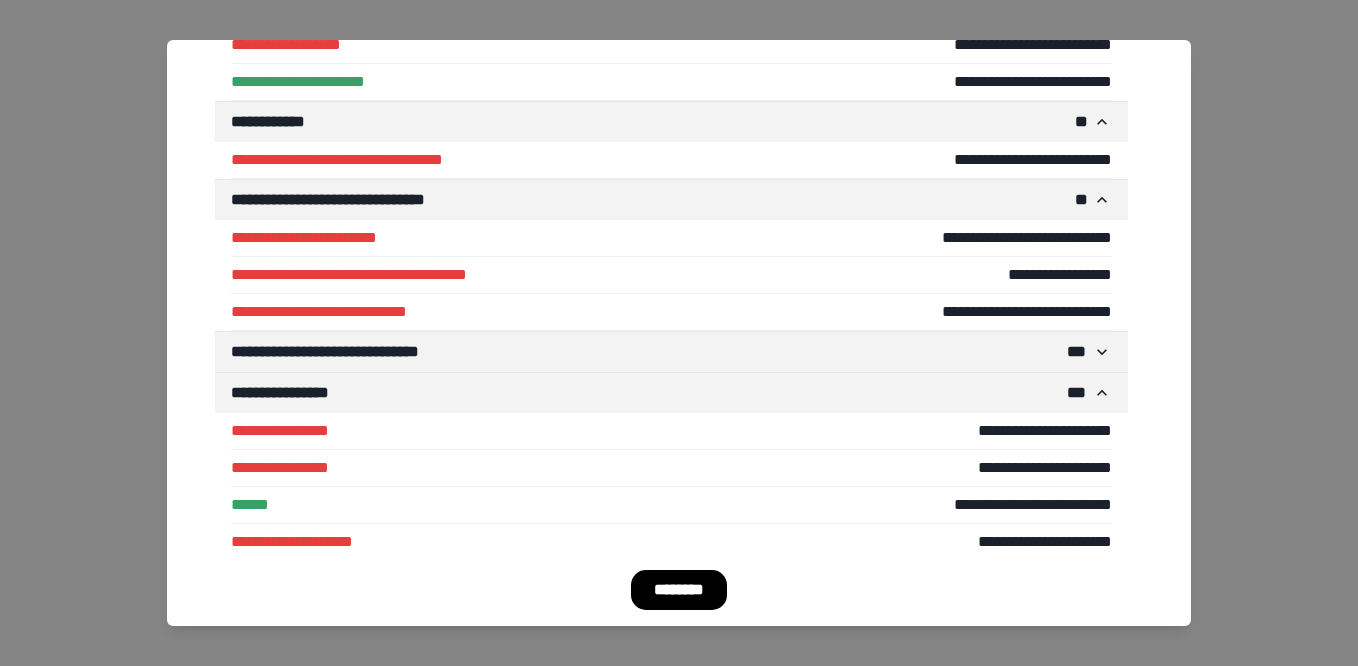 scroll, scrollTop: 302, scrollLeft: 0, axis: vertical 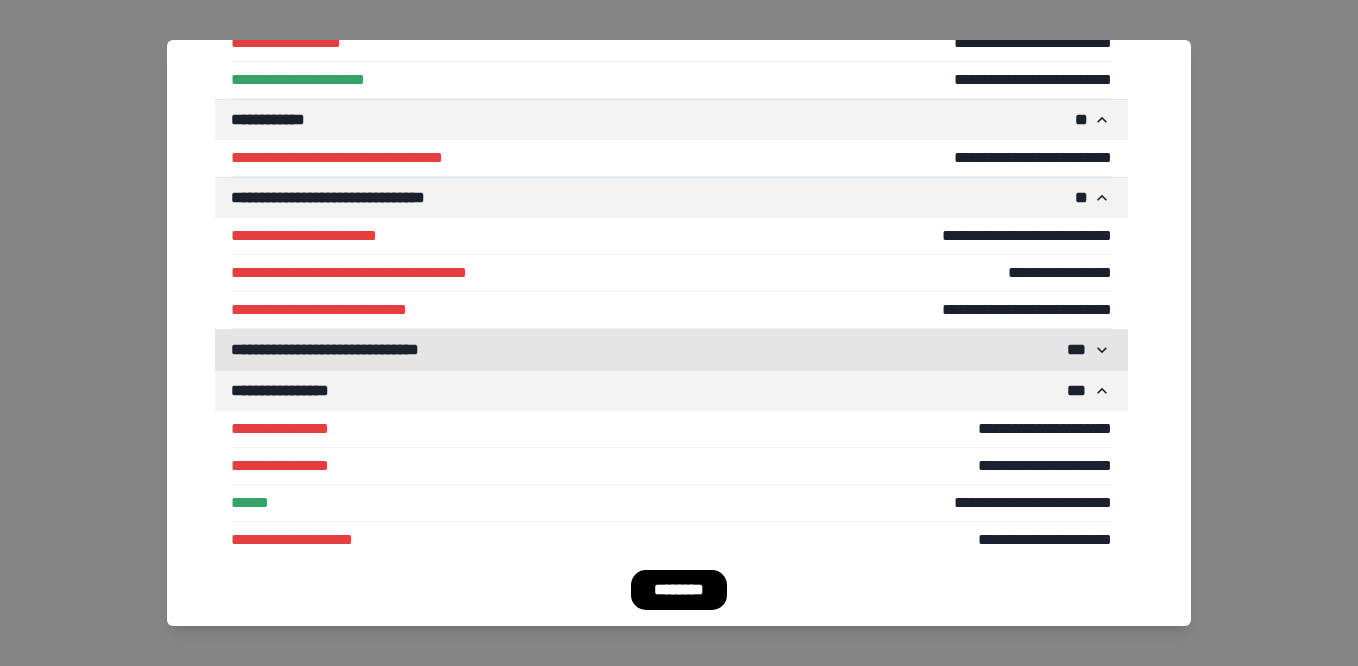 click on "** *" at bounding box center [1077, 350] 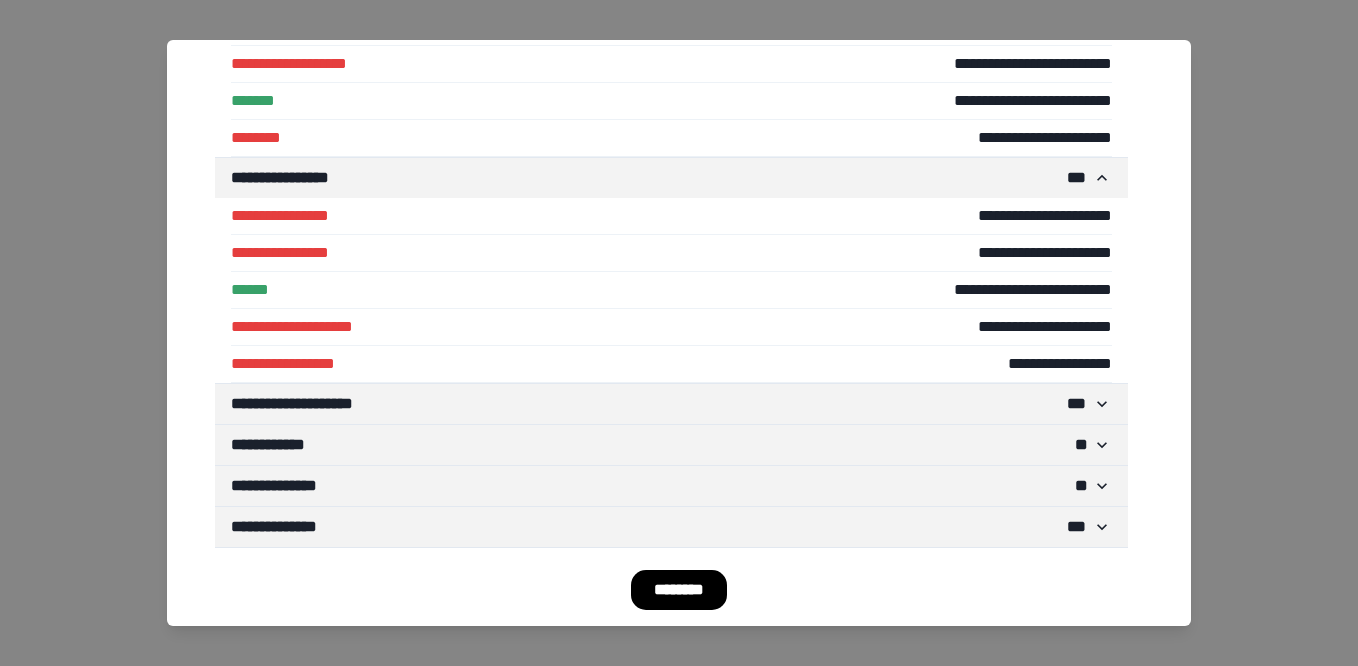 scroll, scrollTop: 1651, scrollLeft: 0, axis: vertical 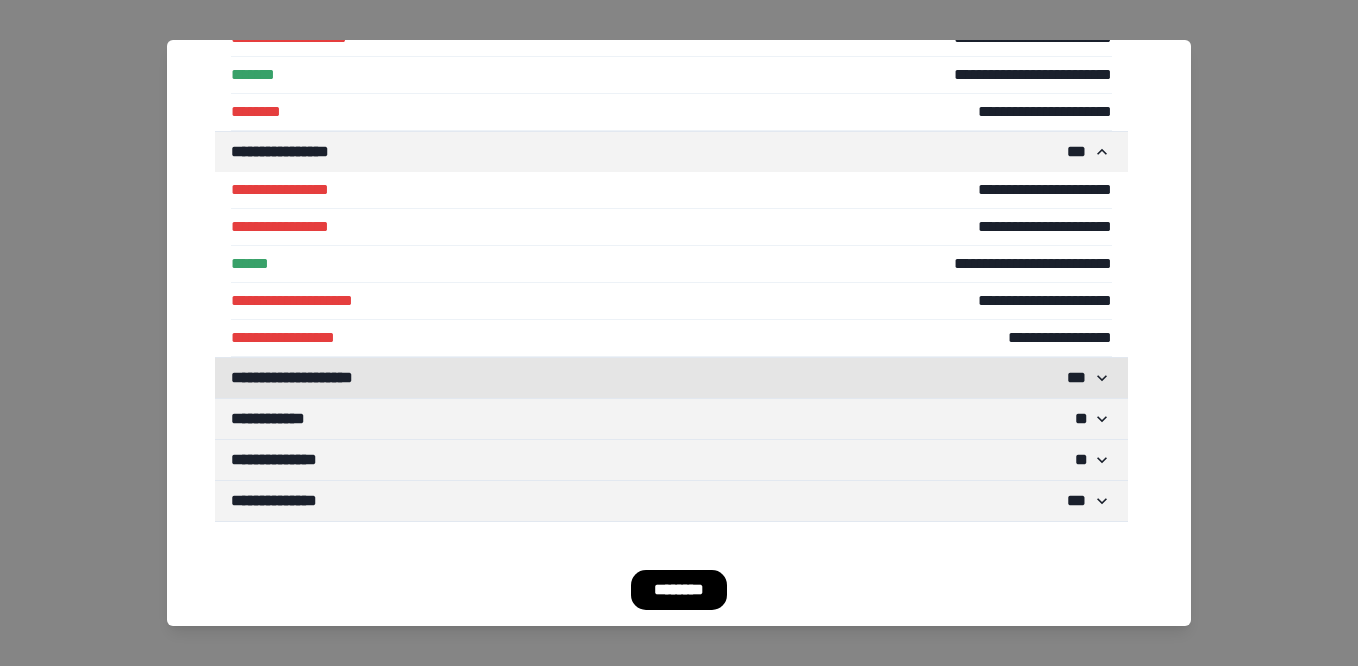 click 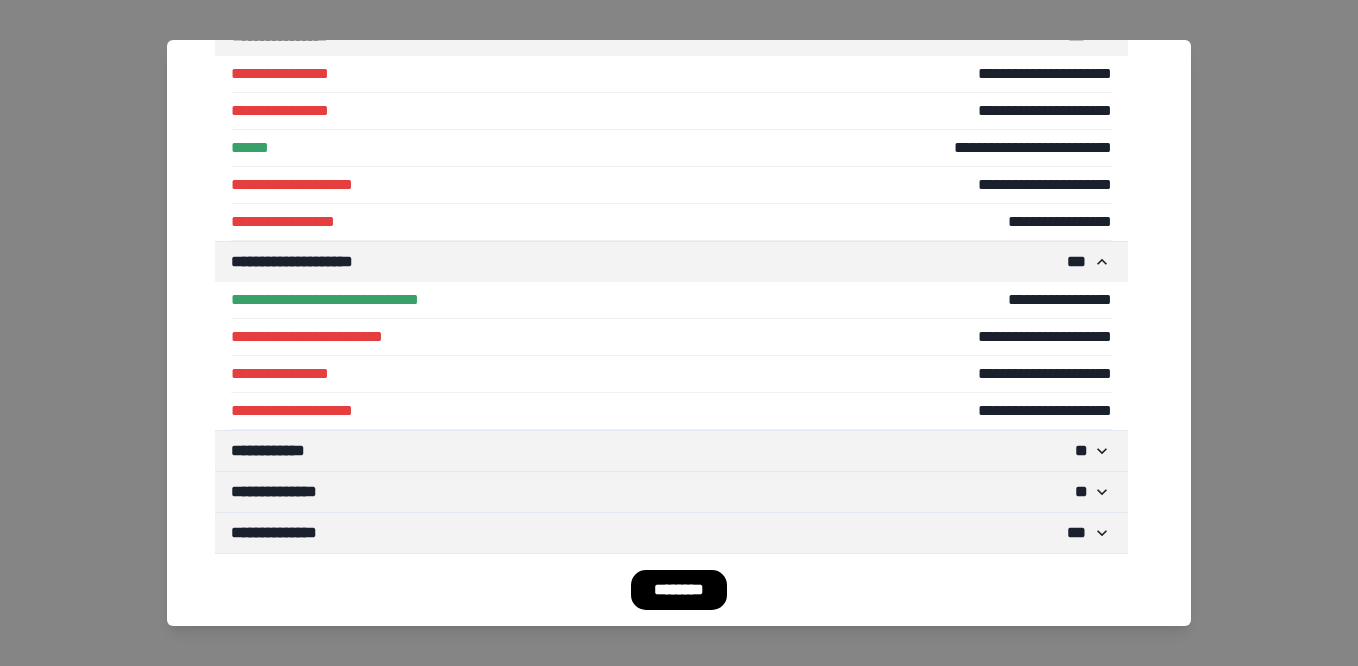 scroll, scrollTop: 1799, scrollLeft: 0, axis: vertical 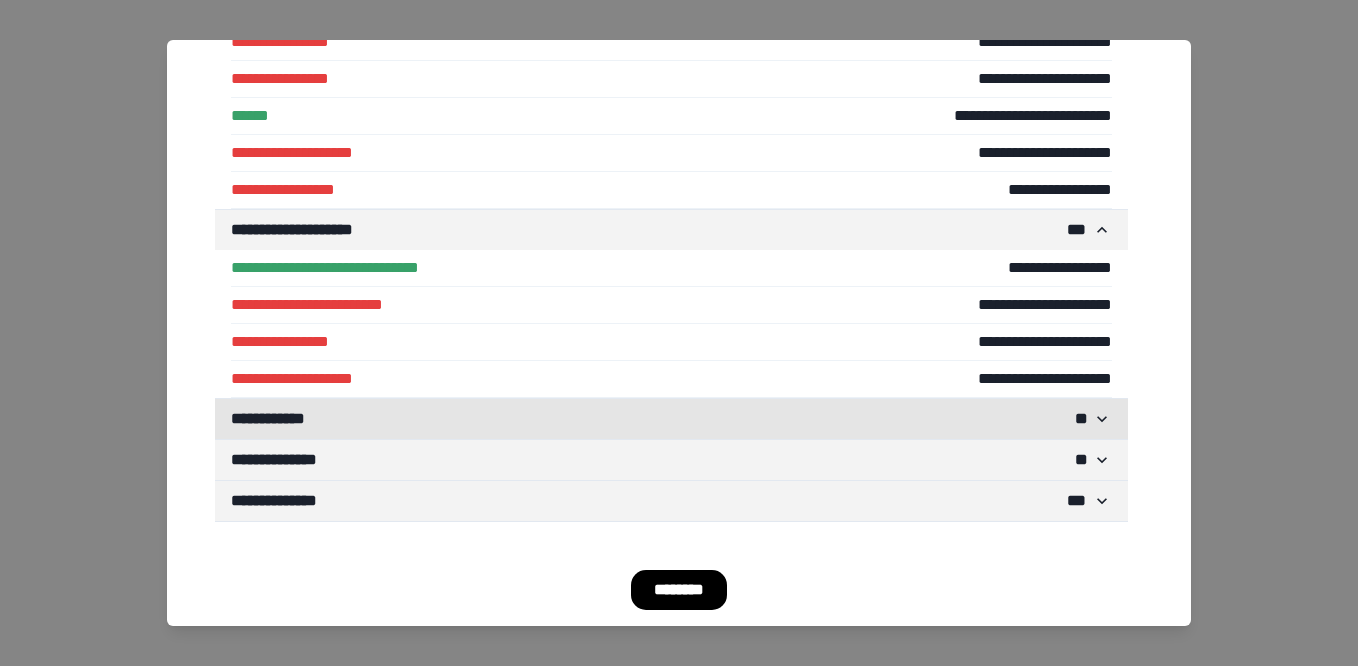 click on "* *" at bounding box center [1081, 419] 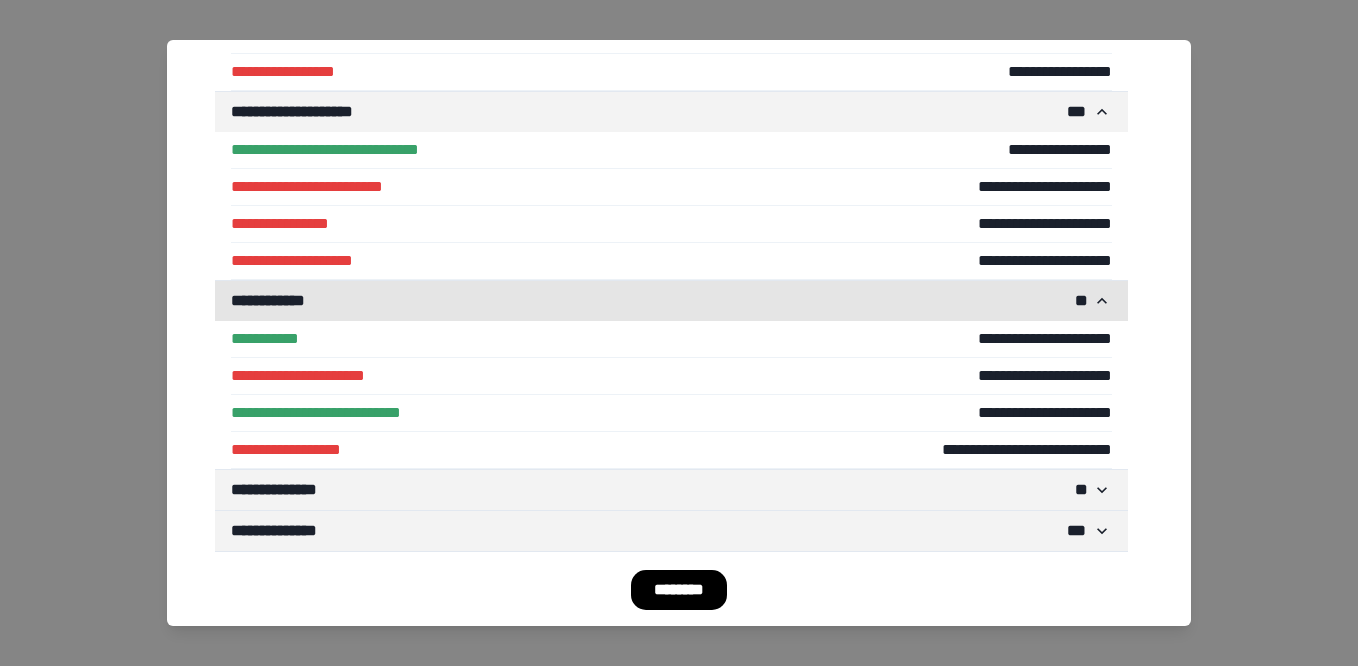 scroll, scrollTop: 1947, scrollLeft: 0, axis: vertical 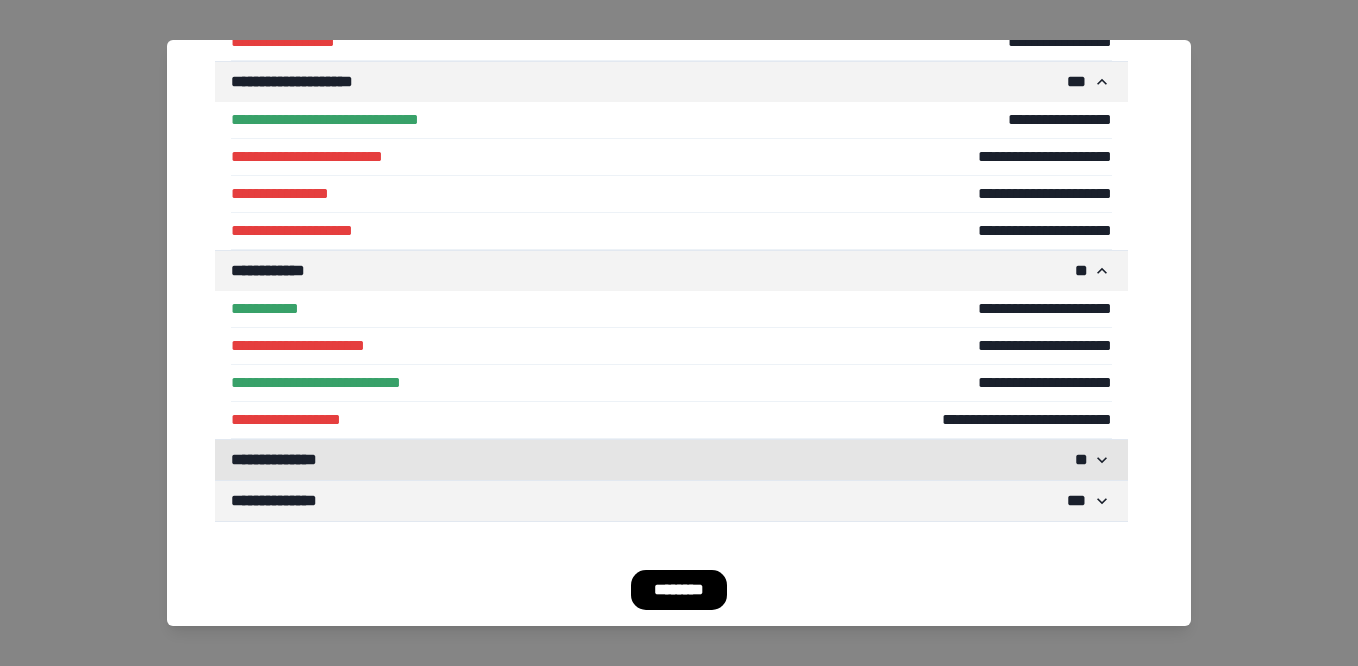 click on "* *" at bounding box center (1081, 460) 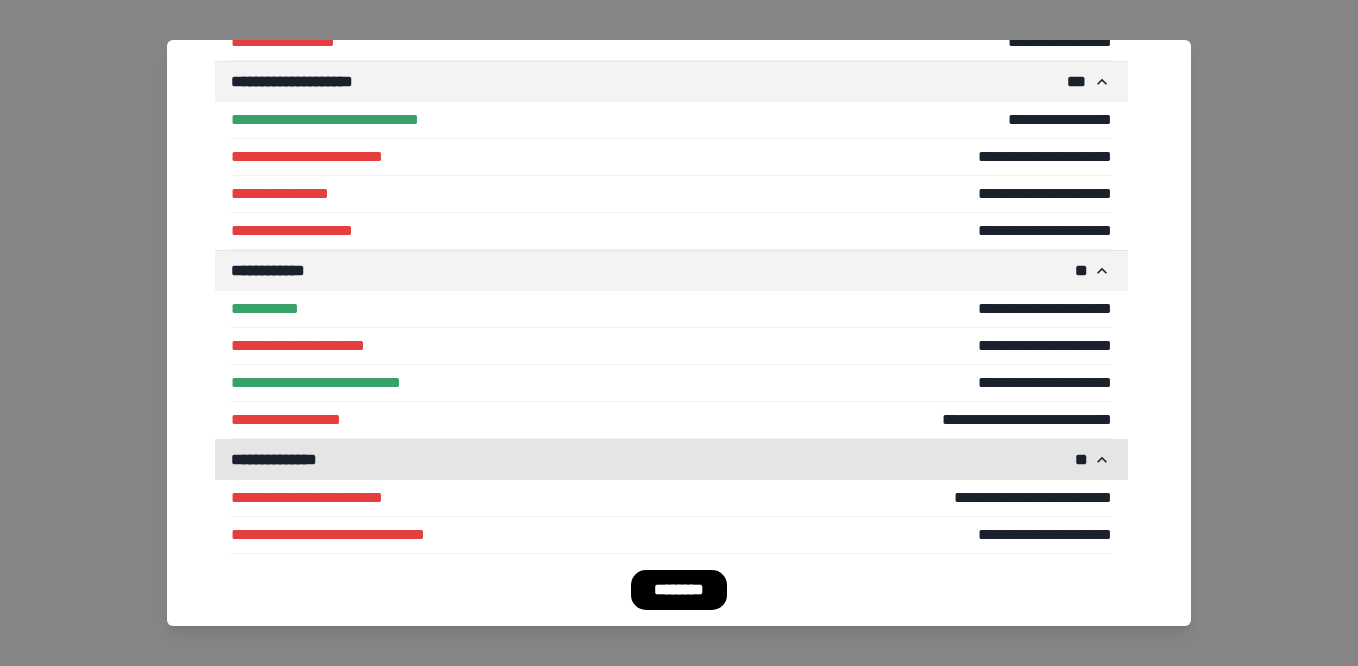 scroll, scrollTop: 2021, scrollLeft: 0, axis: vertical 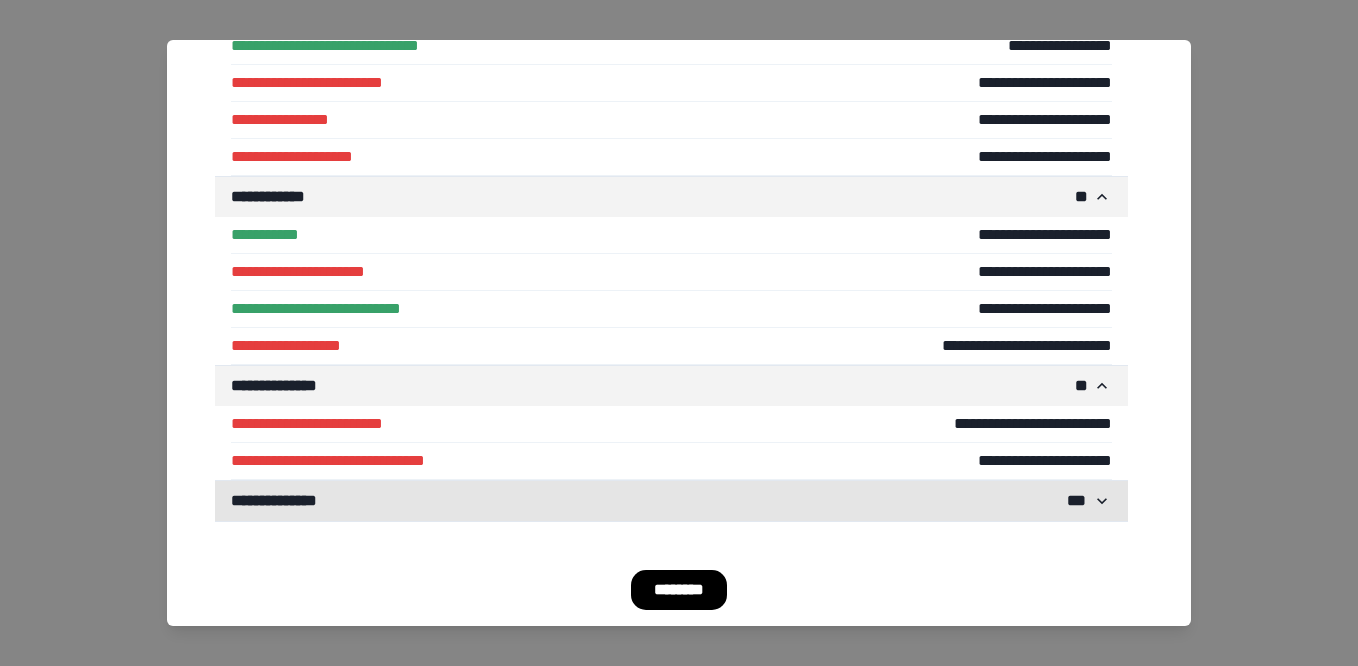 click on "** *" at bounding box center (1077, 501) 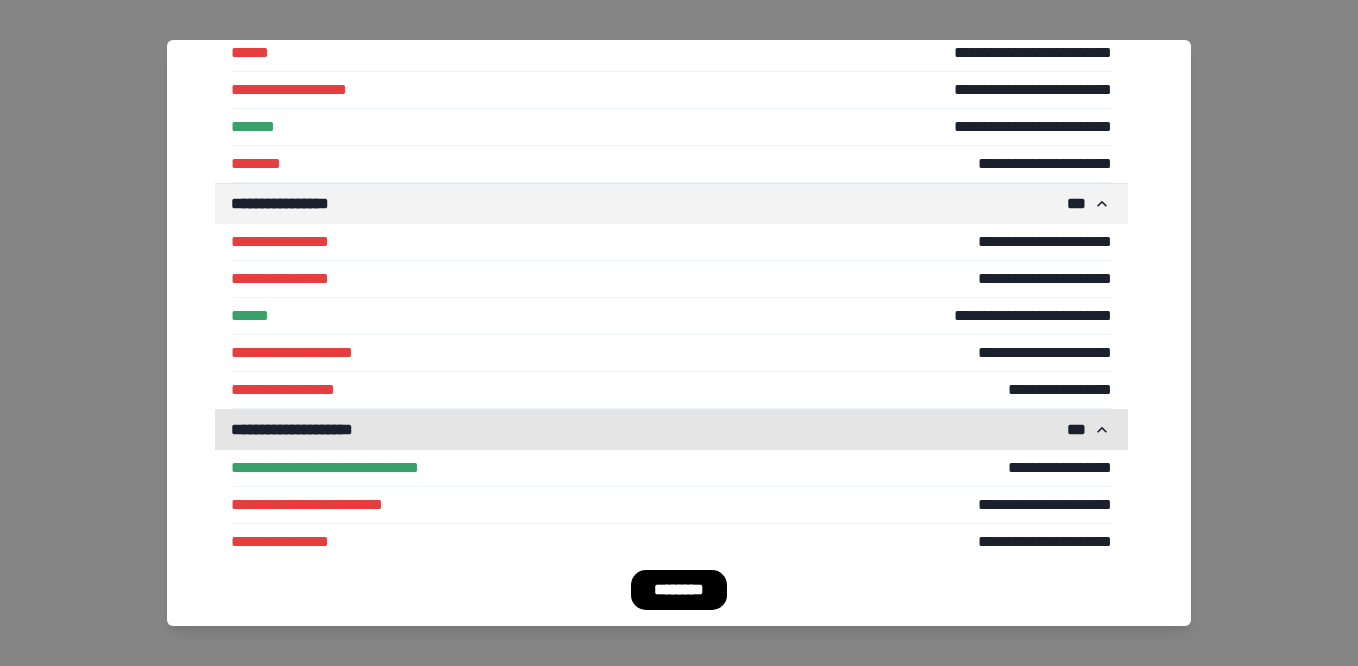 scroll, scrollTop: 1598, scrollLeft: 0, axis: vertical 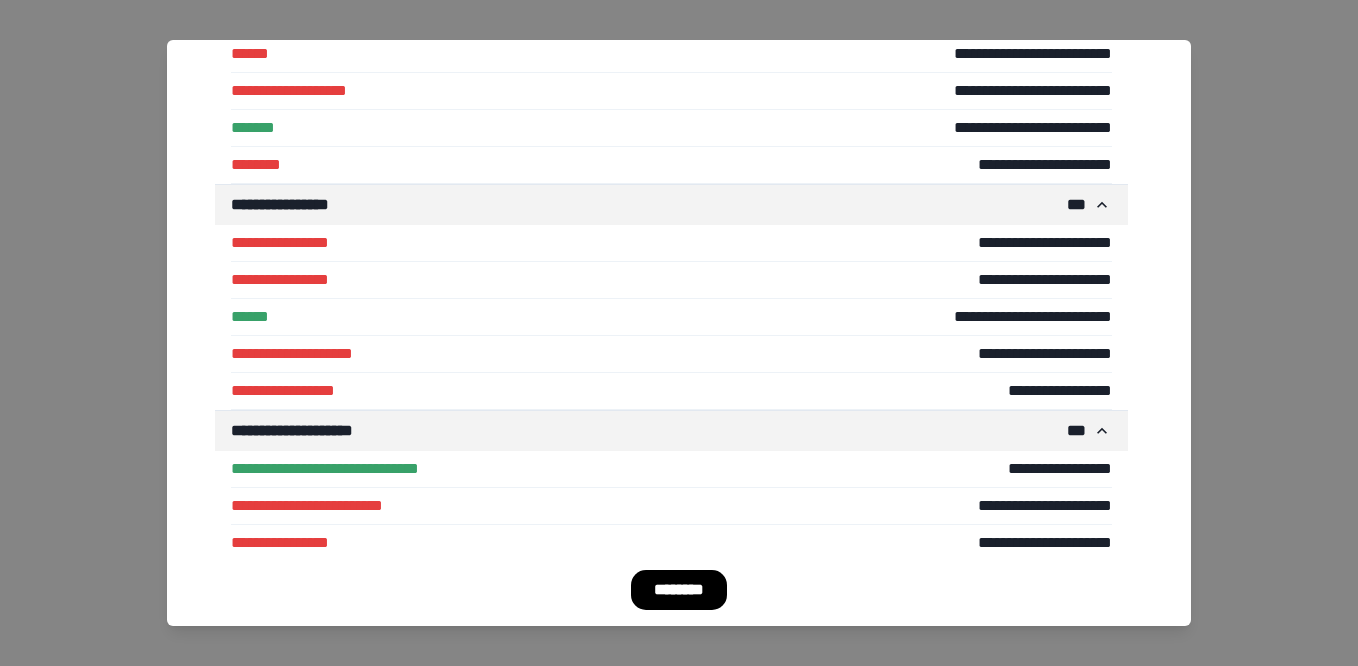 click on "**********" at bounding box center [517, 243] 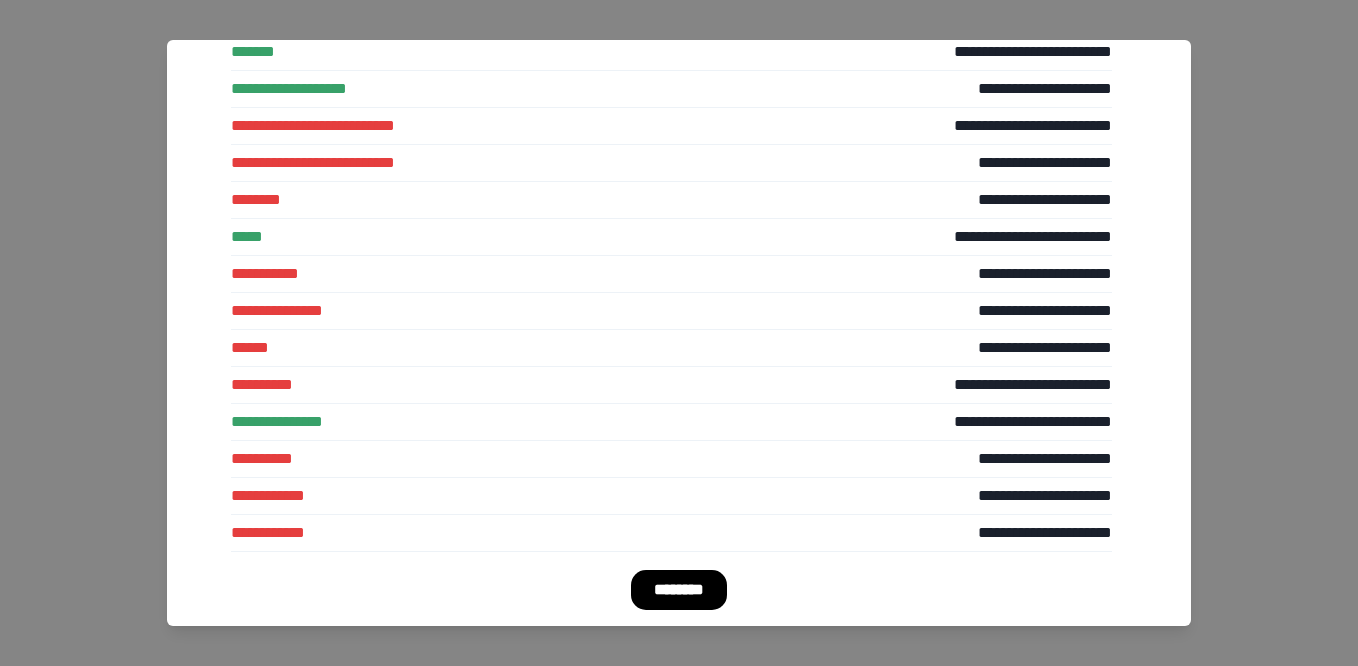 scroll, scrollTop: 977, scrollLeft: 0, axis: vertical 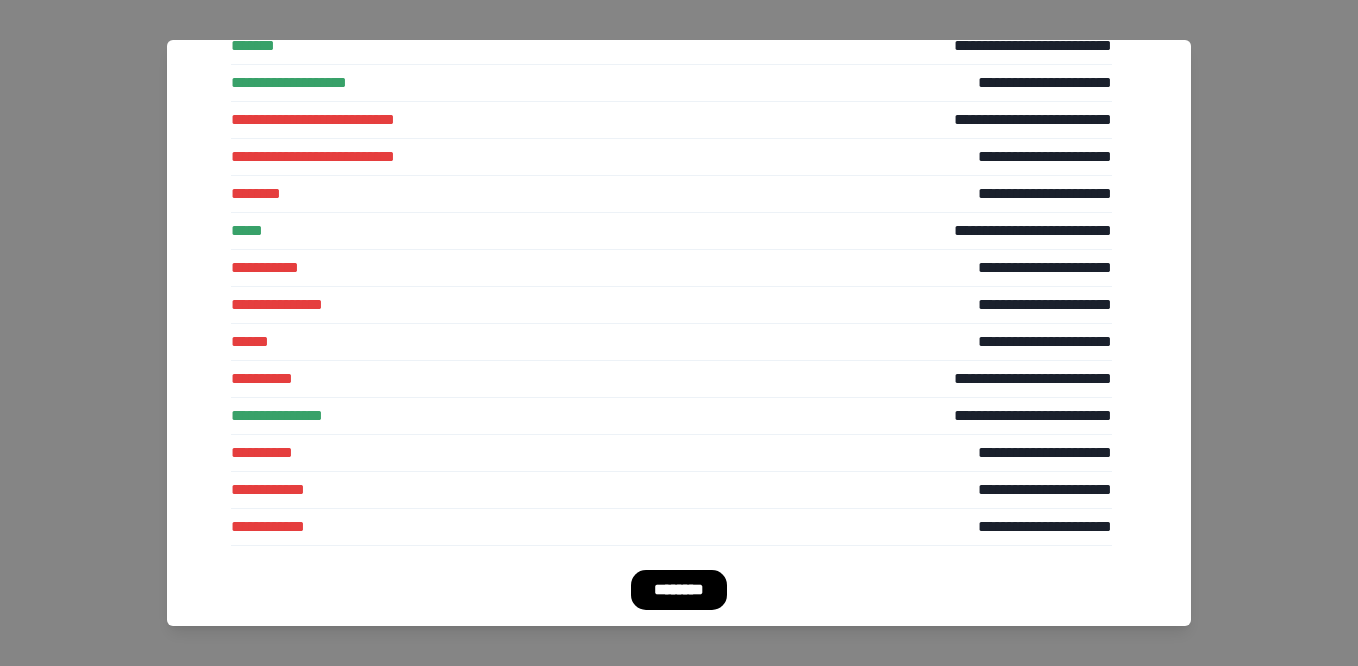 click on "**********" at bounding box center [517, 268] 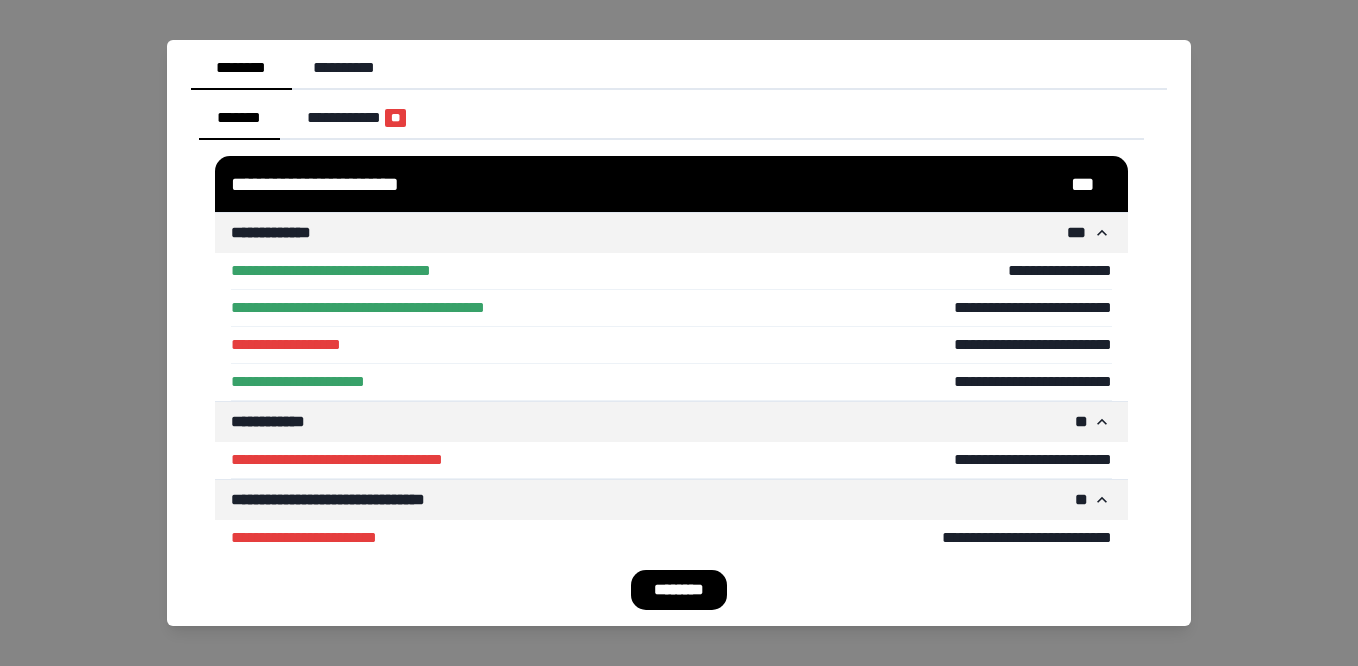 scroll, scrollTop: 0, scrollLeft: 0, axis: both 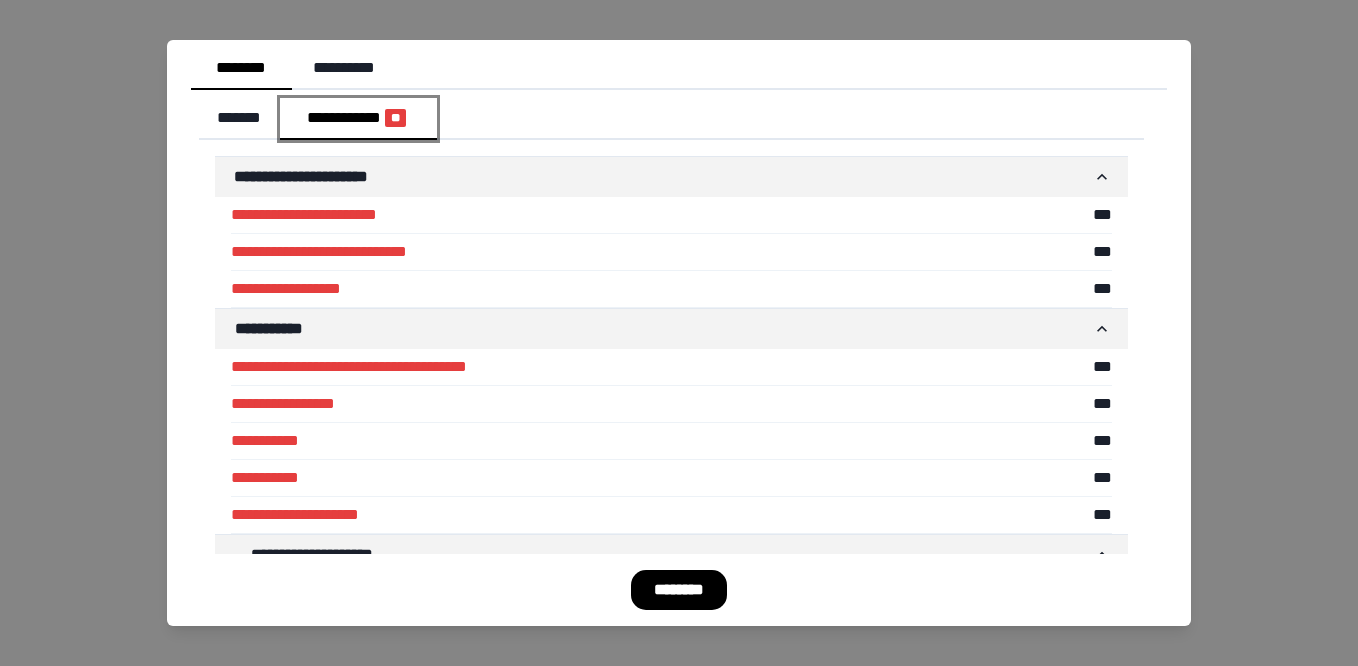 click on "**********" at bounding box center [359, 119] 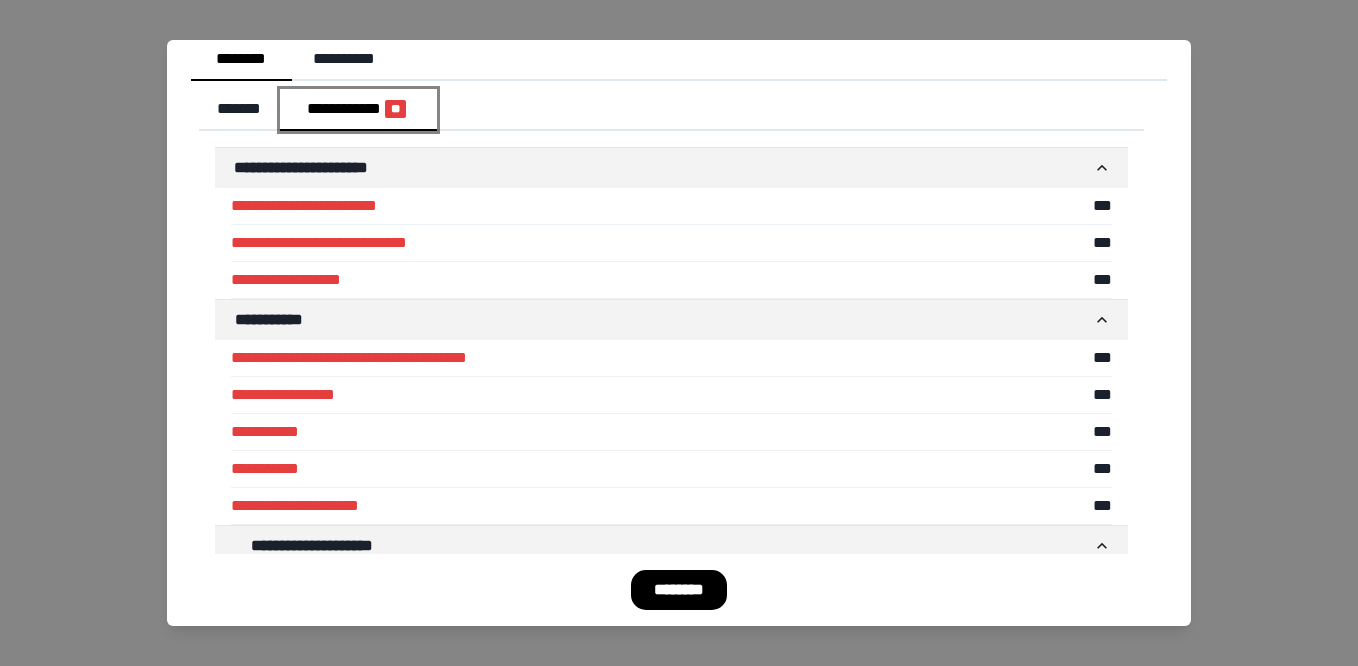 scroll, scrollTop: 0, scrollLeft: 0, axis: both 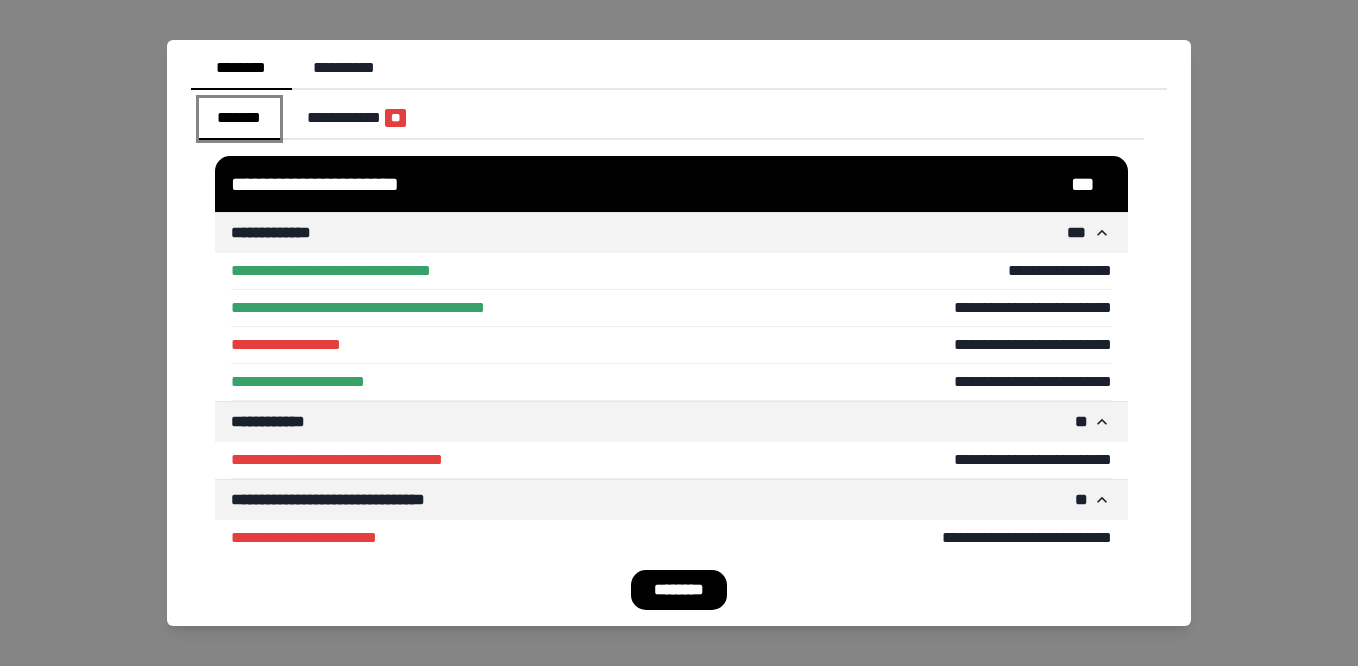 click on "*******" at bounding box center [239, 119] 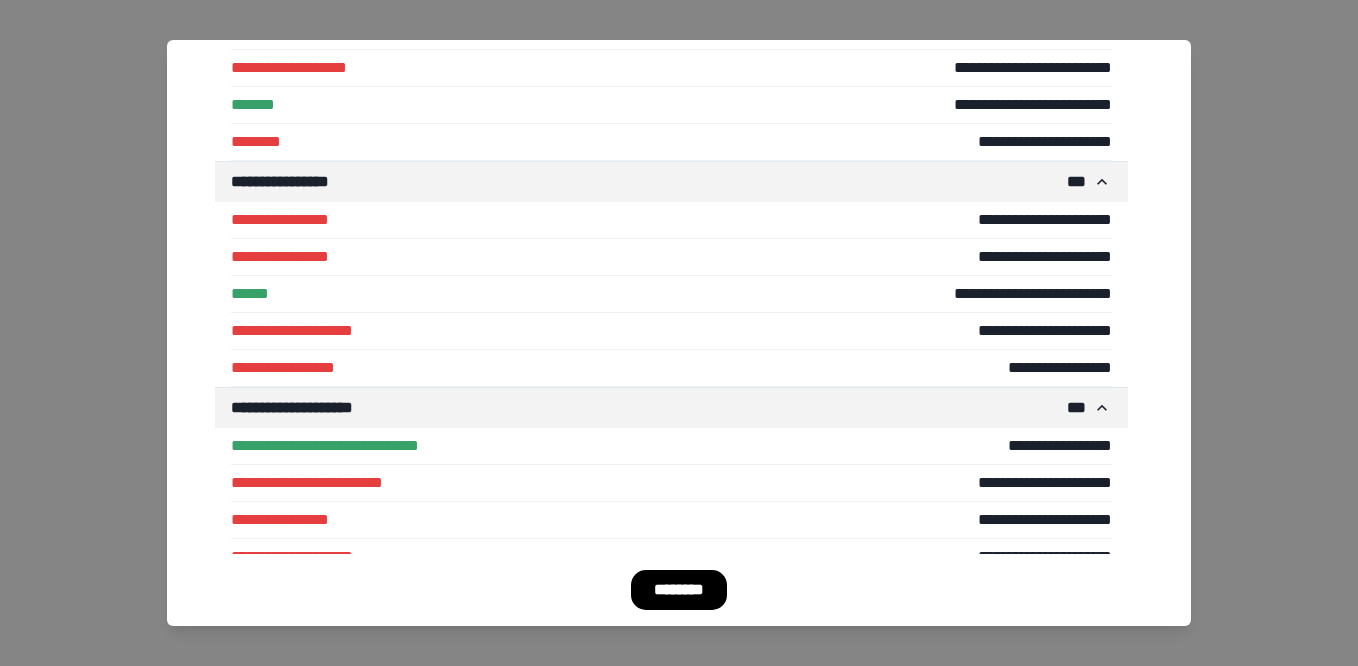 scroll, scrollTop: 1636, scrollLeft: 0, axis: vertical 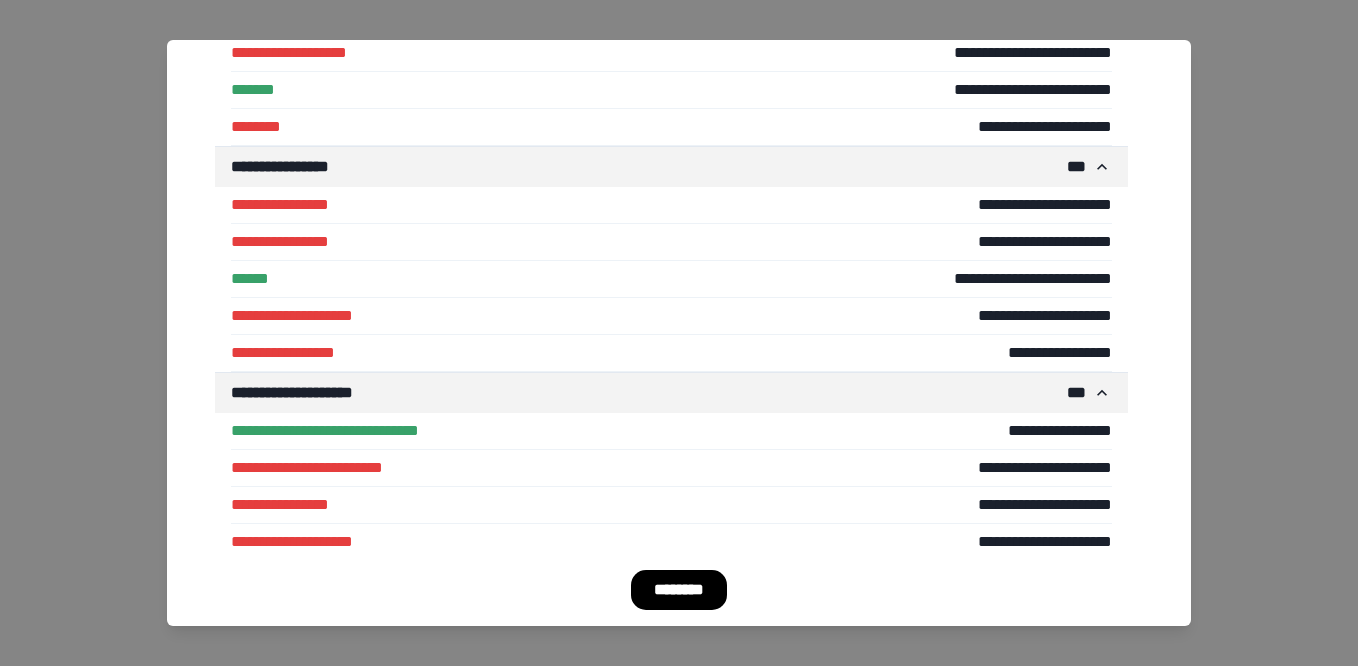 click on "**********" at bounding box center (958, 205) 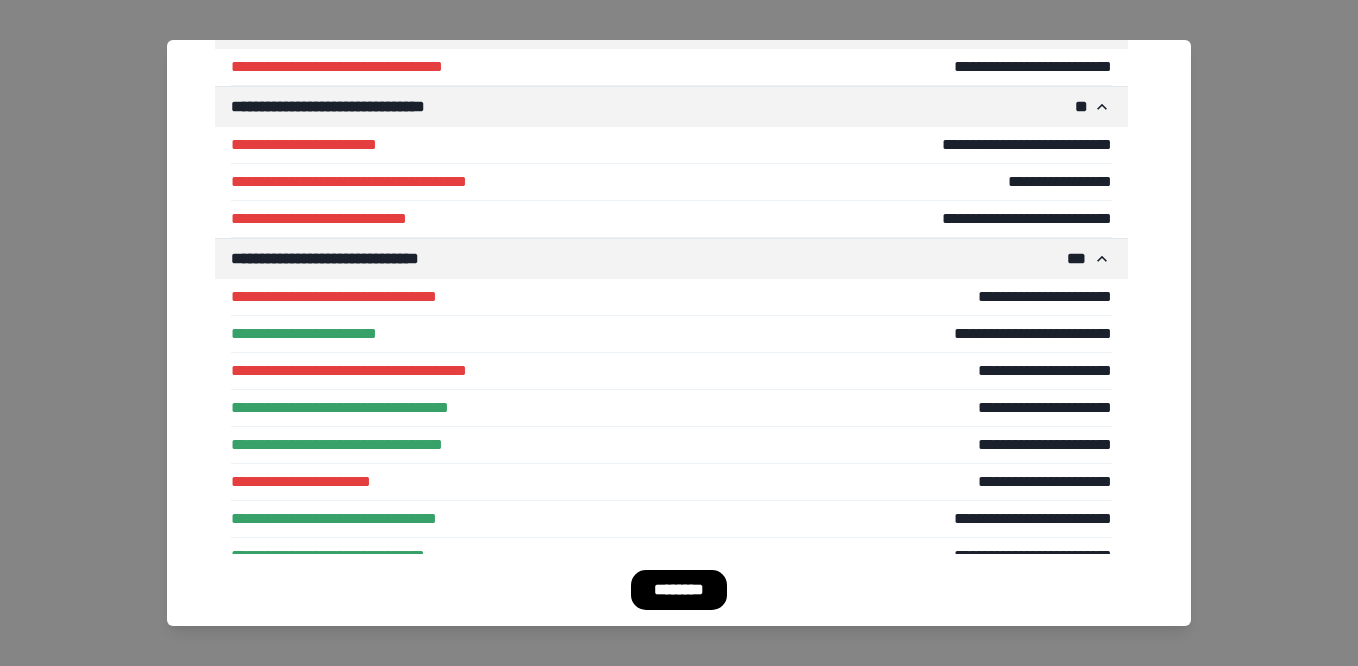 scroll, scrollTop: 0, scrollLeft: 0, axis: both 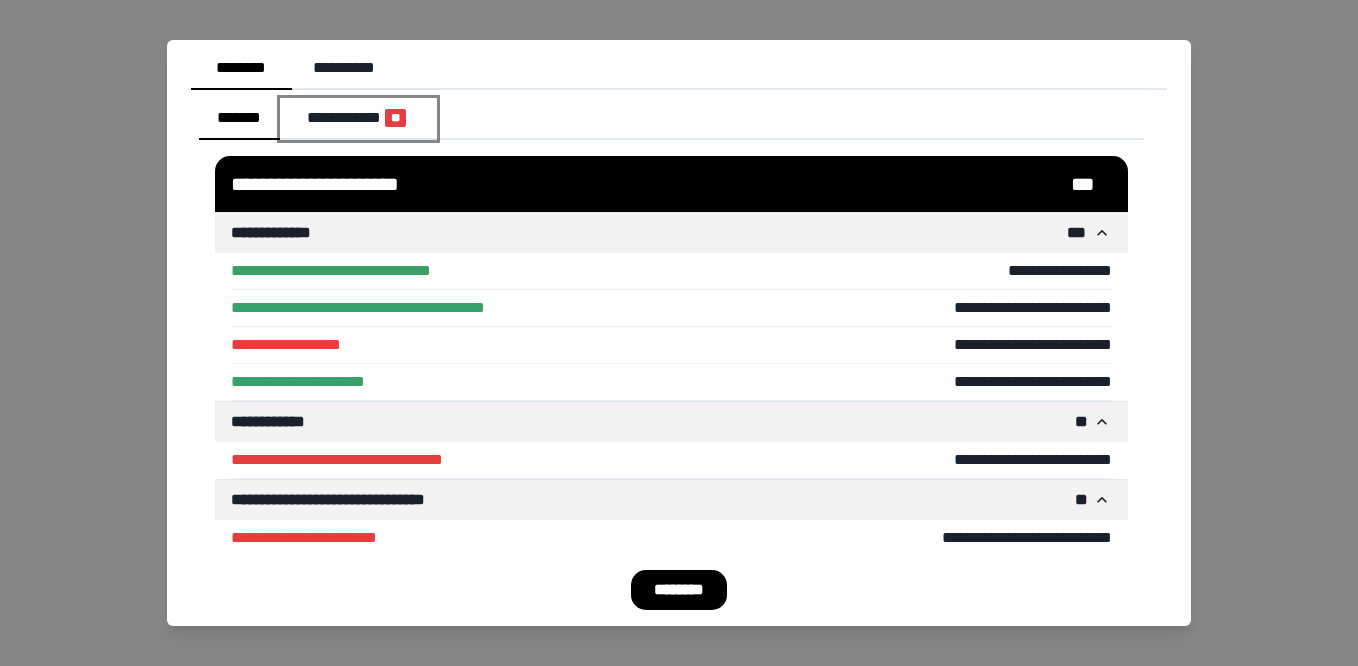 click on "**********" at bounding box center (359, 119) 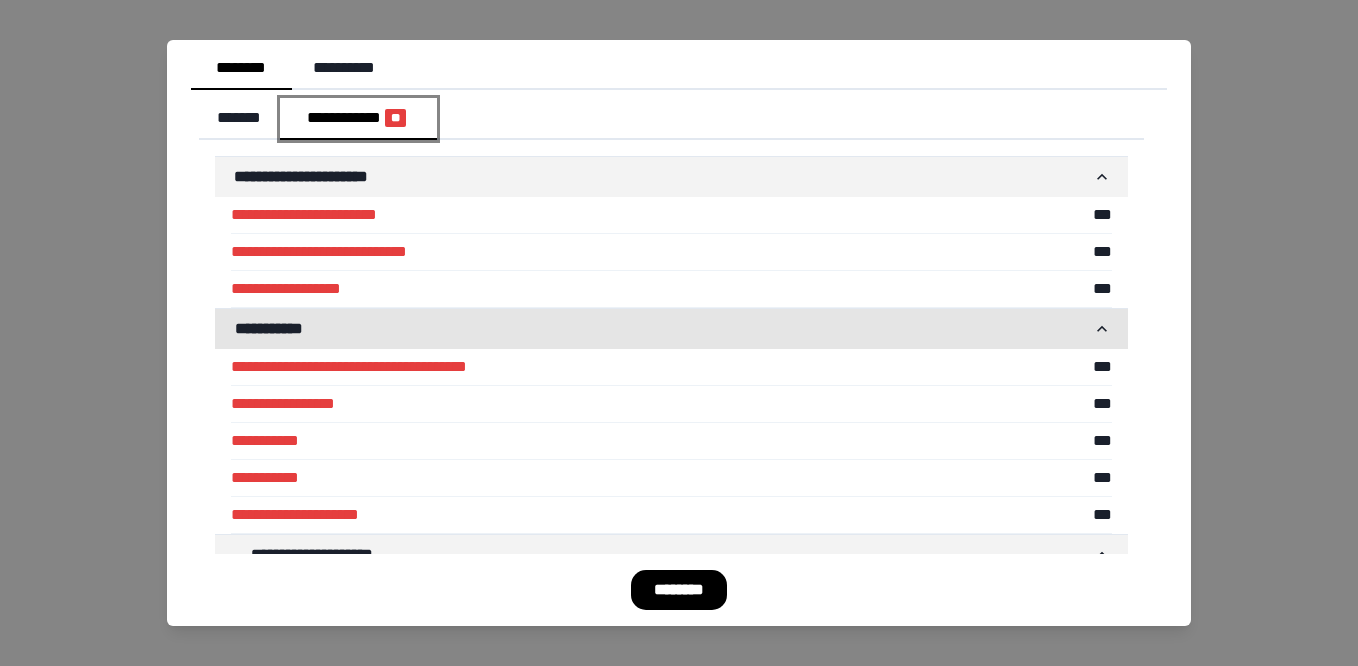 scroll, scrollTop: 1, scrollLeft: 0, axis: vertical 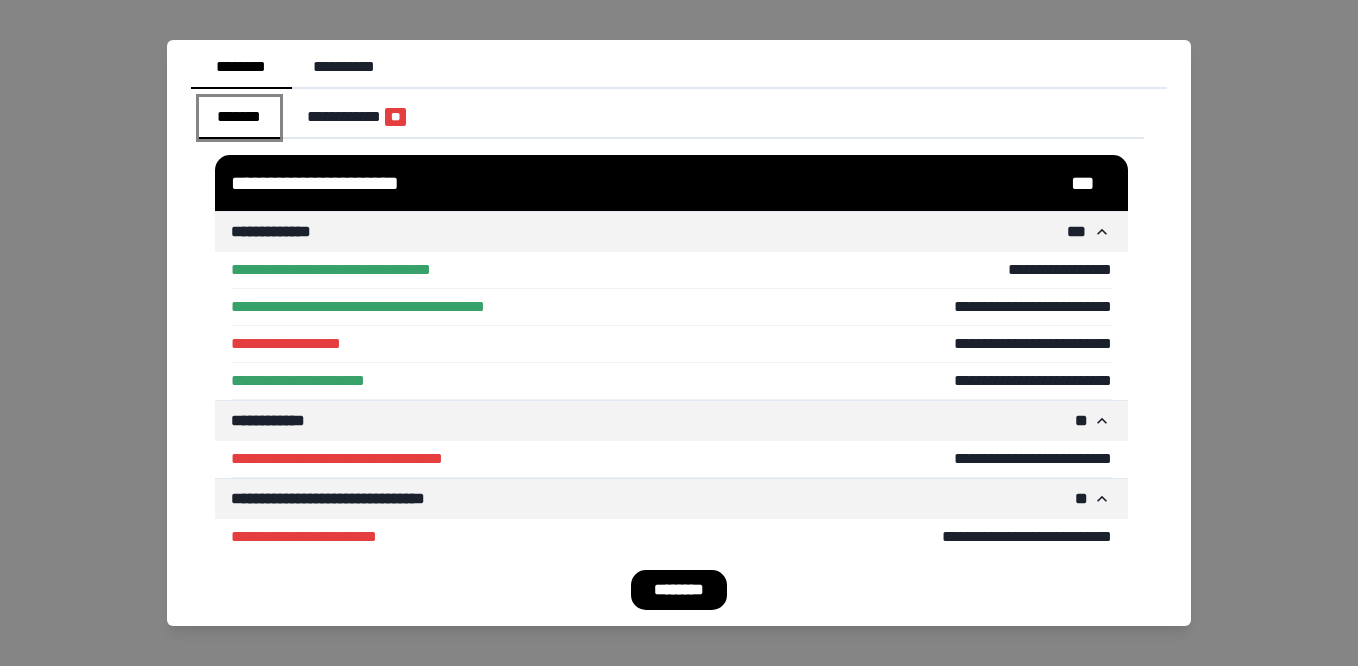 click on "*******" at bounding box center (239, 118) 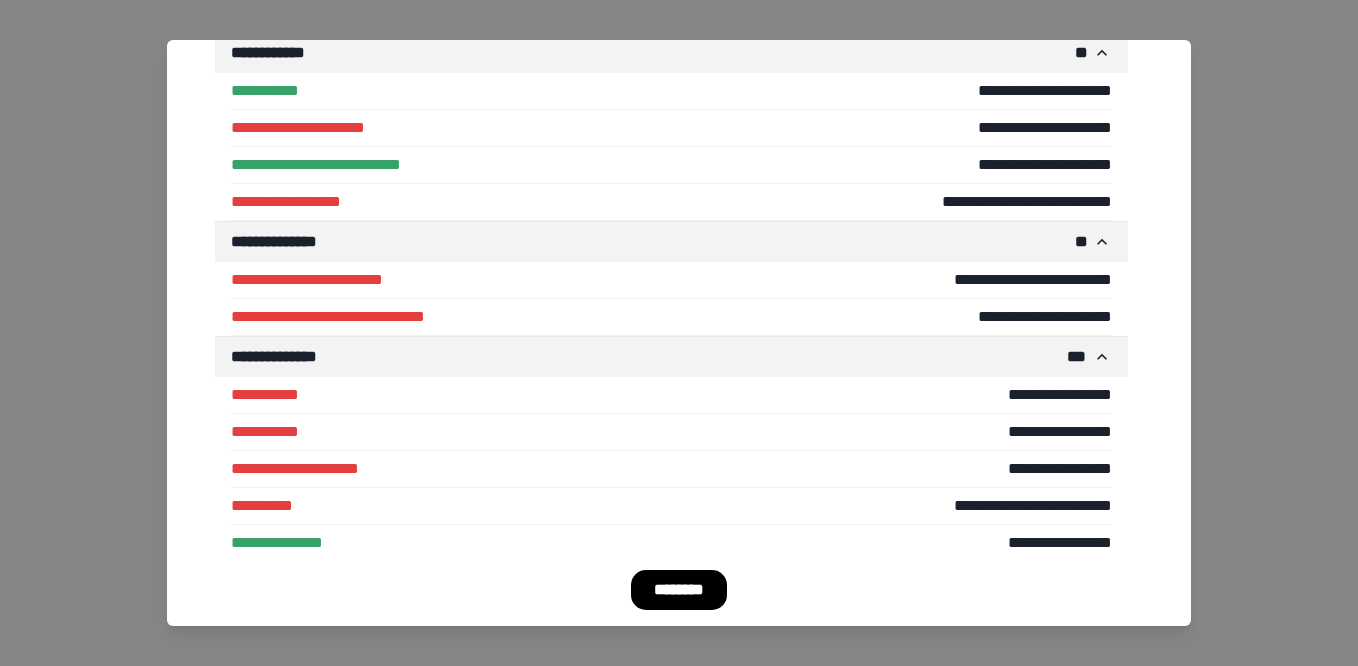scroll, scrollTop: 2317, scrollLeft: 0, axis: vertical 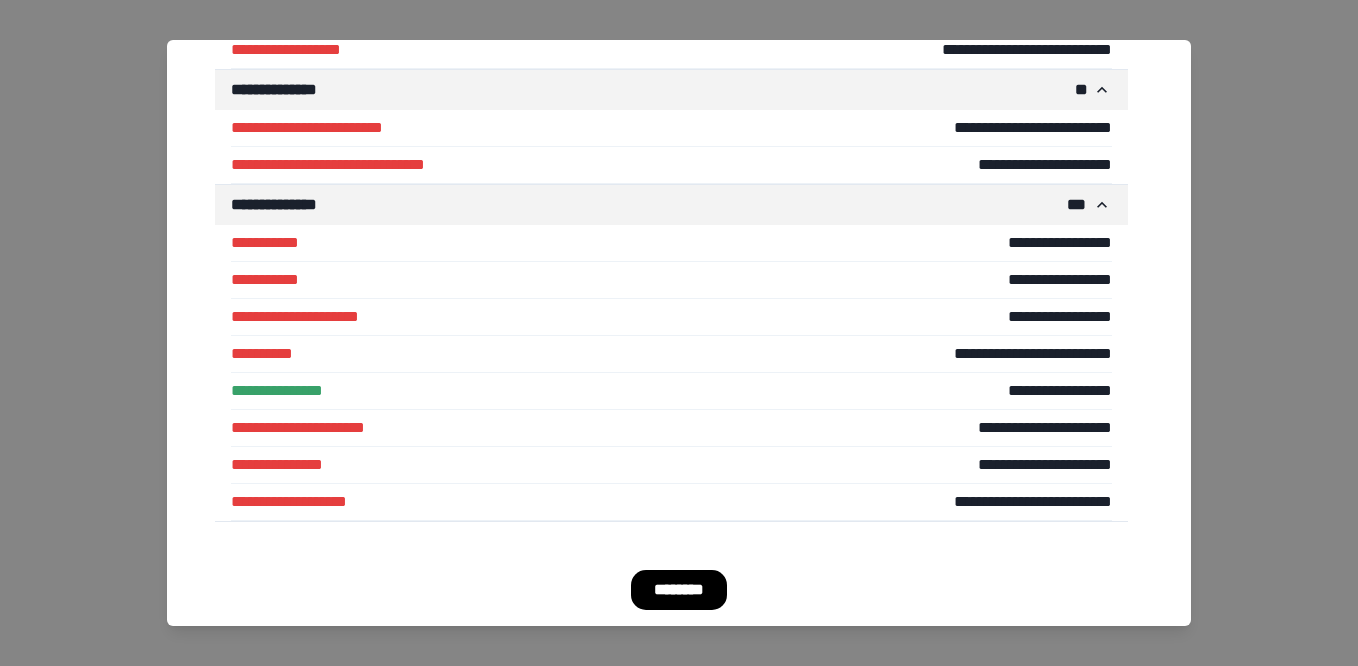 click on "********" at bounding box center [679, 590] 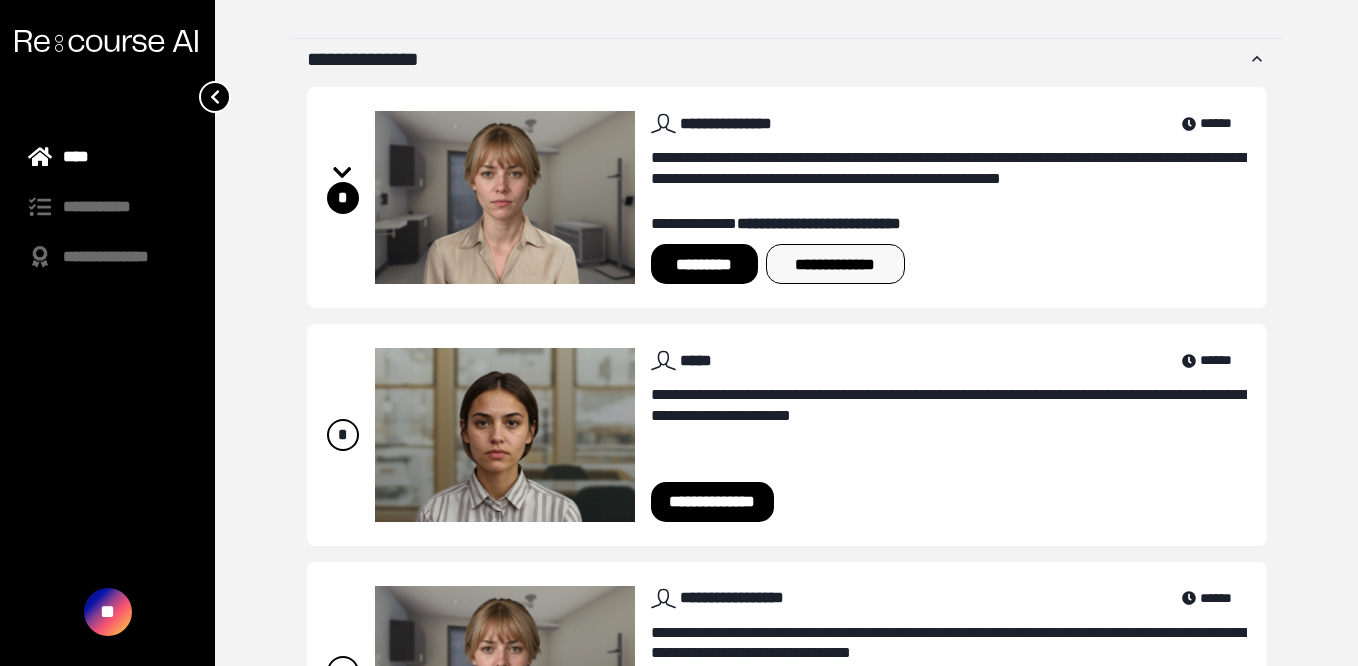 click on "**********" at bounding box center (835, 264) 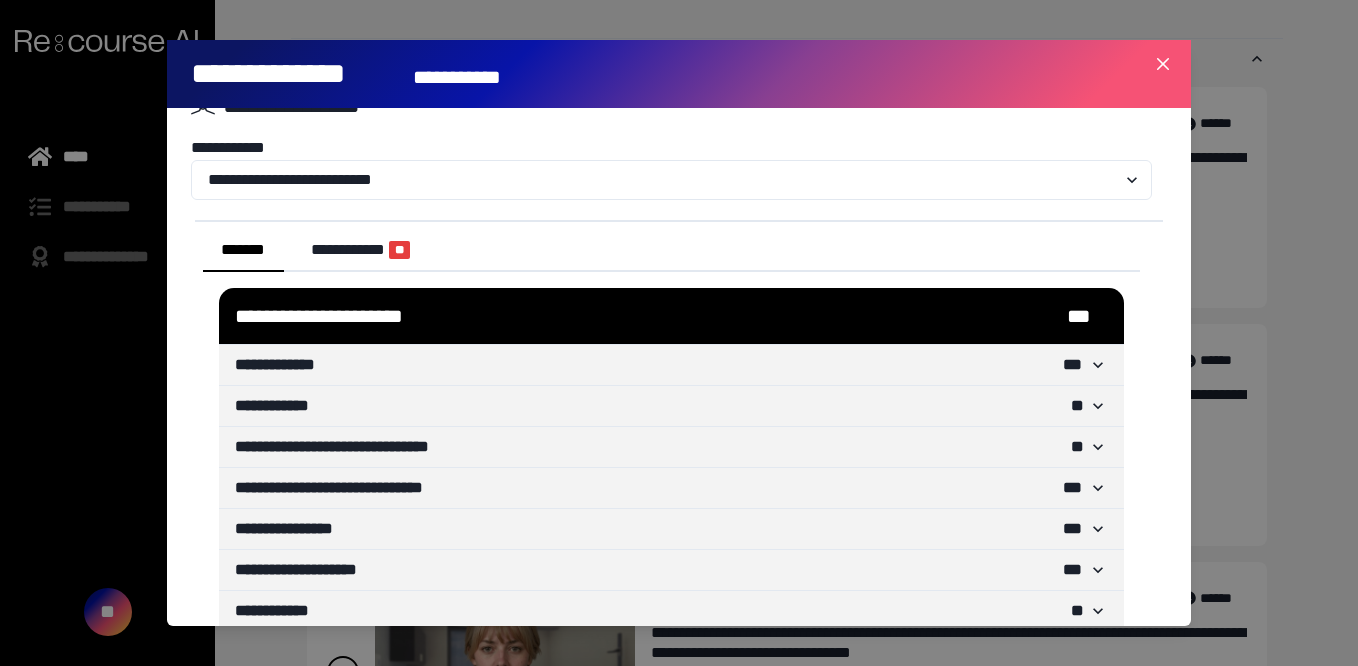 scroll, scrollTop: 42, scrollLeft: 0, axis: vertical 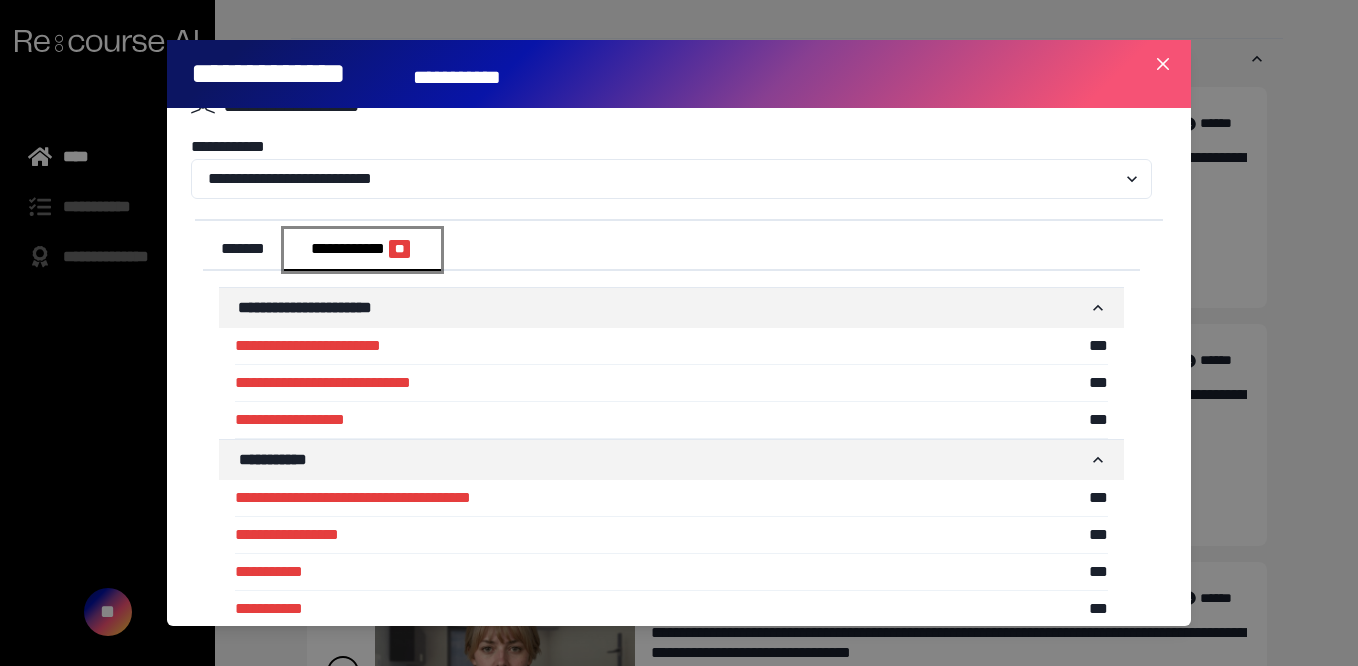 click on "**********" at bounding box center [363, 250] 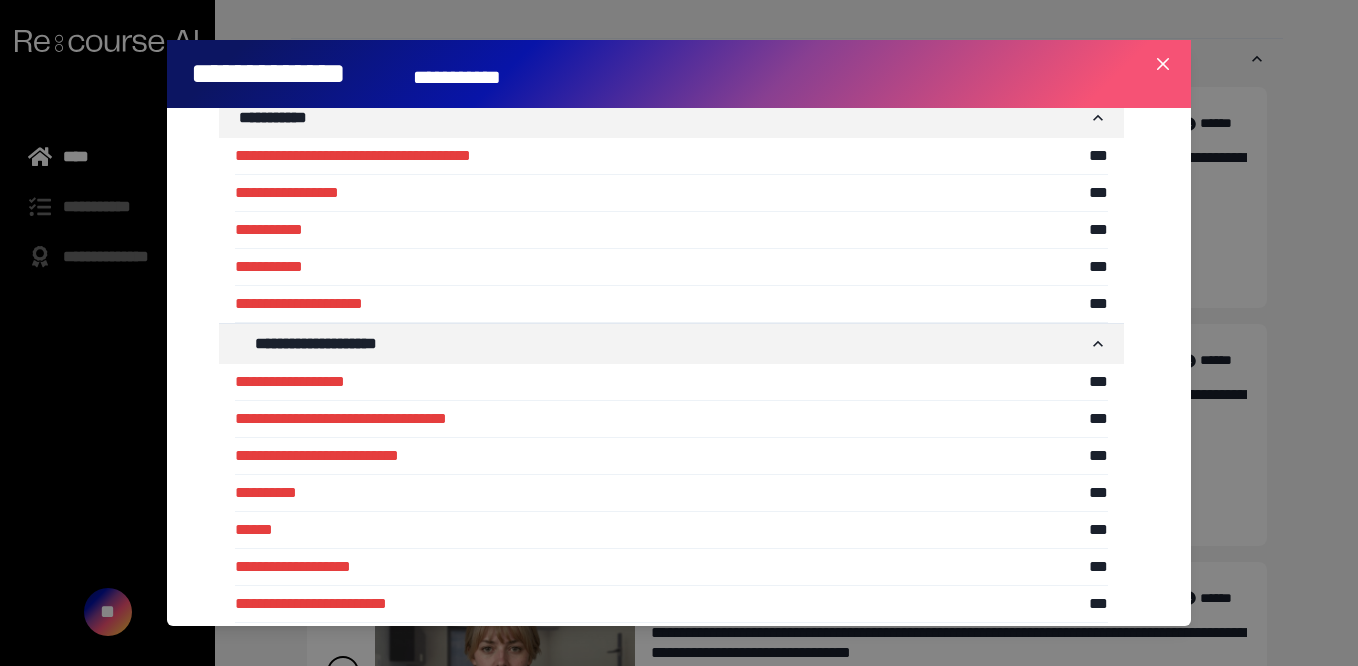 scroll, scrollTop: 384, scrollLeft: 0, axis: vertical 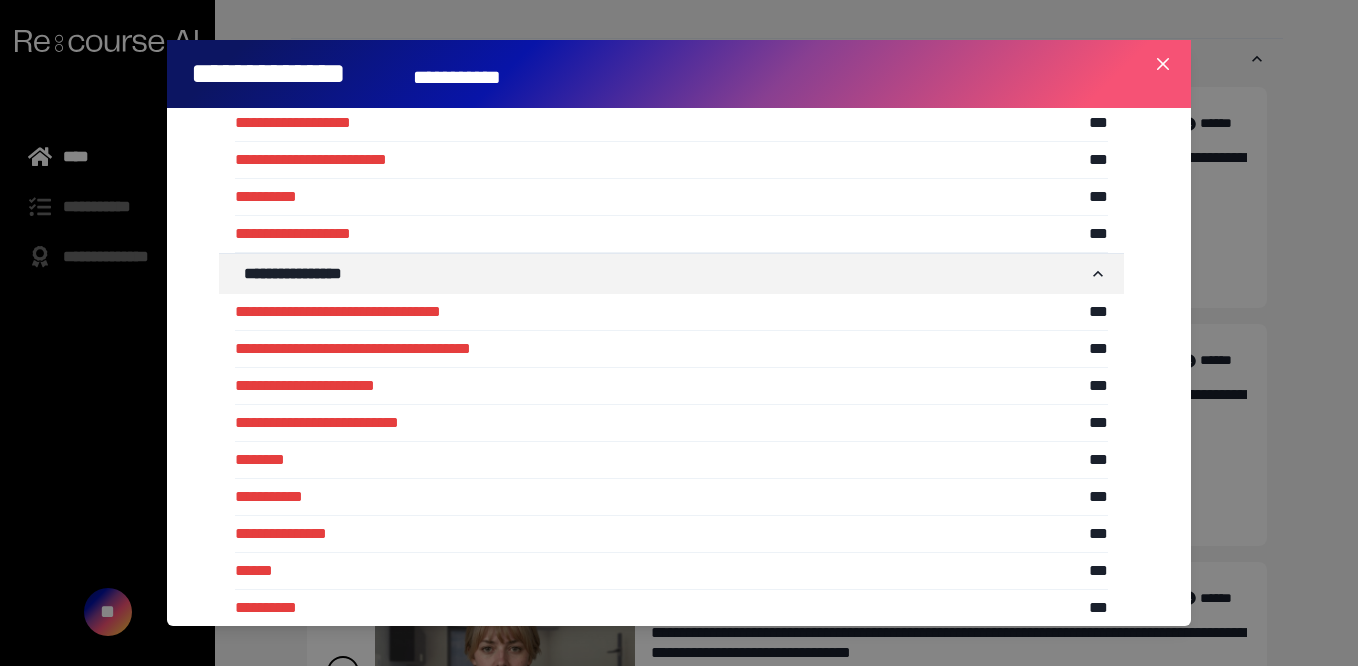 click on "**********" at bounding box center [518, 233] 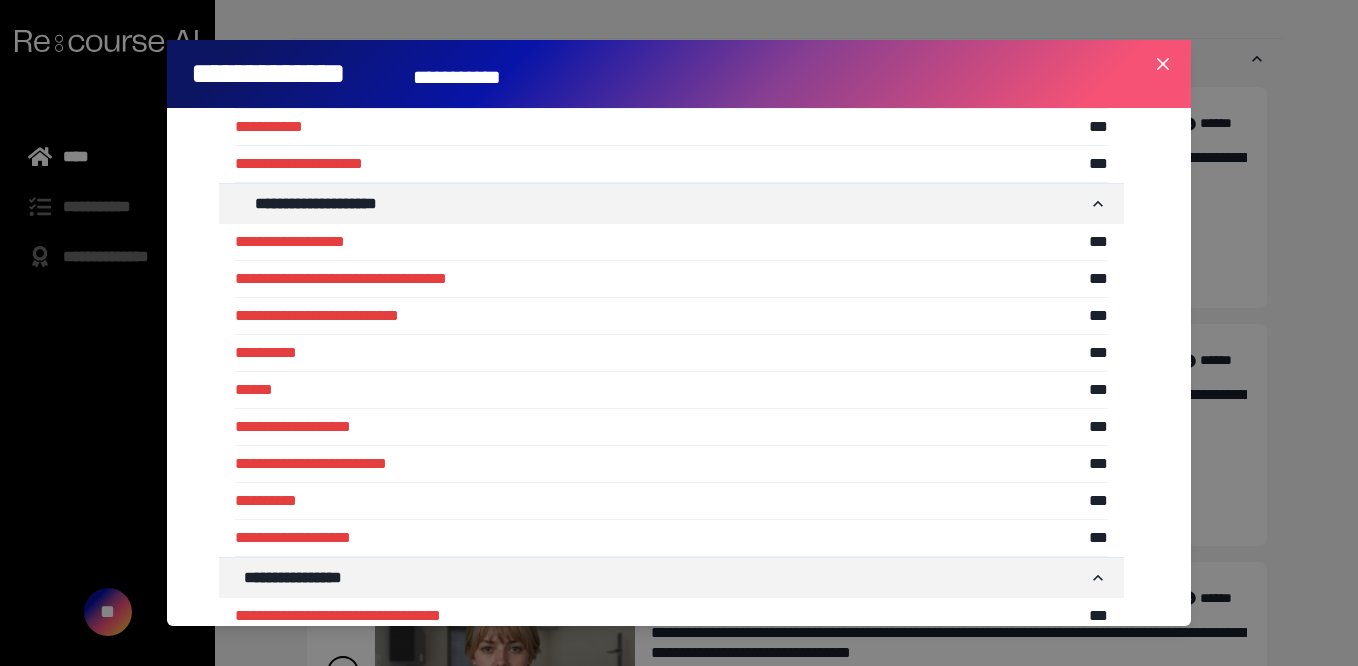 scroll, scrollTop: 527, scrollLeft: 0, axis: vertical 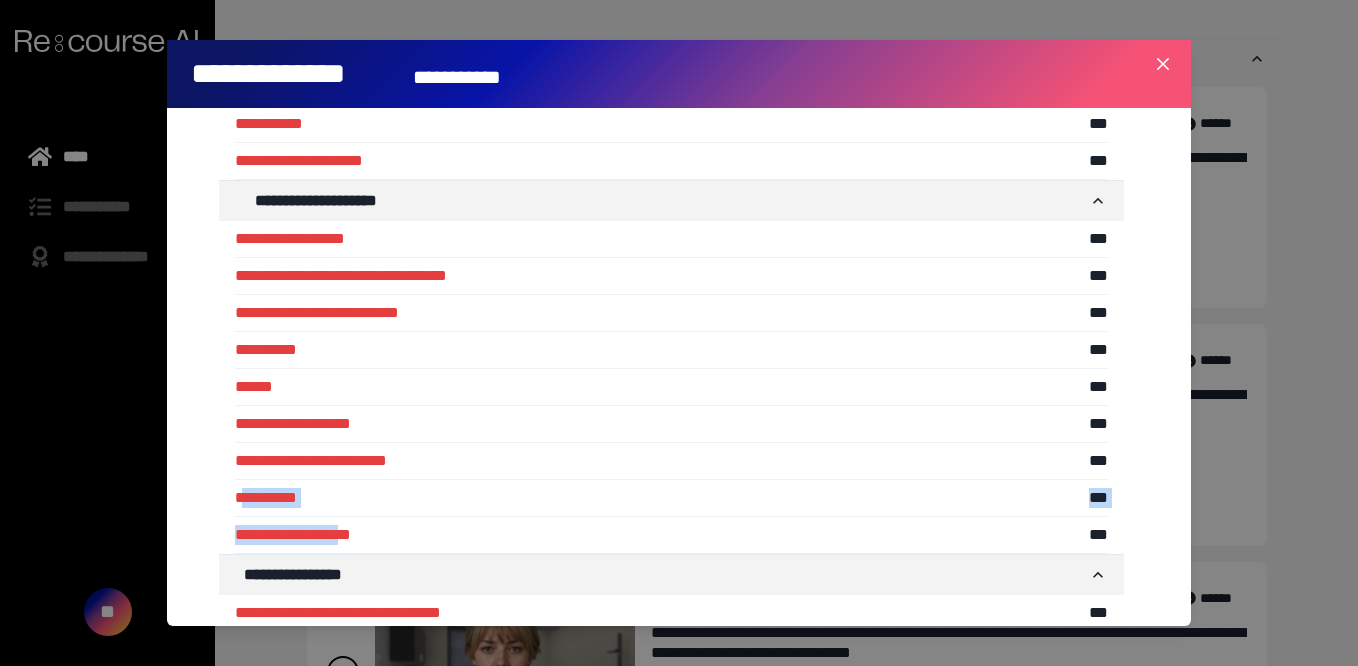 drag, startPoint x: 357, startPoint y: 535, endPoint x: 248, endPoint y: 489, distance: 118.308914 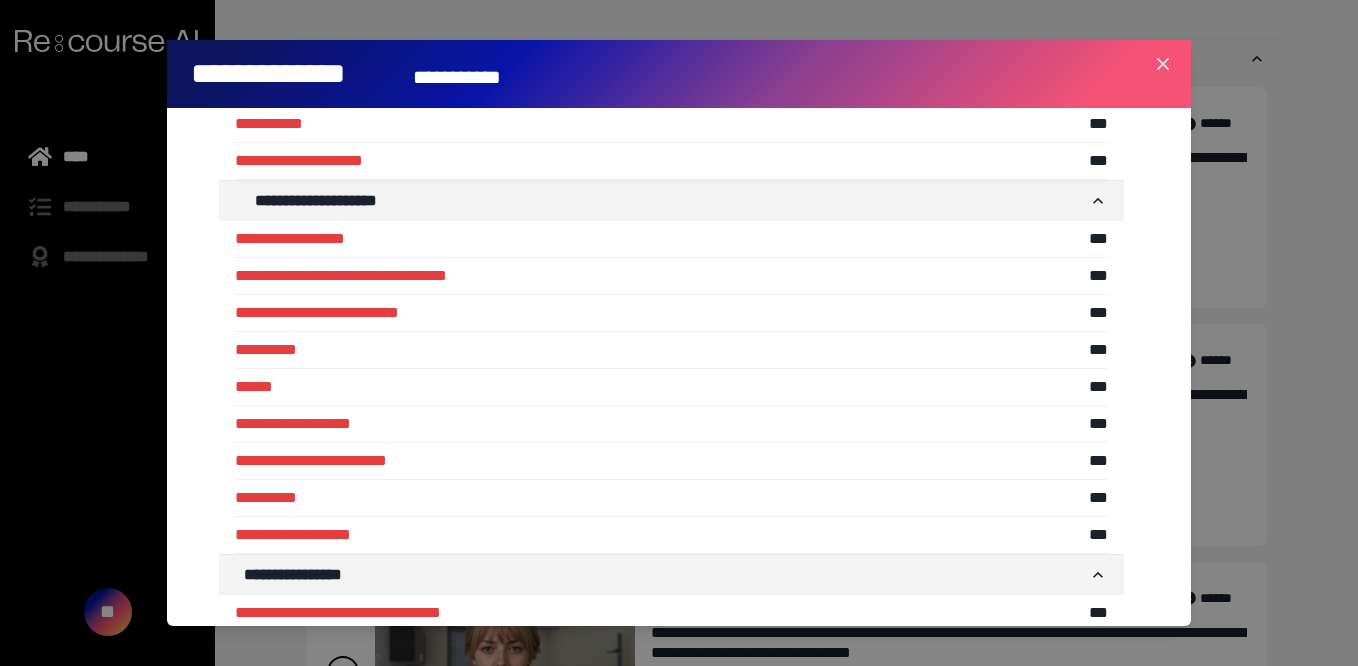 click on "**********" at bounding box center (518, 497) 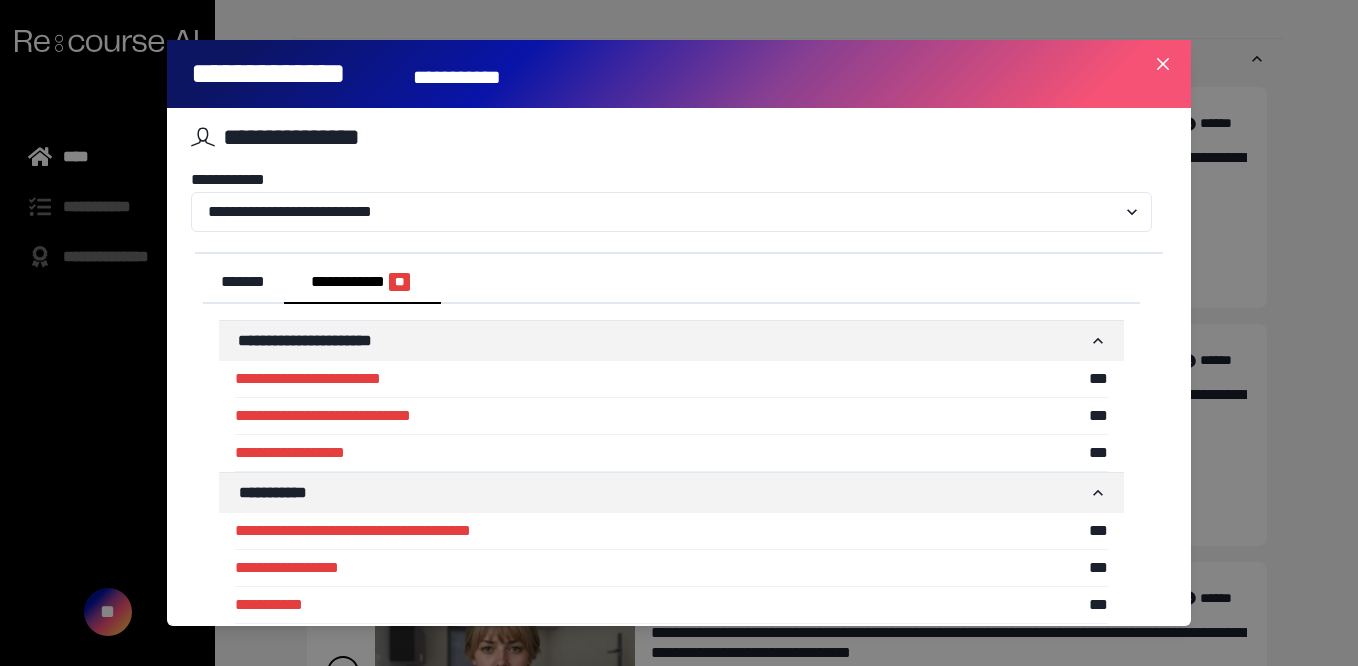 scroll, scrollTop: 10, scrollLeft: 0, axis: vertical 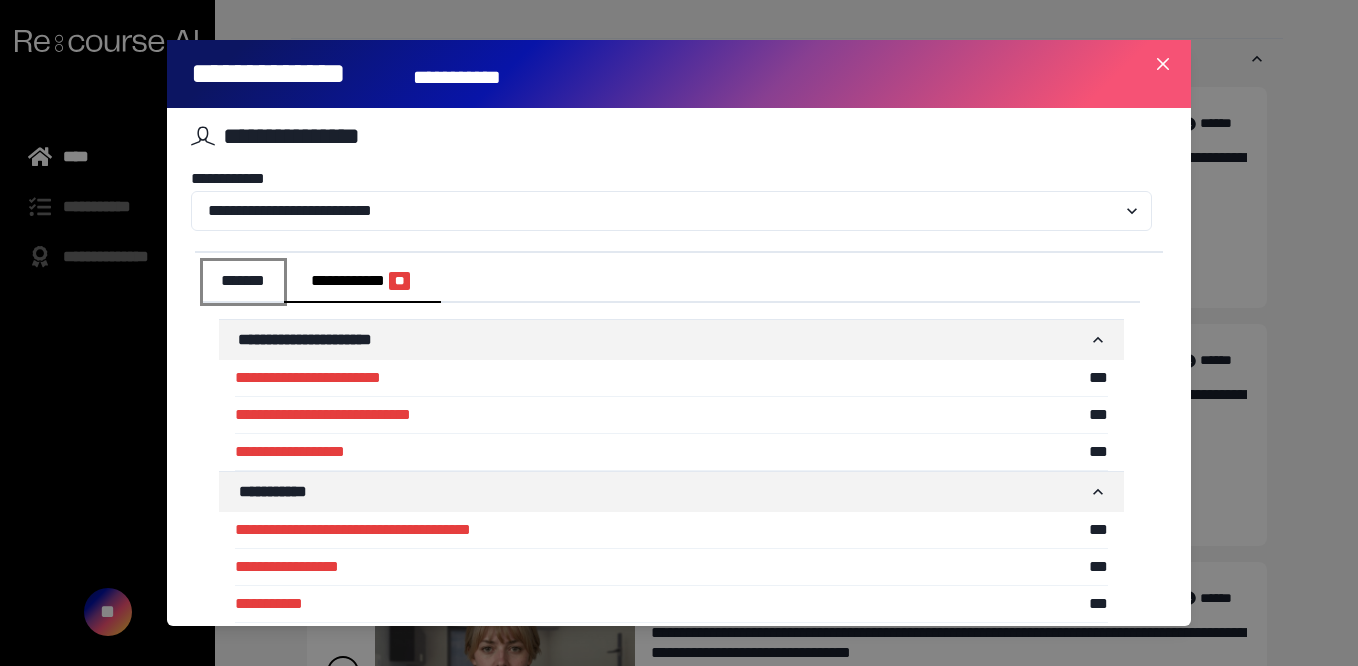 click on "*******" at bounding box center [243, 282] 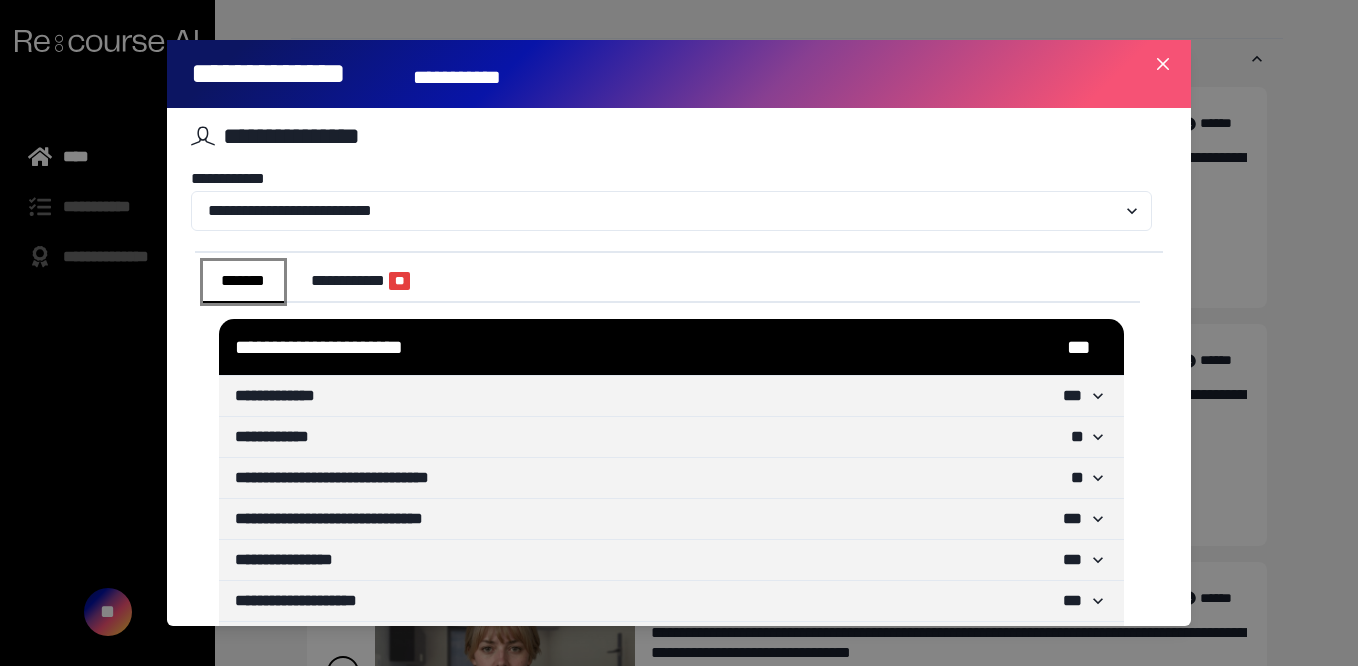 scroll, scrollTop: 165, scrollLeft: 0, axis: vertical 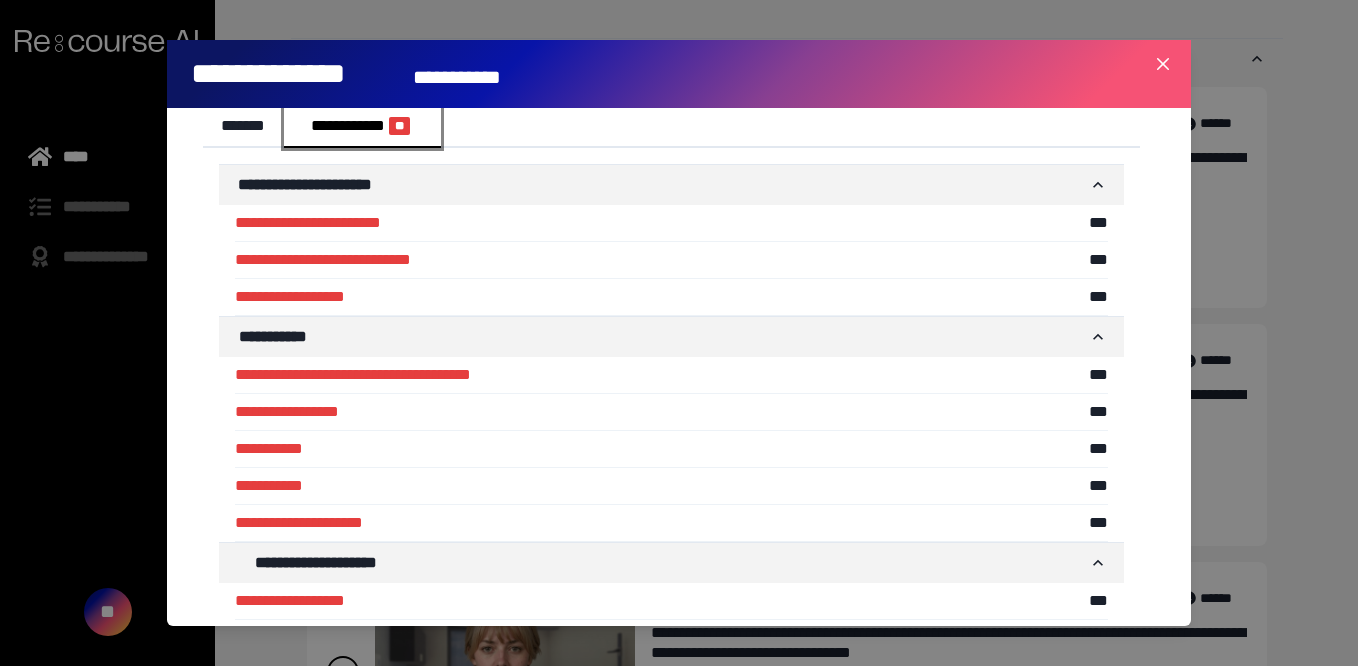 click on "**********" at bounding box center [363, 127] 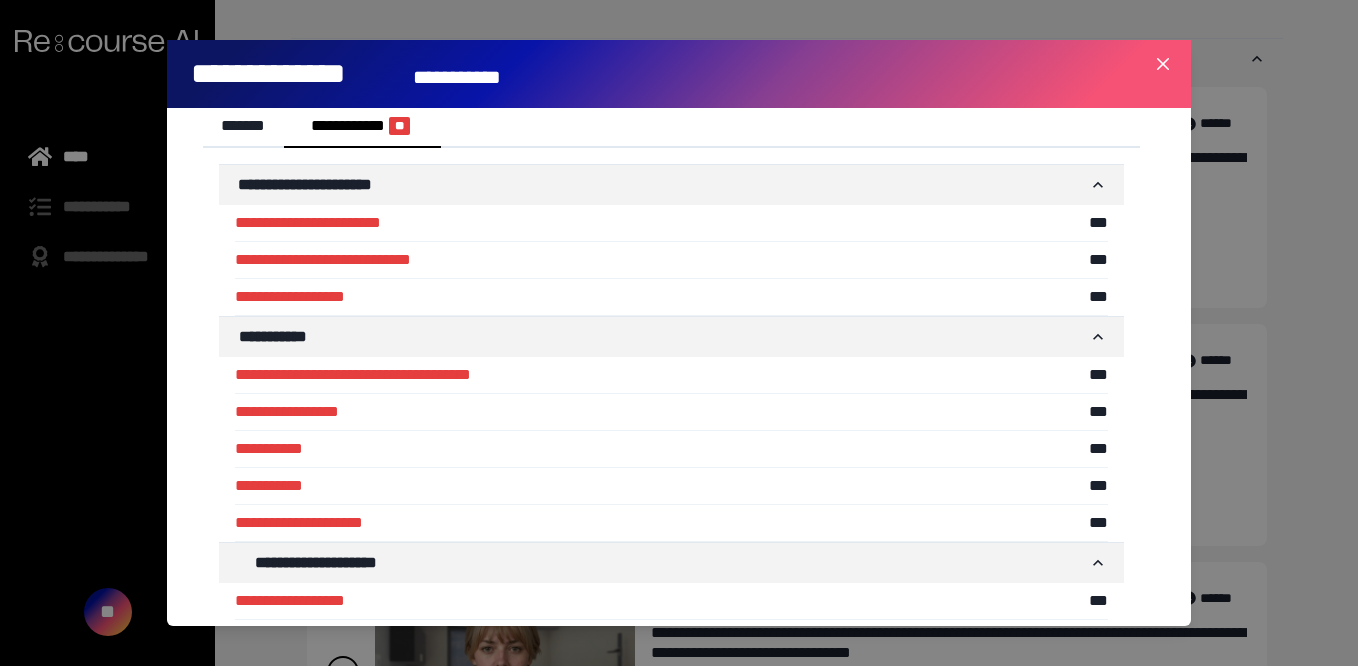click on "**********" at bounding box center (679, 333) 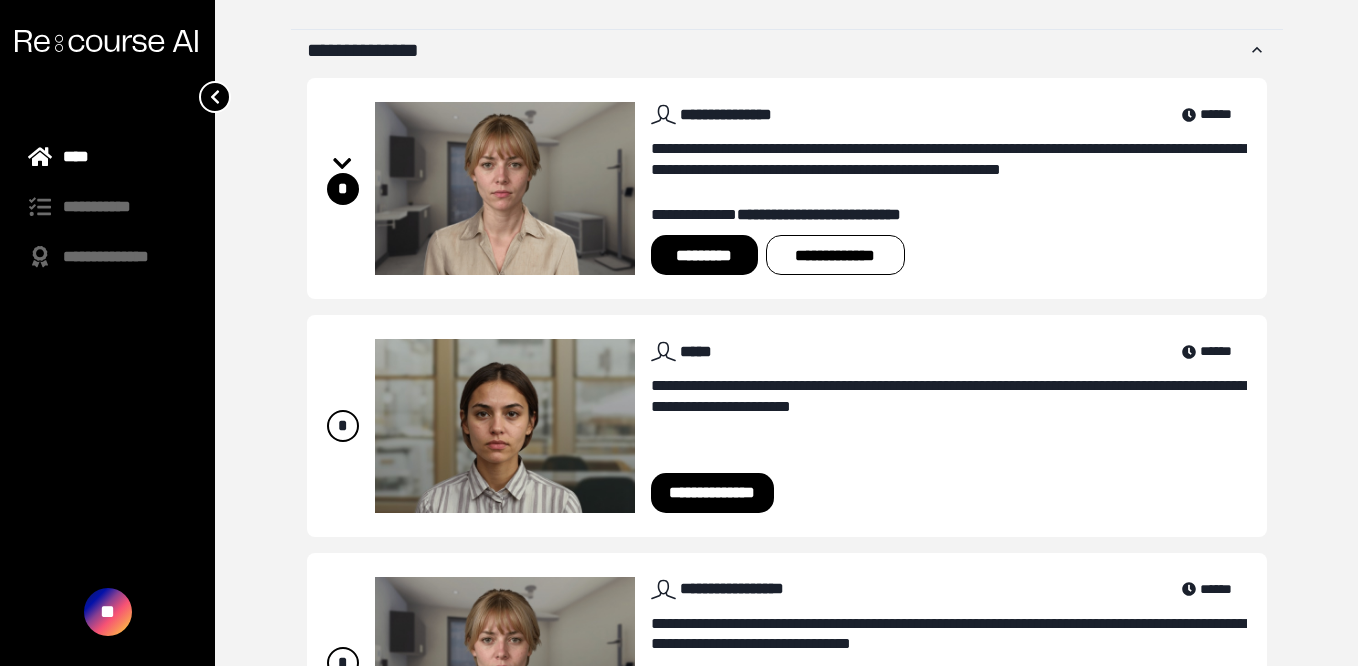 scroll, scrollTop: 587, scrollLeft: 0, axis: vertical 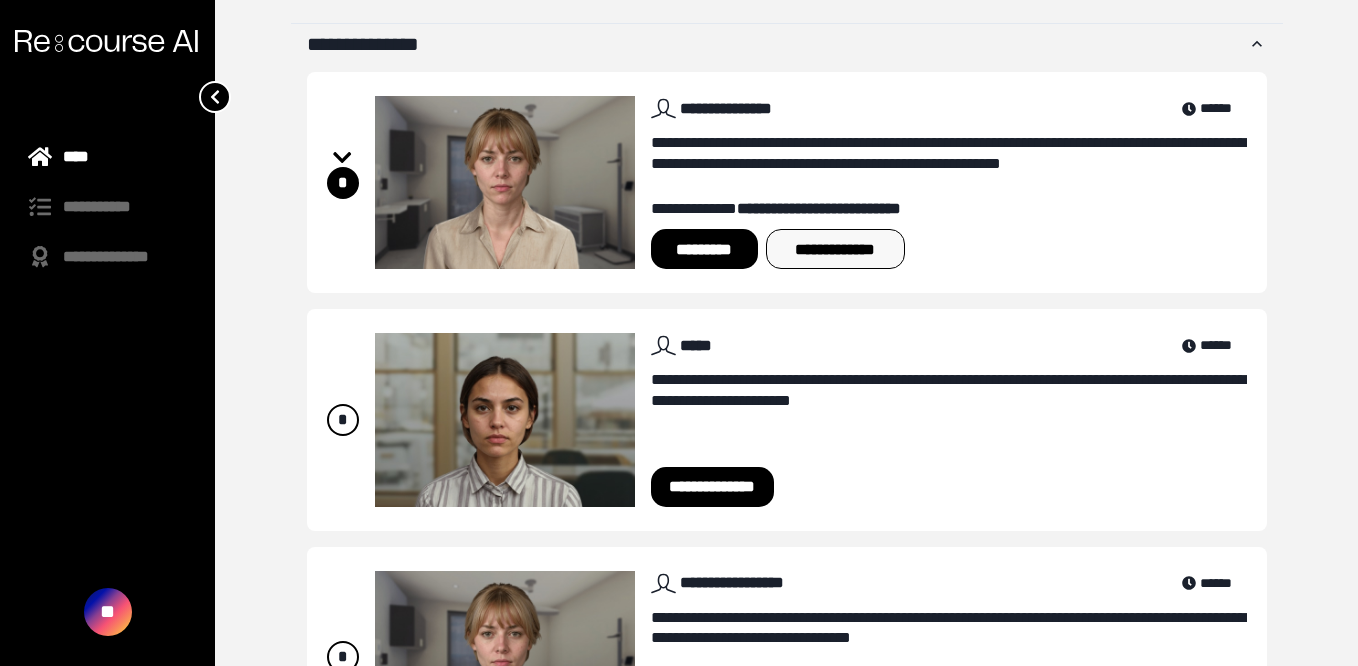 click on "**********" at bounding box center [835, 249] 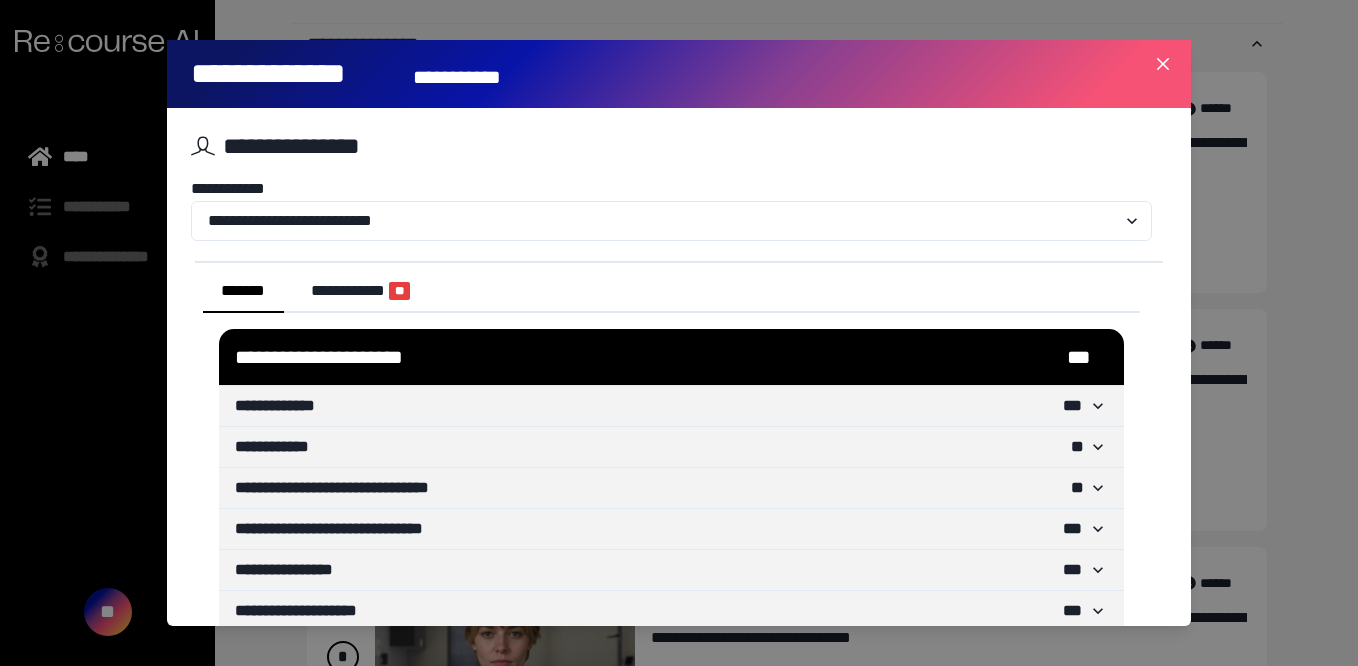 scroll, scrollTop: 165, scrollLeft: 0, axis: vertical 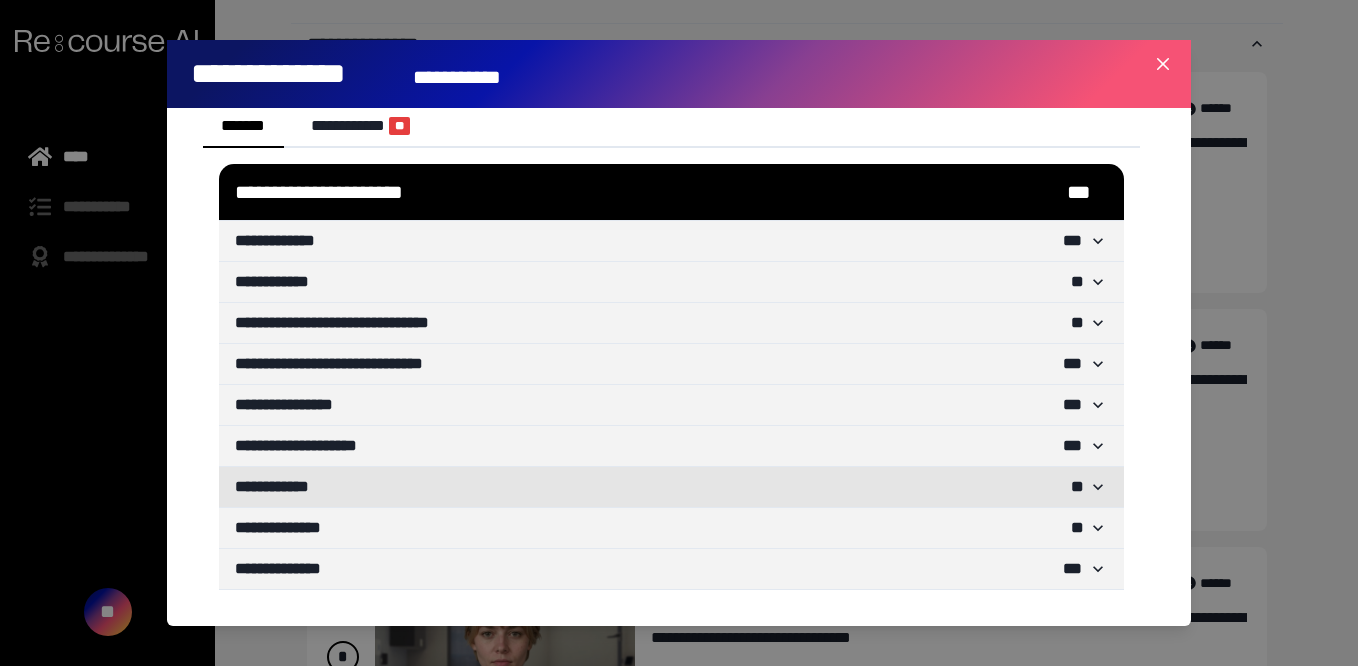 click on "* *" at bounding box center [1077, 487] 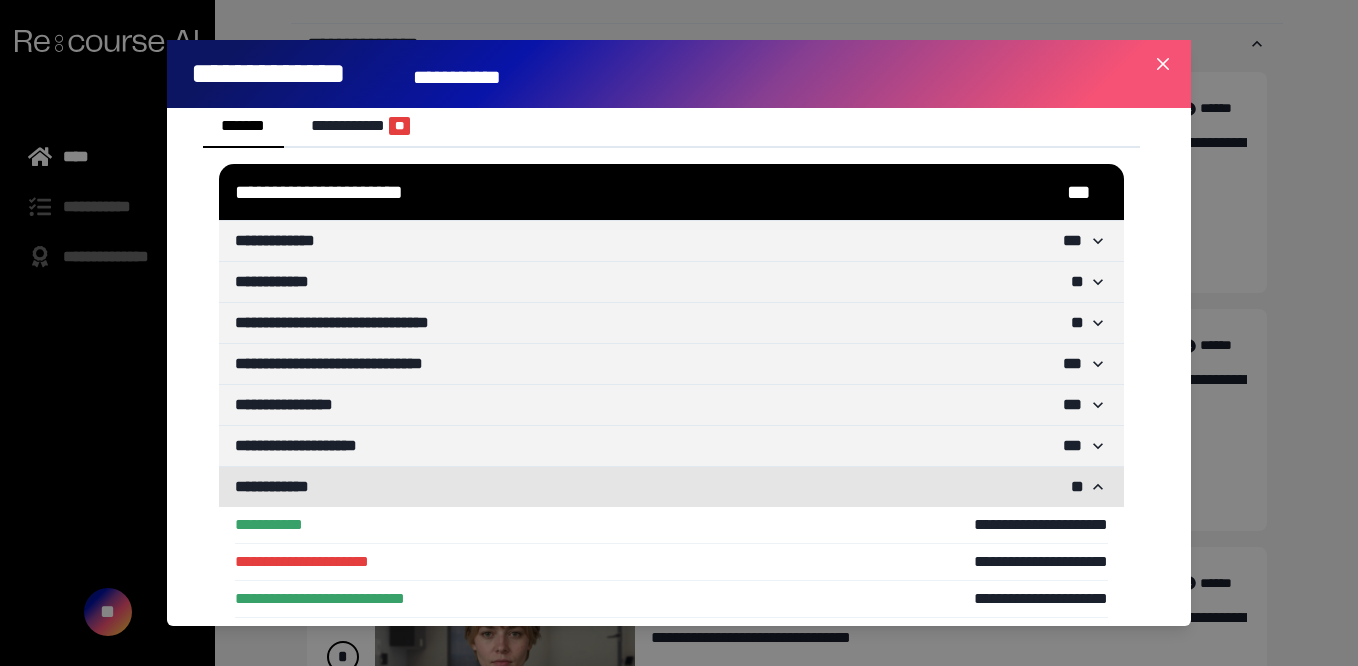 click on "* *" at bounding box center [1077, 487] 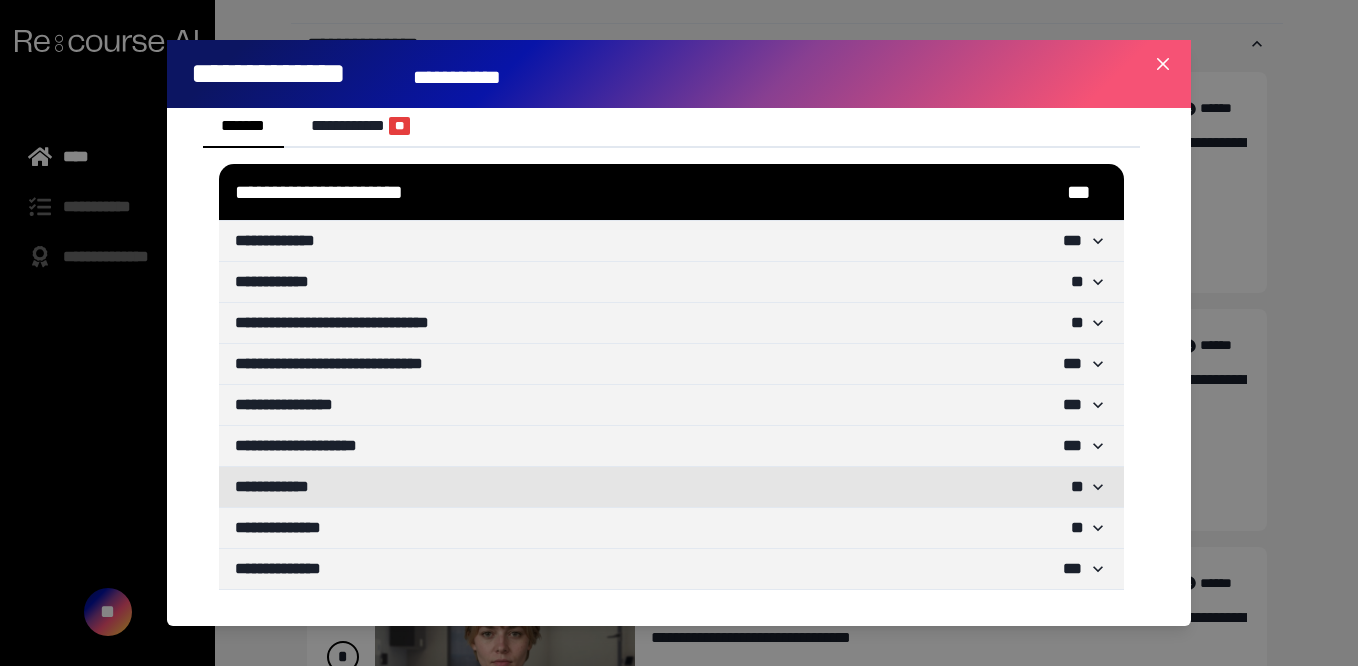 click on "* *" at bounding box center [1077, 487] 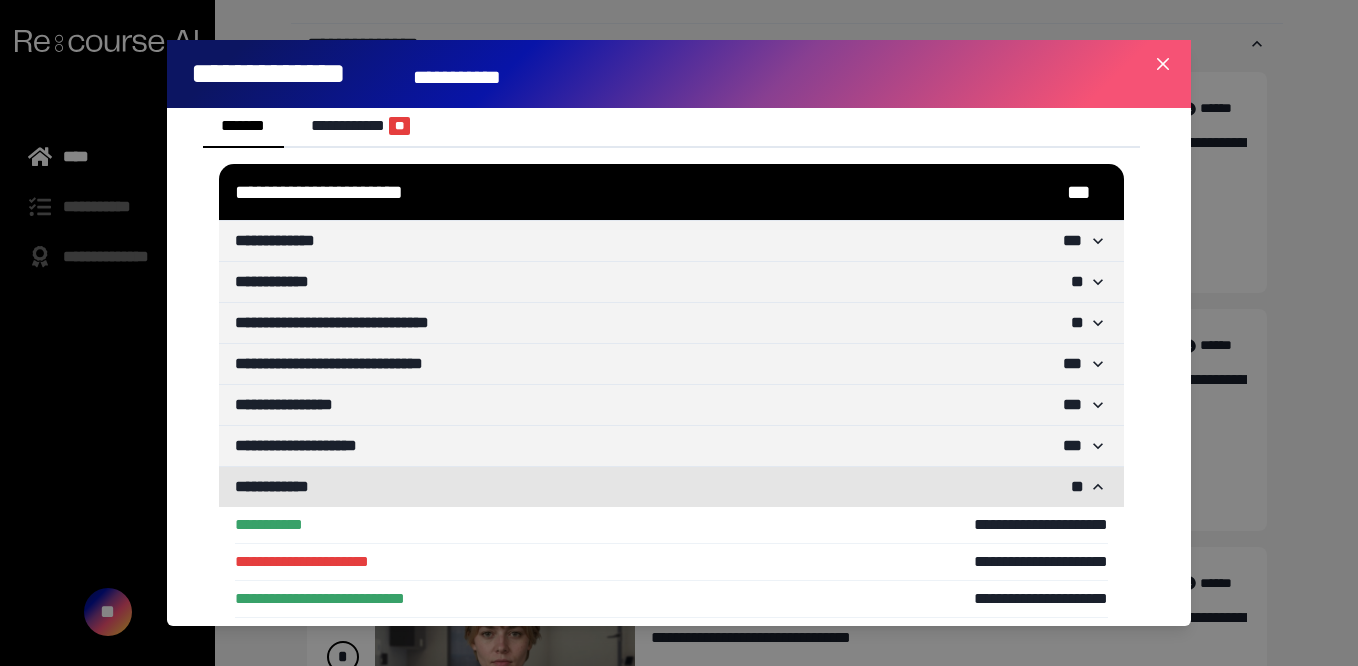 scroll, scrollTop: 313, scrollLeft: 0, axis: vertical 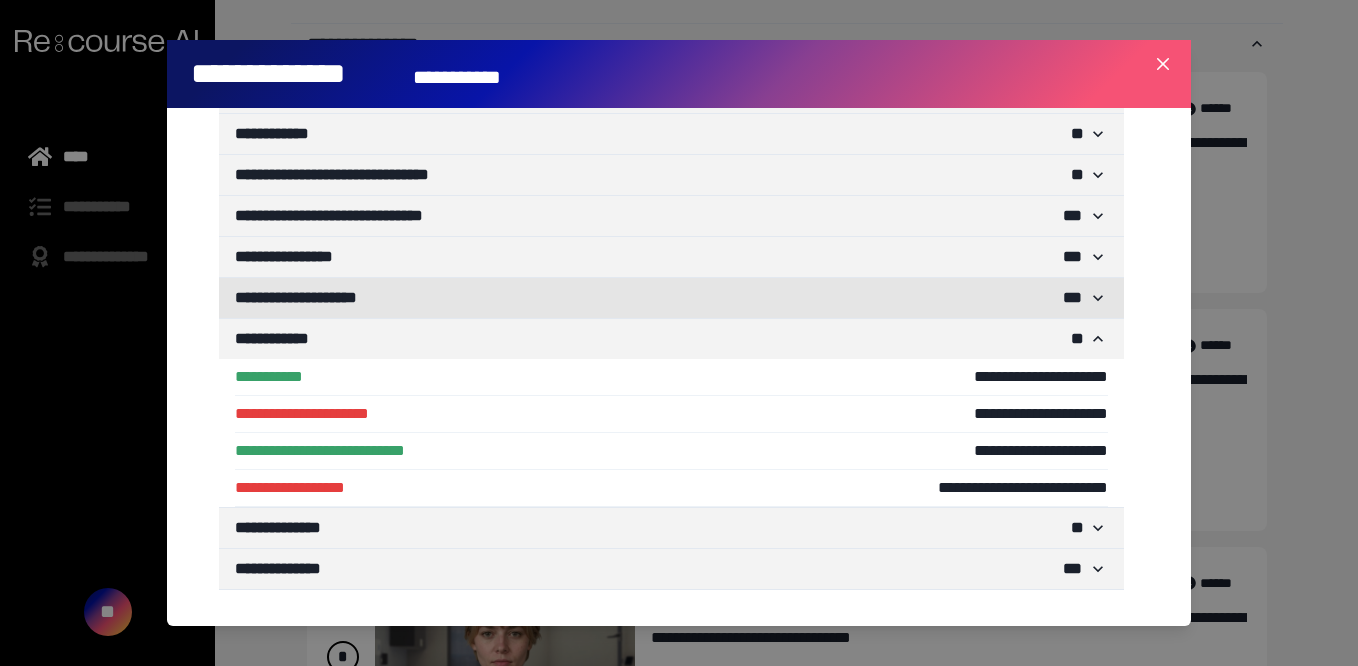 click on "** *" at bounding box center [1073, 298] 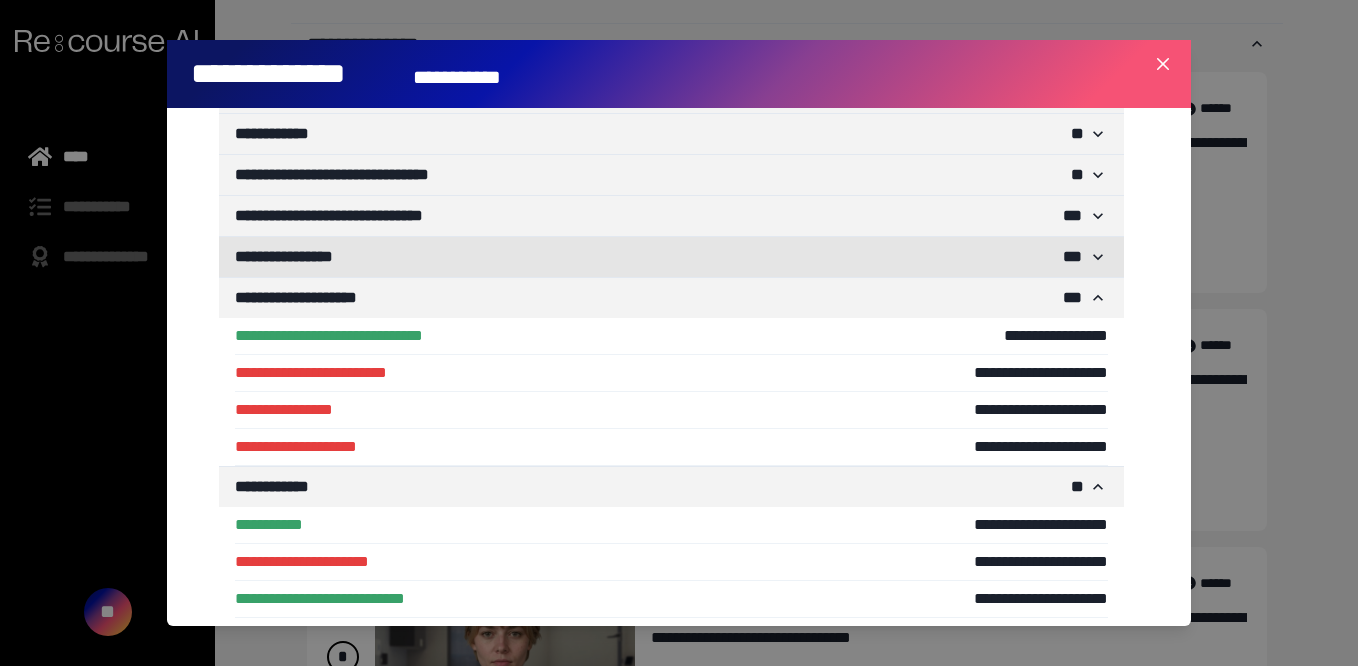 click 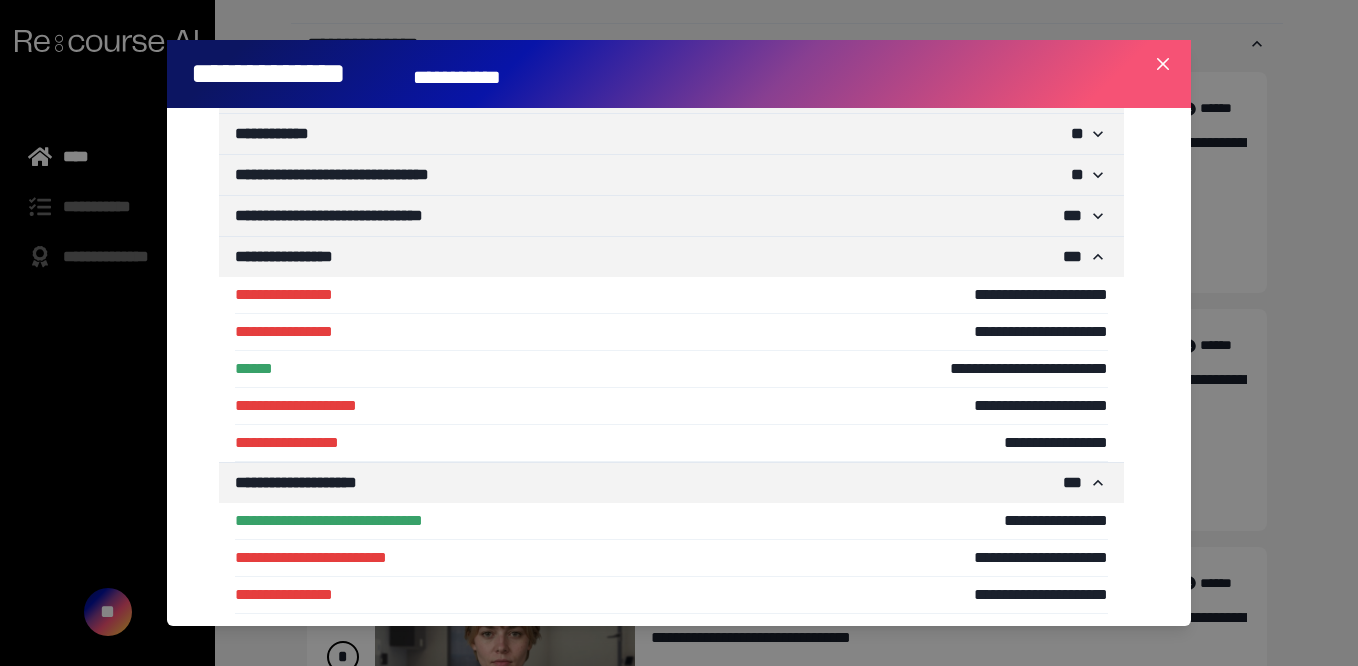 click on "**********" at bounding box center (518, 295) 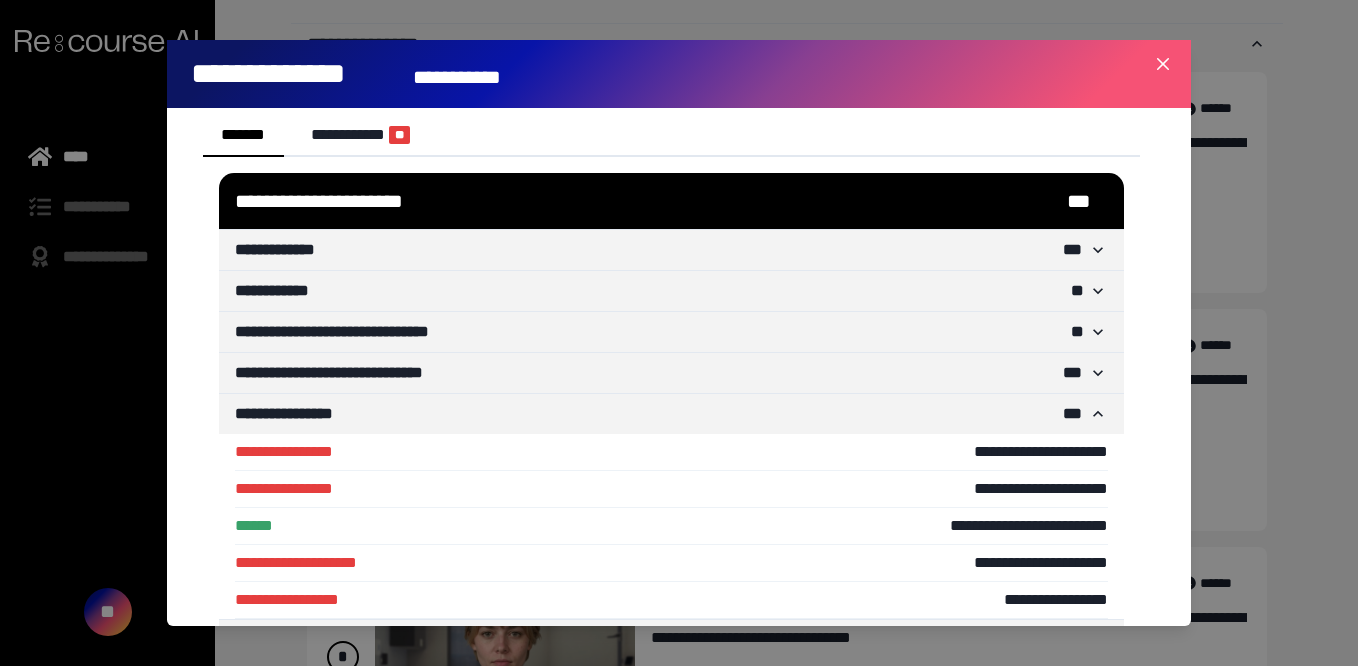 scroll, scrollTop: 153, scrollLeft: 0, axis: vertical 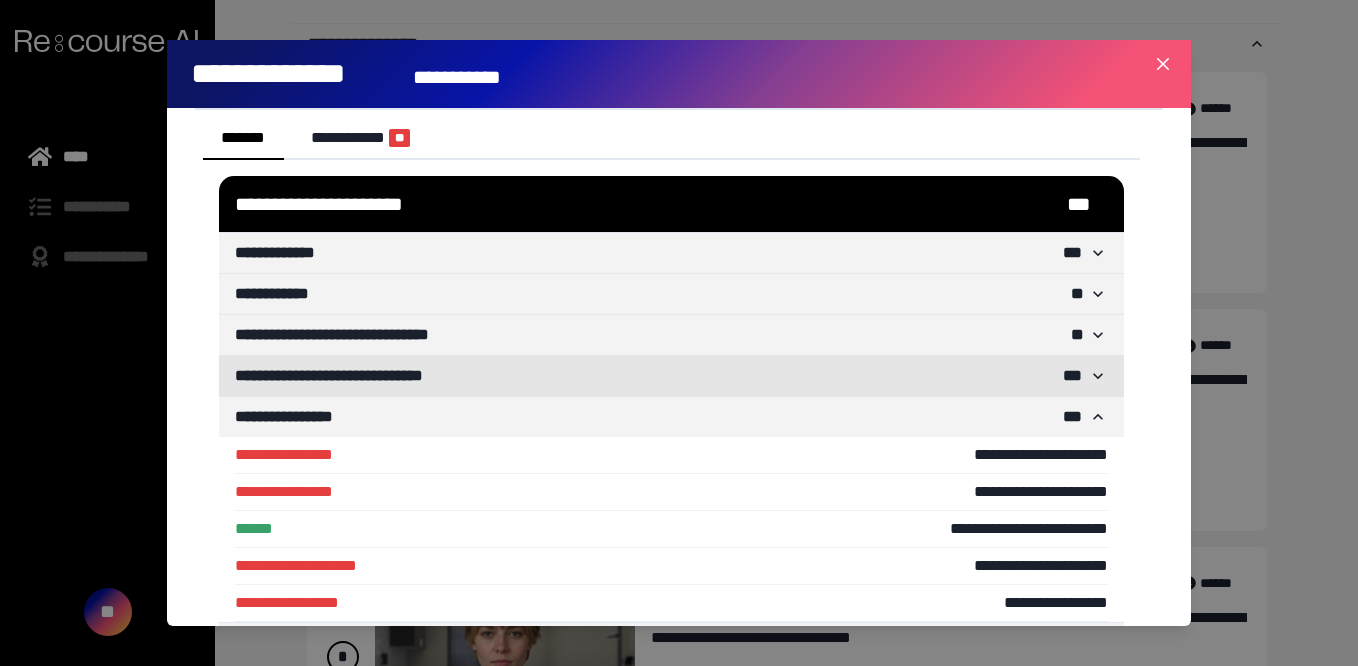 click on "** *" at bounding box center (1073, 376) 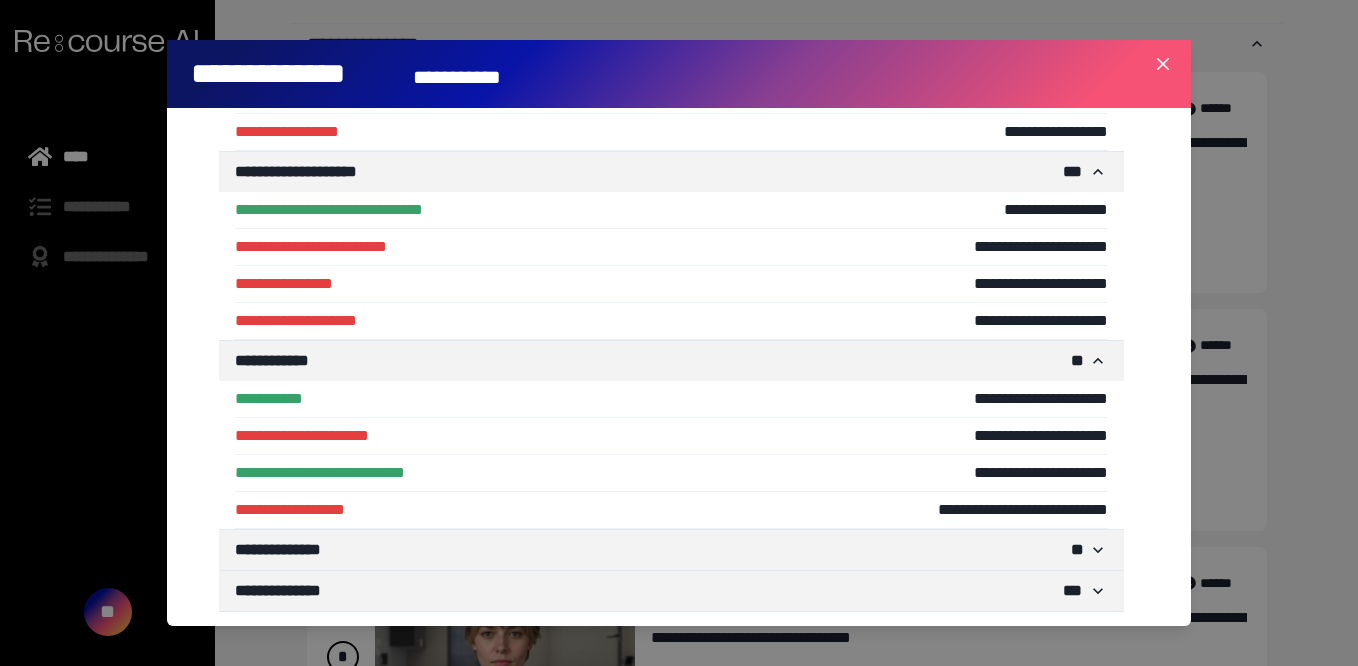 scroll, scrollTop: 1756, scrollLeft: 0, axis: vertical 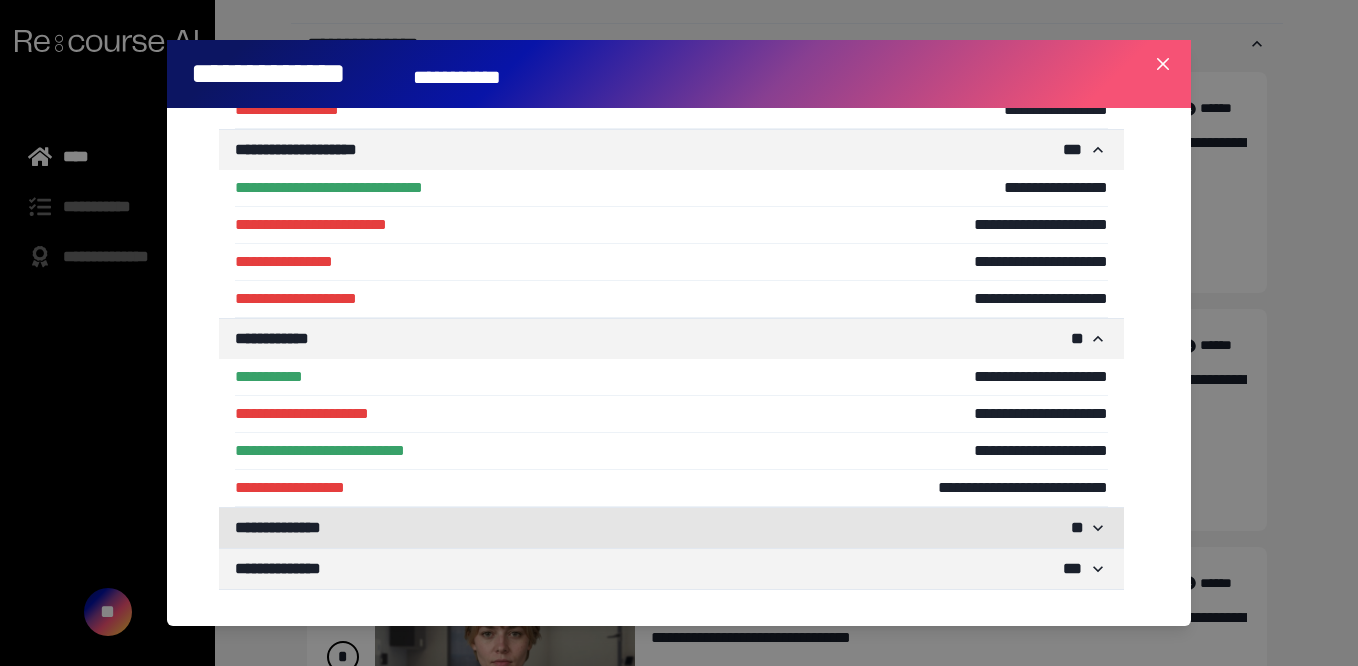 click on "* *" at bounding box center (1077, 528) 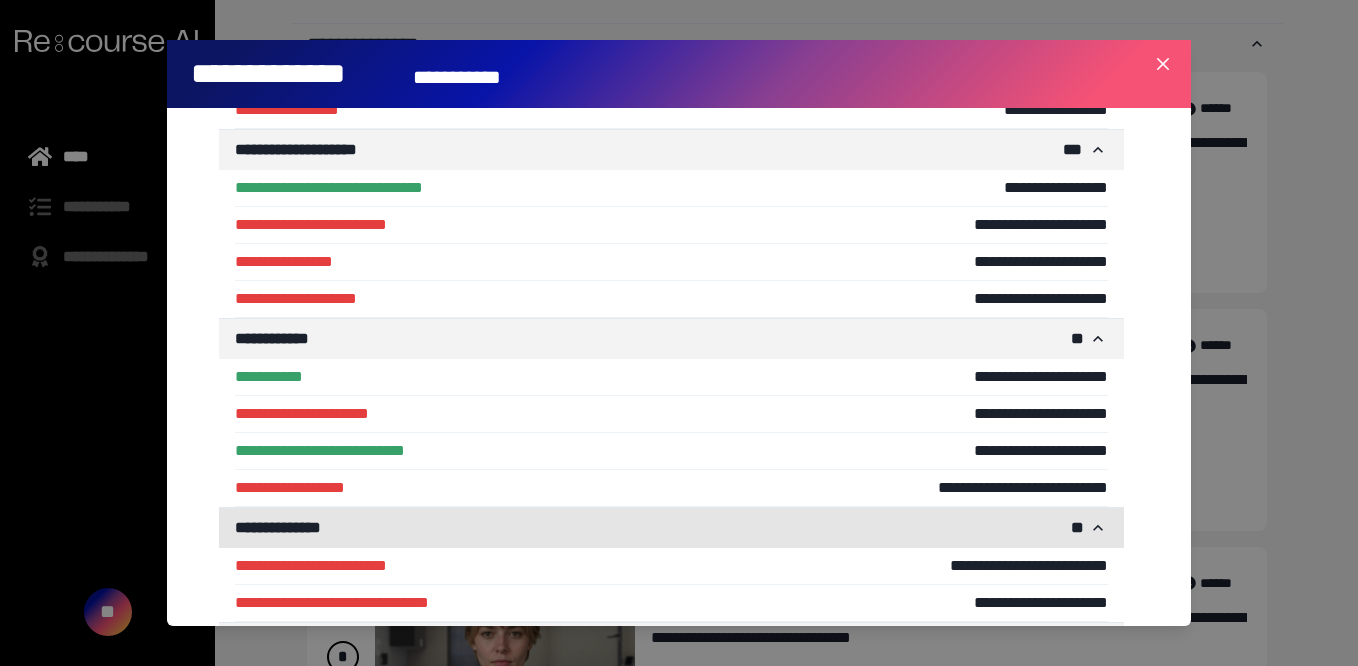 scroll, scrollTop: 1830, scrollLeft: 0, axis: vertical 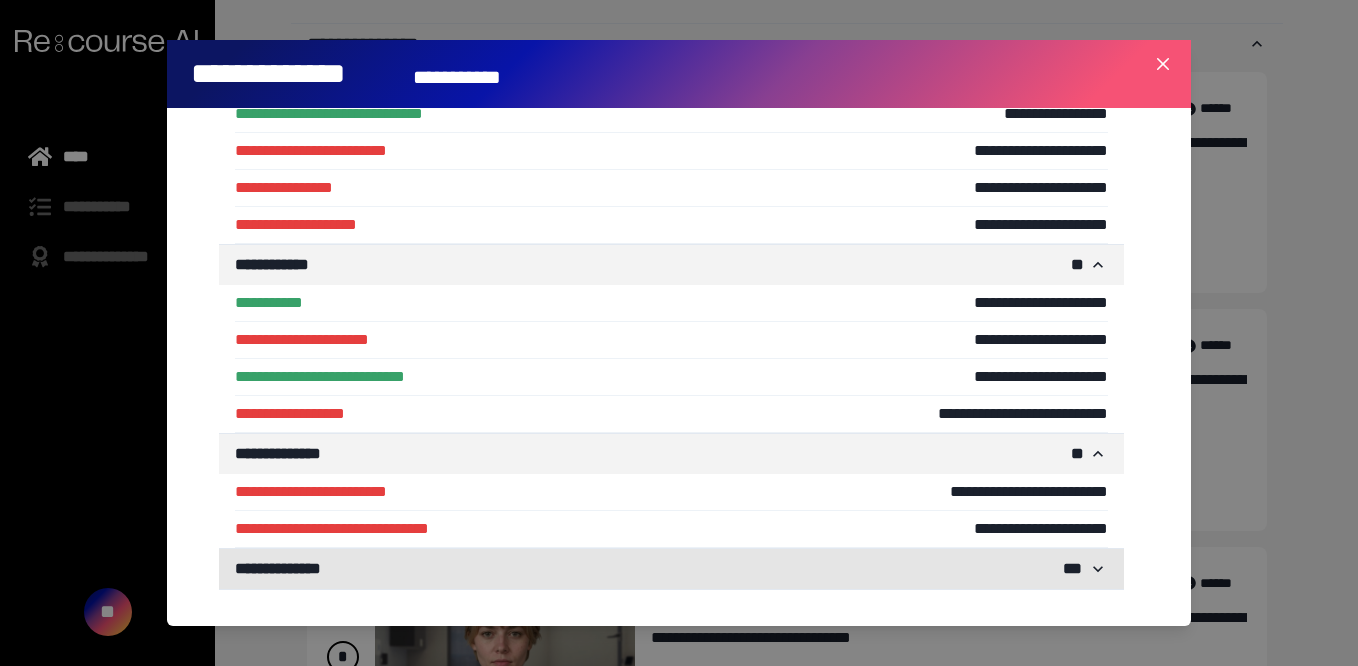 click on "** *" at bounding box center [1073, 569] 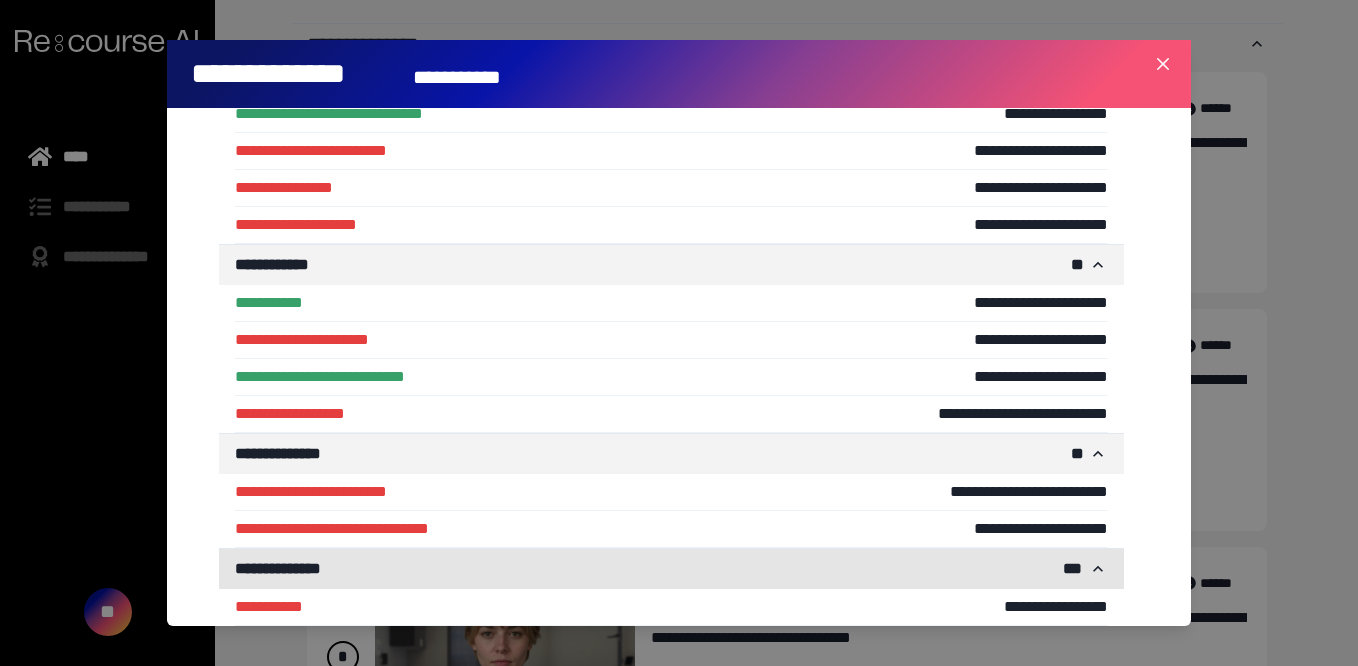 scroll, scrollTop: 2126, scrollLeft: 0, axis: vertical 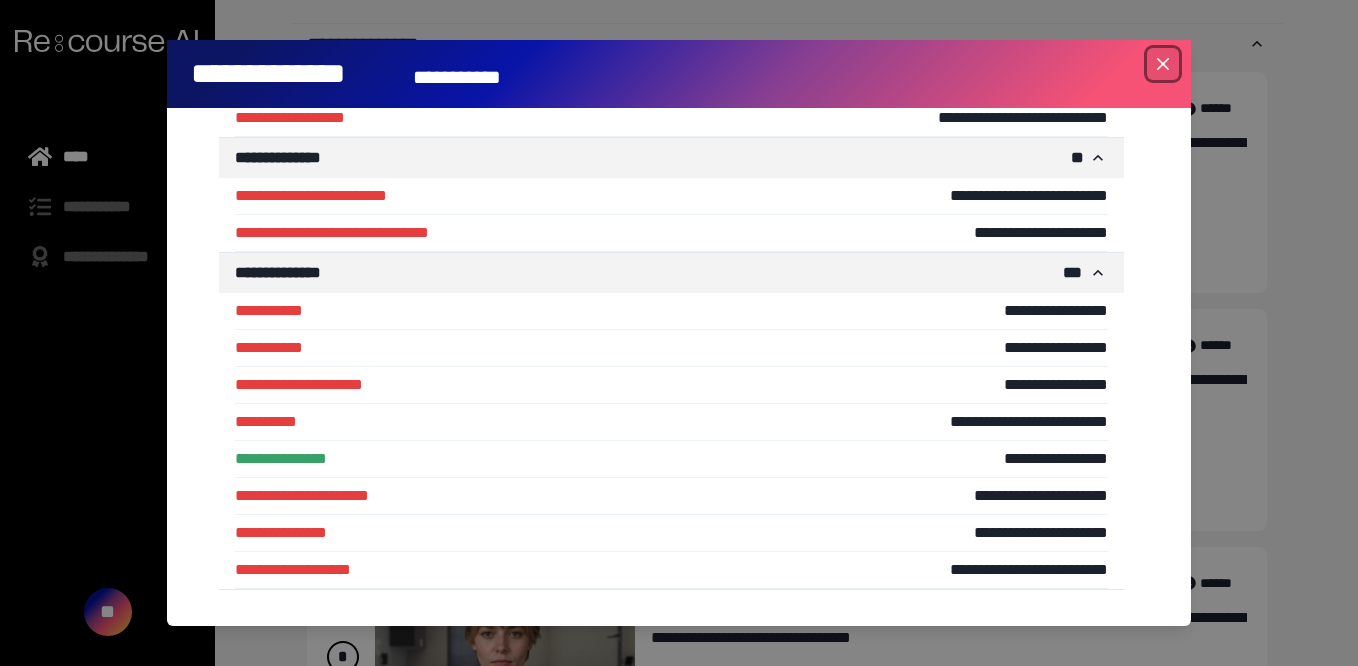 click at bounding box center (1163, 64) 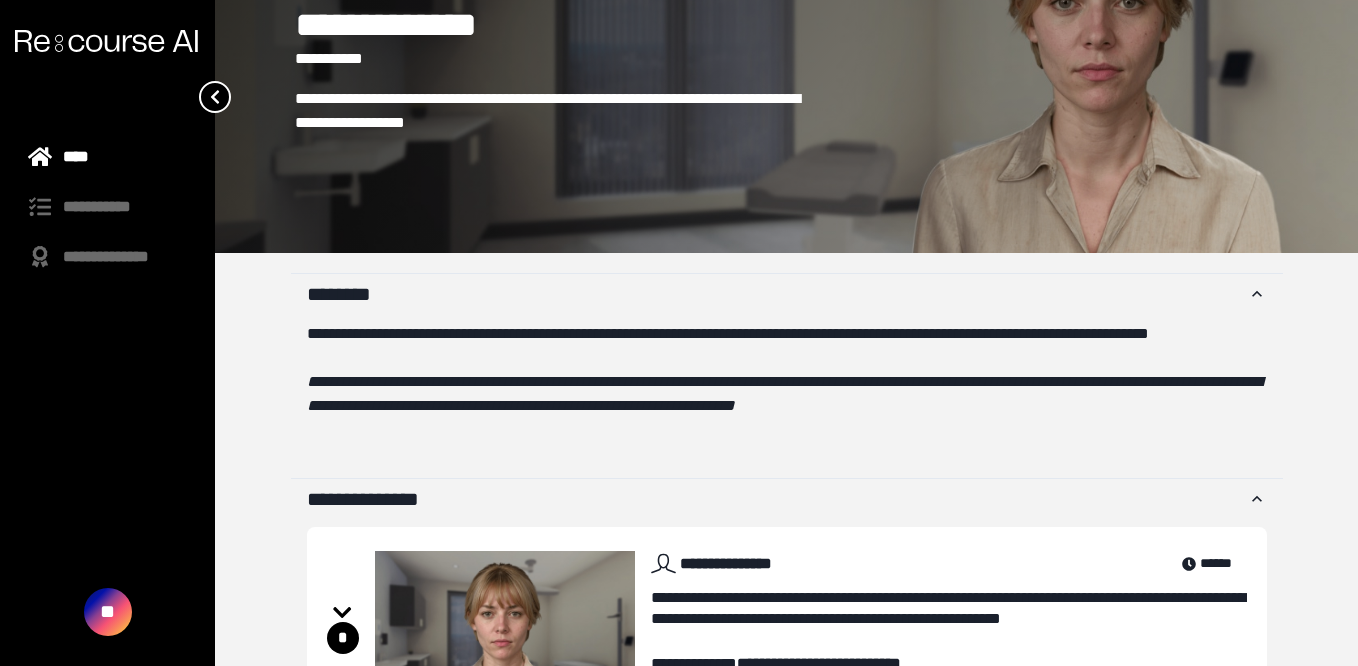 scroll, scrollTop: 0, scrollLeft: 0, axis: both 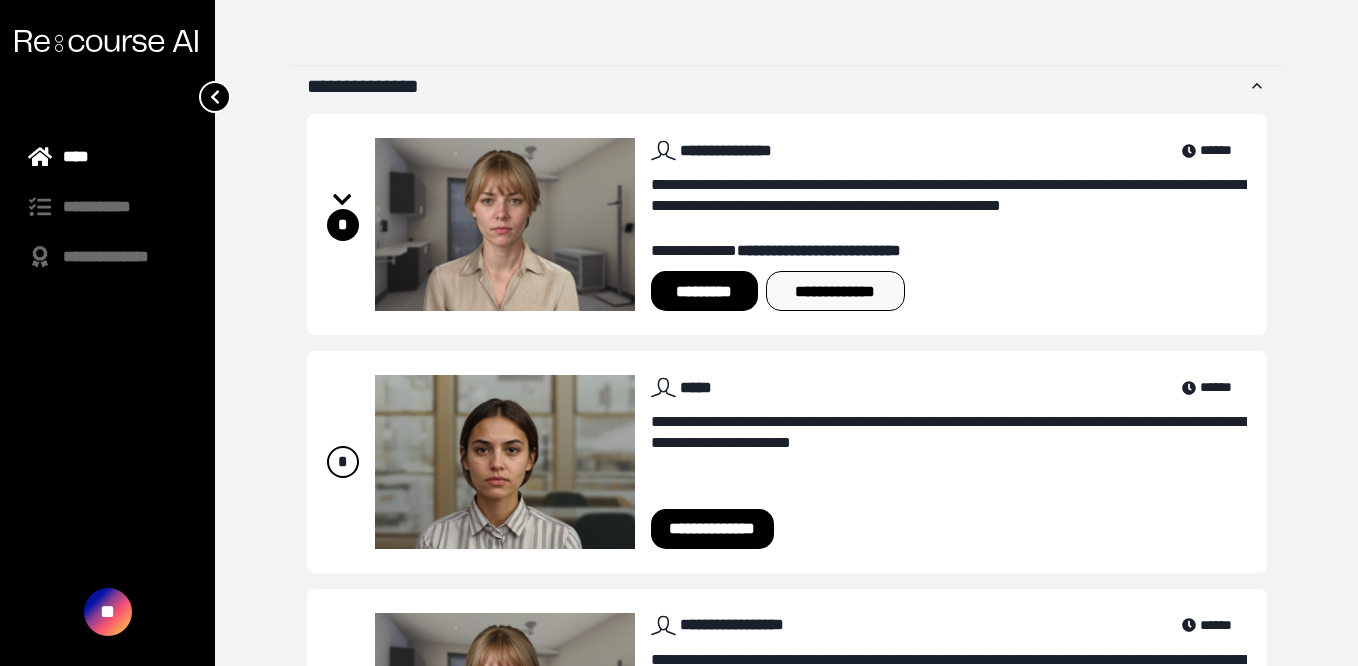 click on "**********" at bounding box center [835, 291] 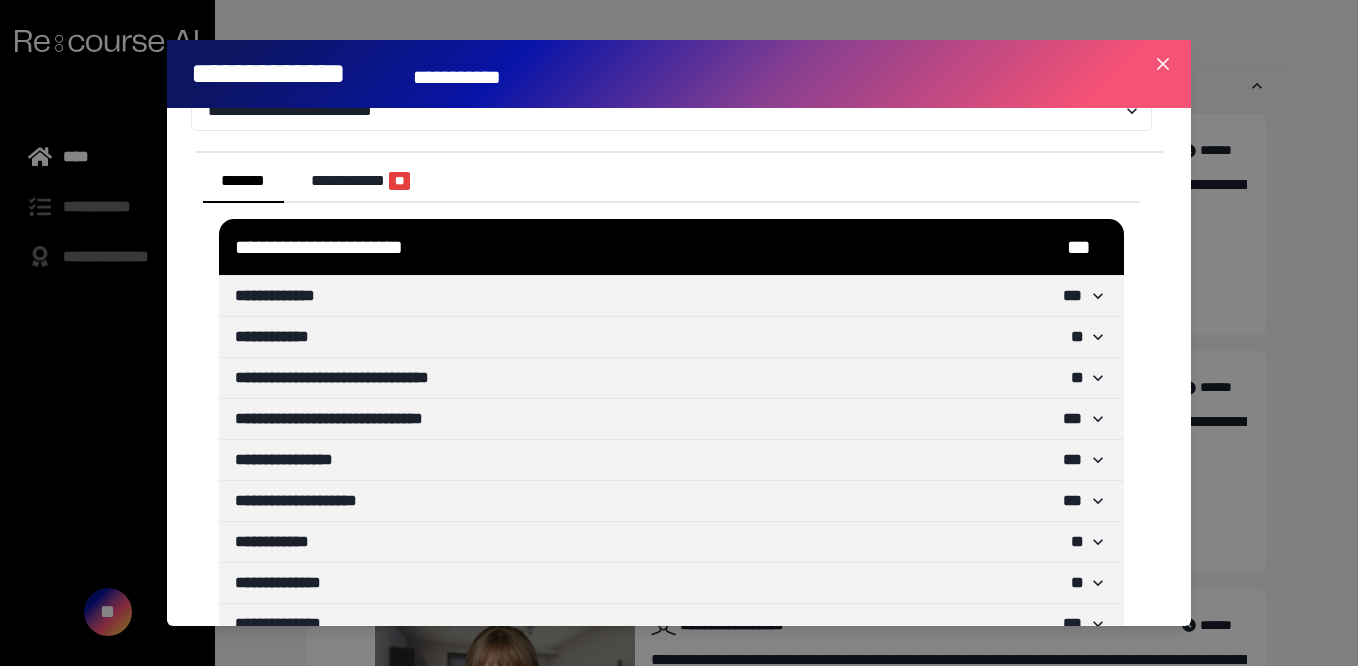 scroll, scrollTop: 124, scrollLeft: 0, axis: vertical 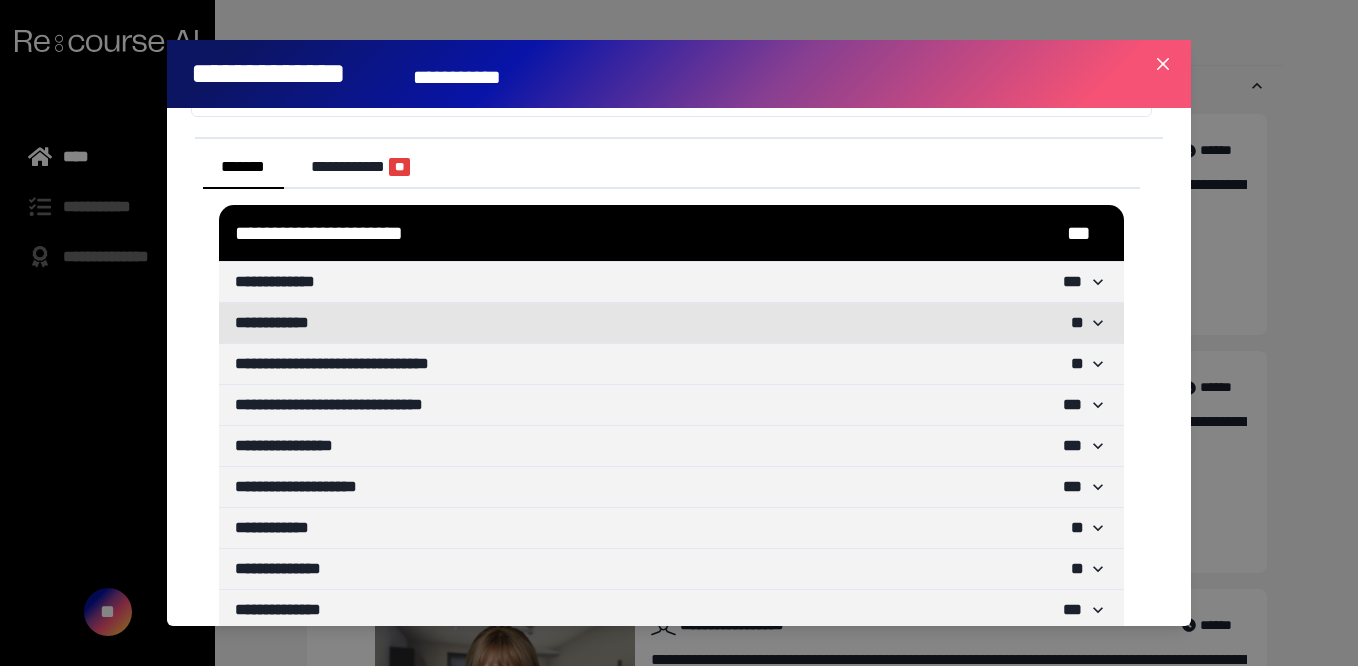 click on "**********" at bounding box center [671, 323] 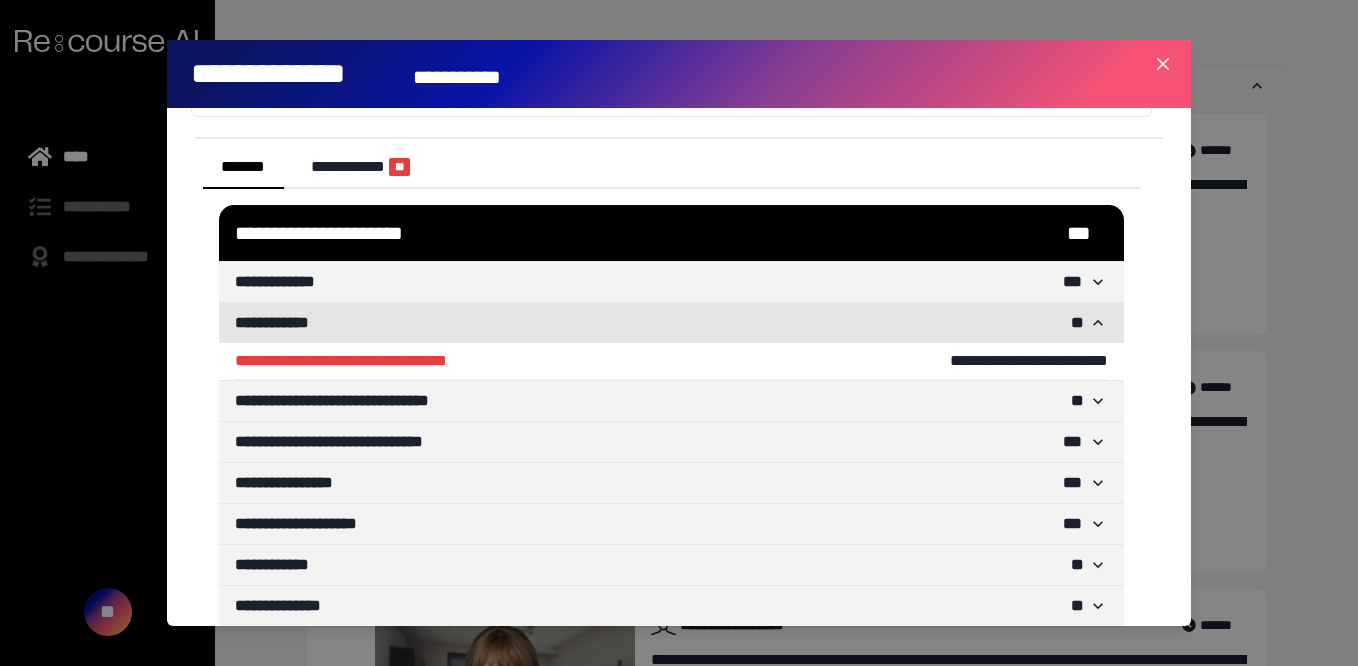 scroll, scrollTop: 202, scrollLeft: 0, axis: vertical 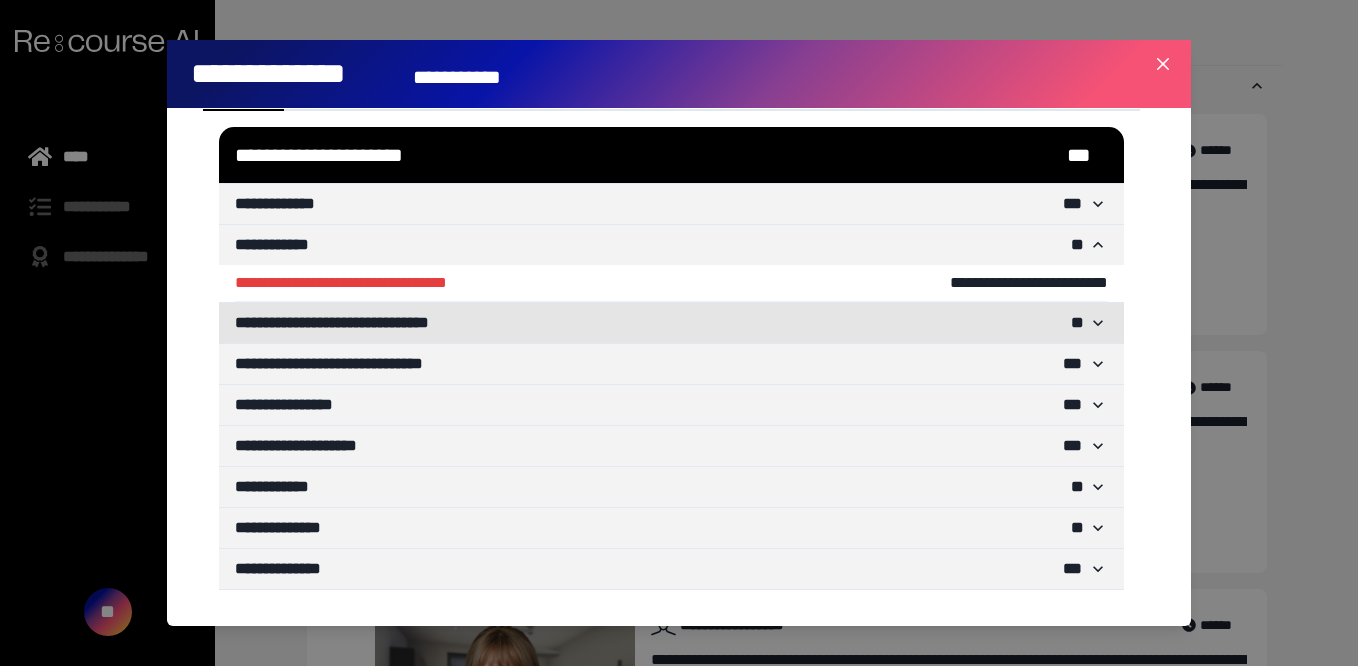 click on "* *" at bounding box center [1077, 323] 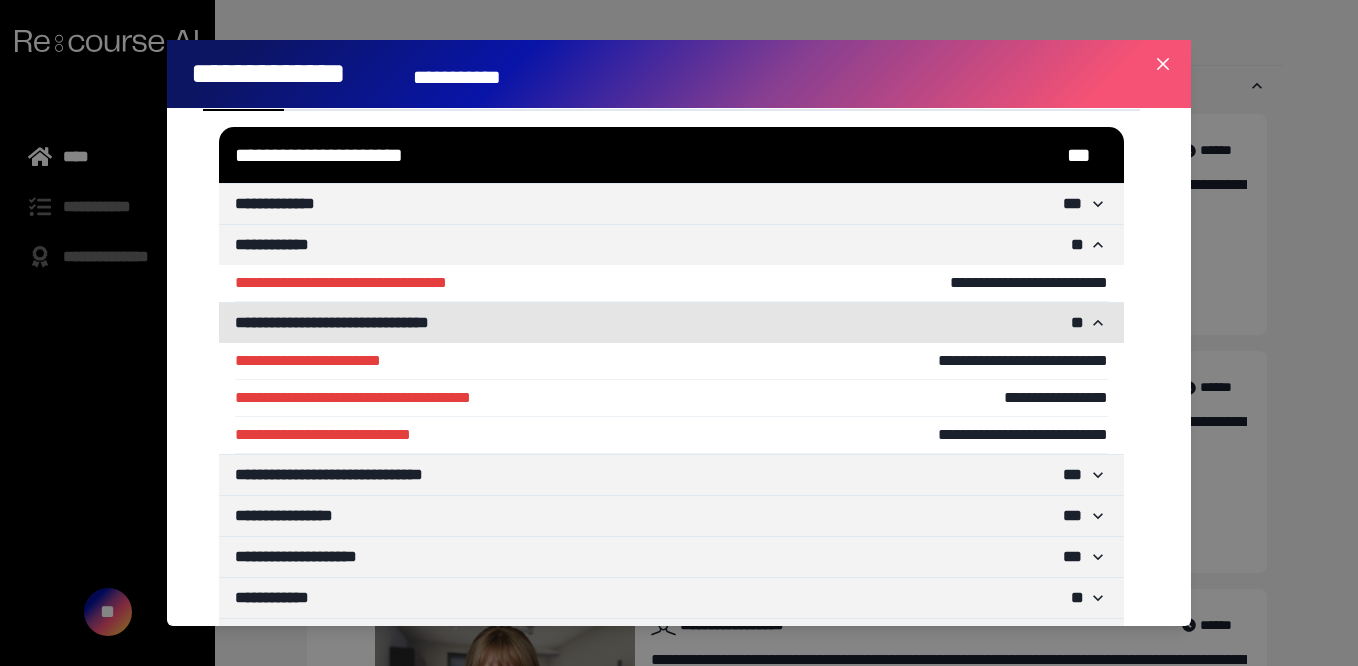 scroll, scrollTop: 313, scrollLeft: 0, axis: vertical 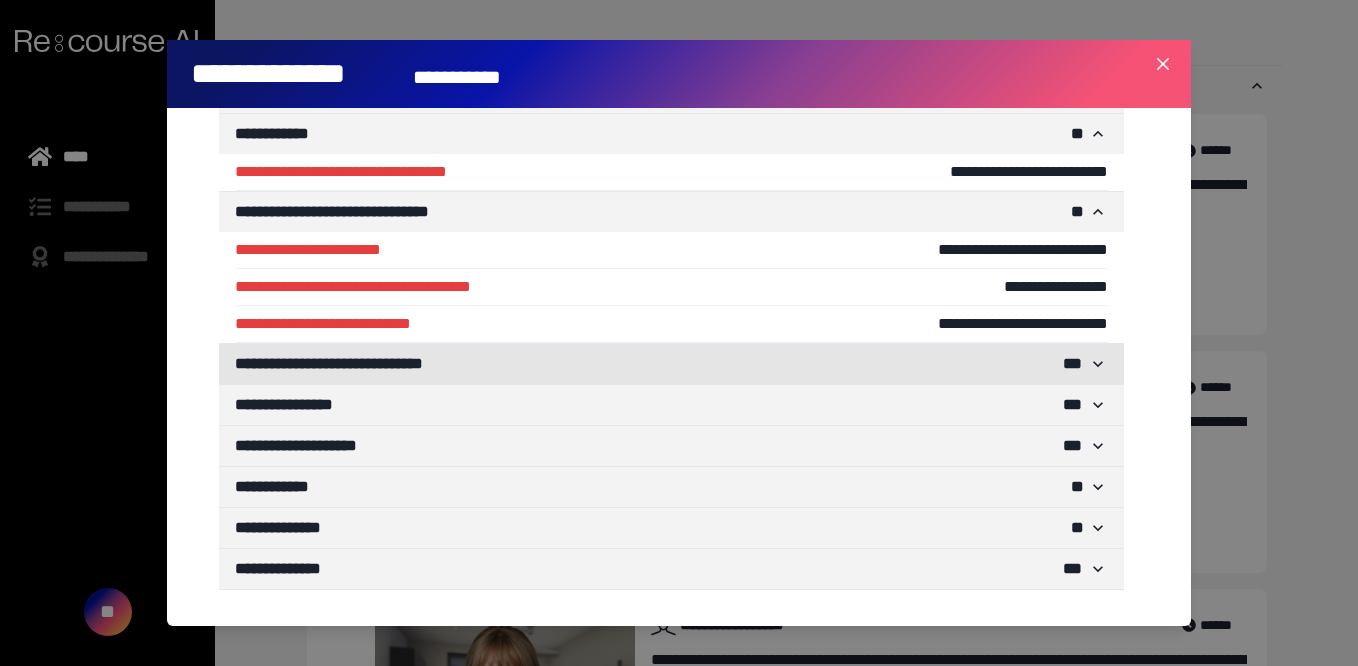 click on "** *" at bounding box center (1073, 364) 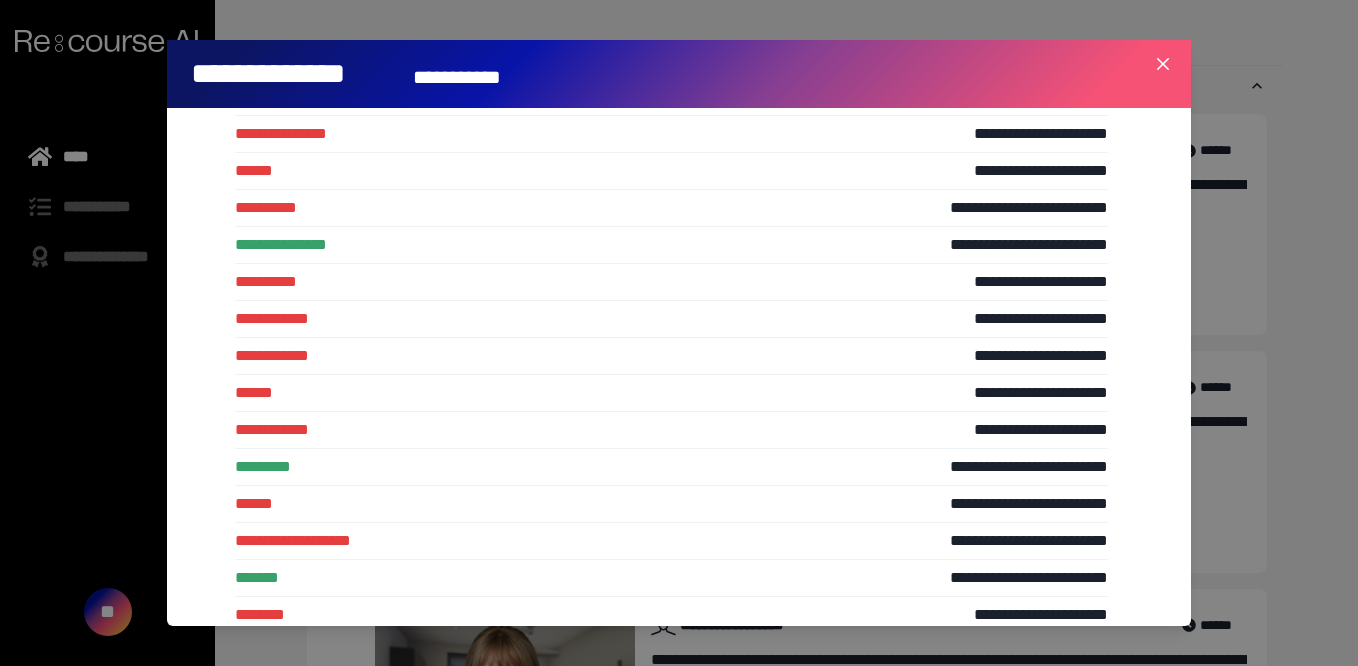 scroll, scrollTop: 1423, scrollLeft: 0, axis: vertical 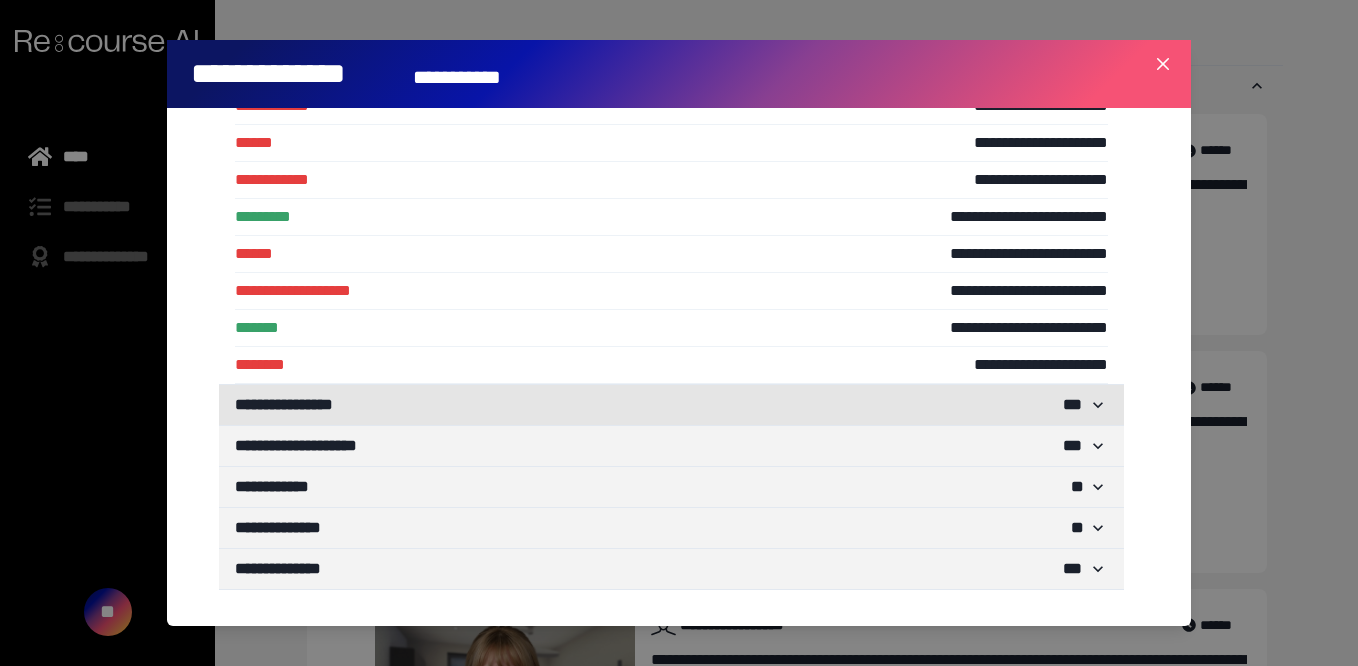 click on "** *" at bounding box center [1073, 405] 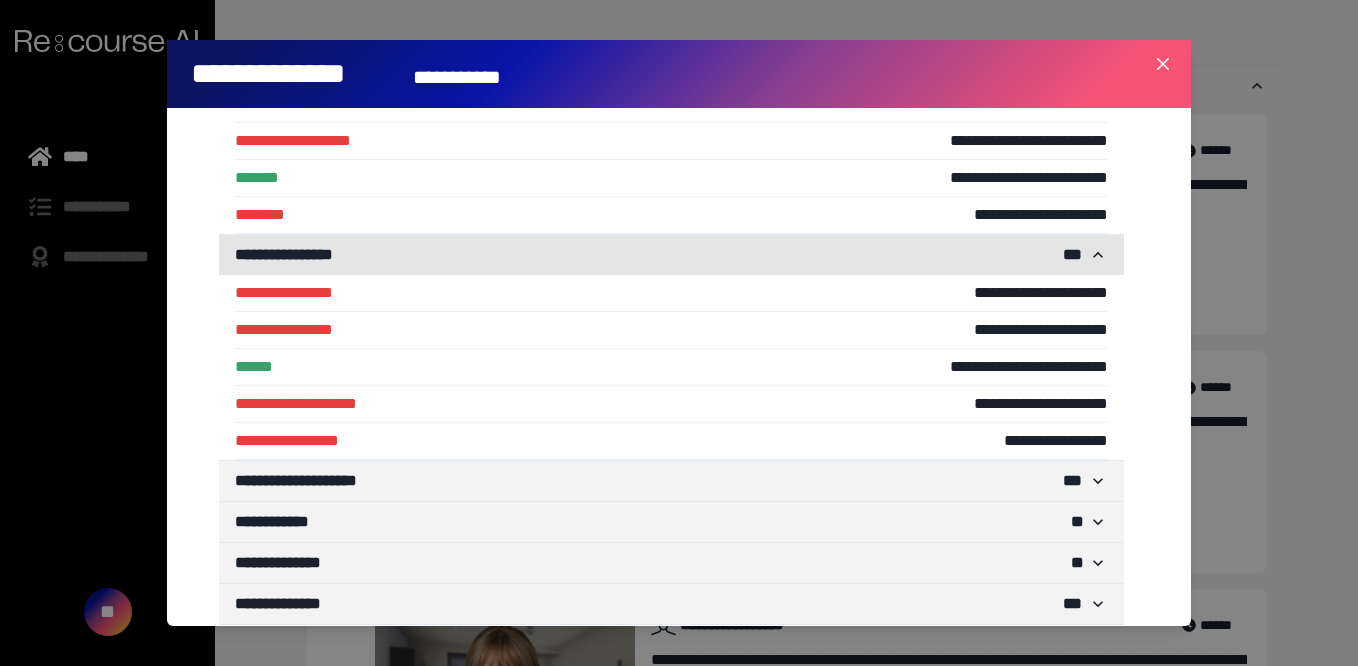 scroll, scrollTop: 1608, scrollLeft: 0, axis: vertical 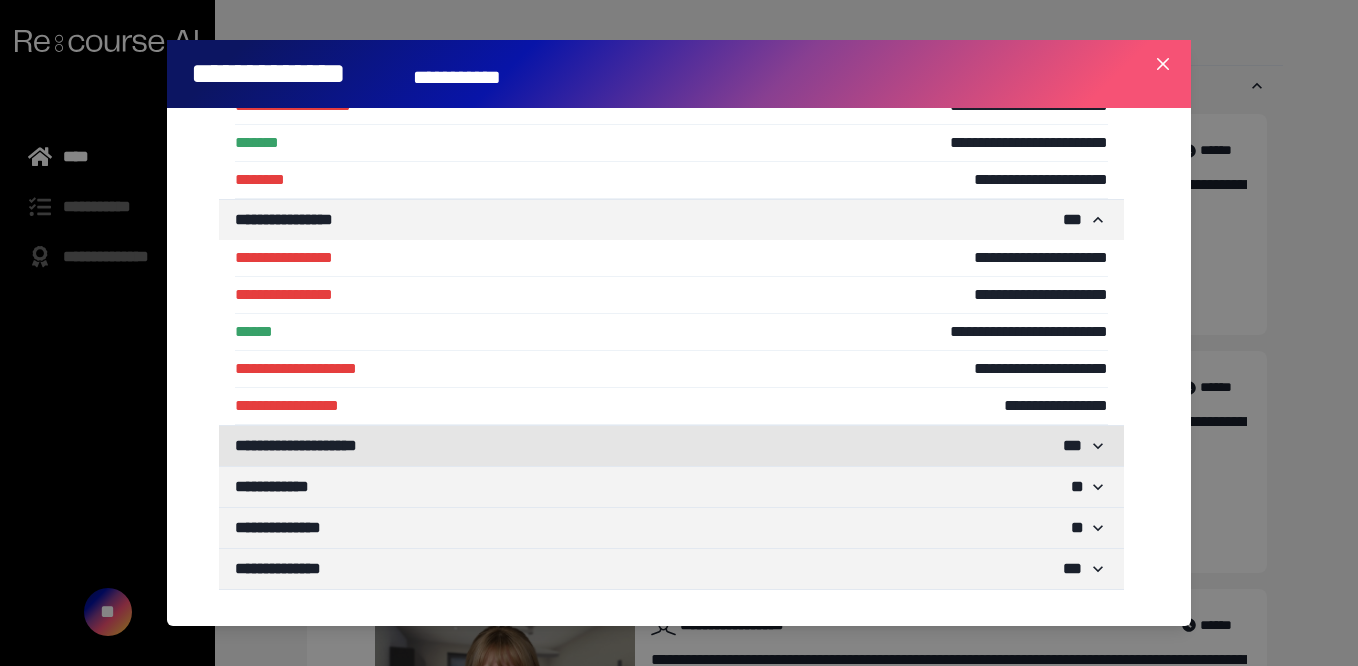 click on "** *" at bounding box center (1073, 446) 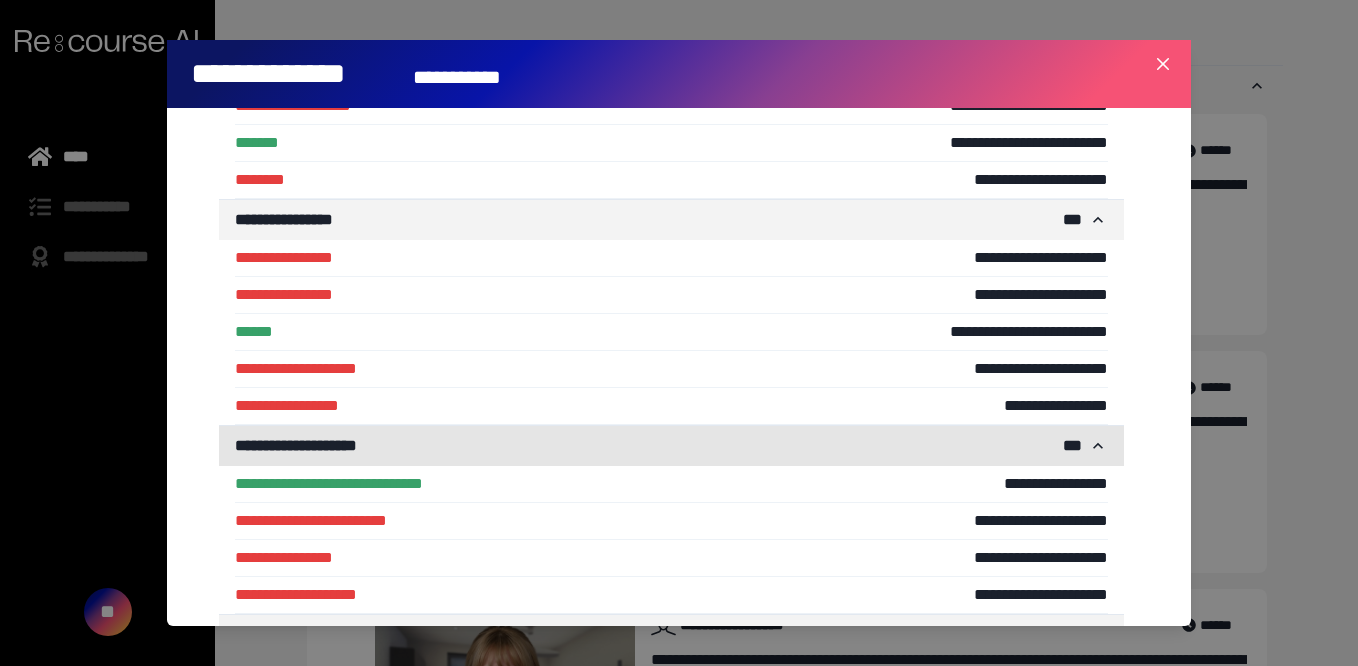 scroll, scrollTop: 1756, scrollLeft: 0, axis: vertical 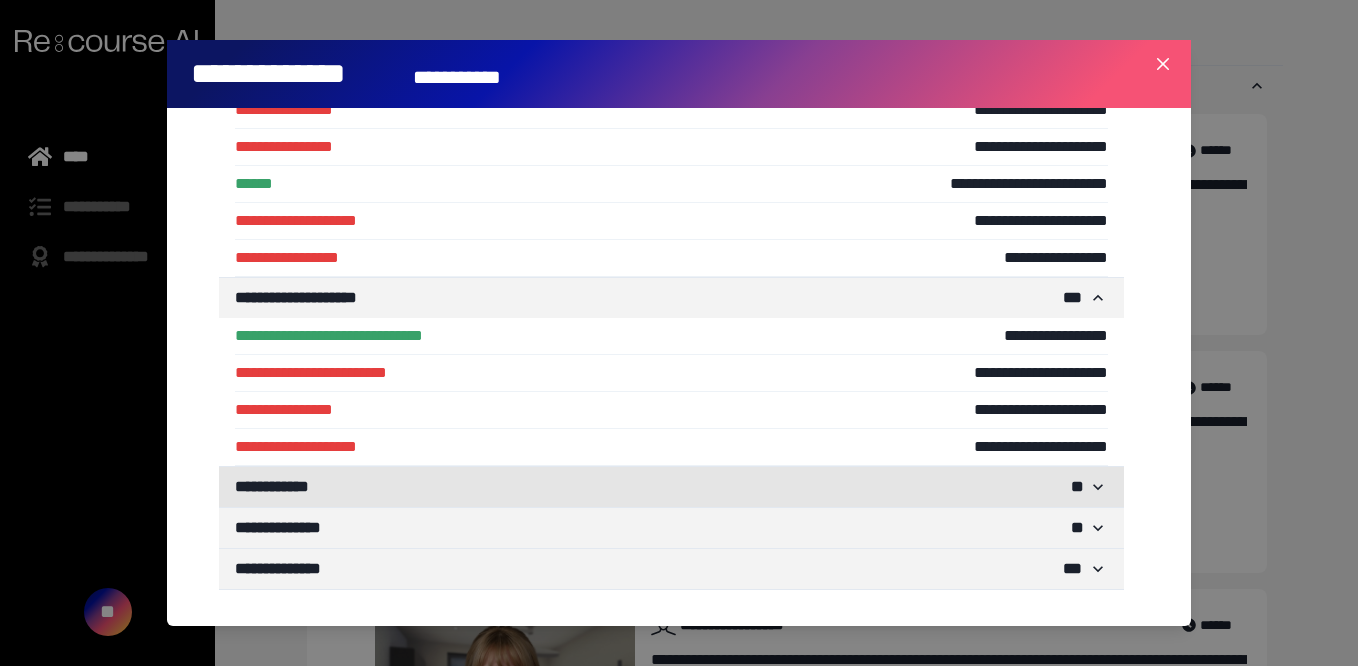 click 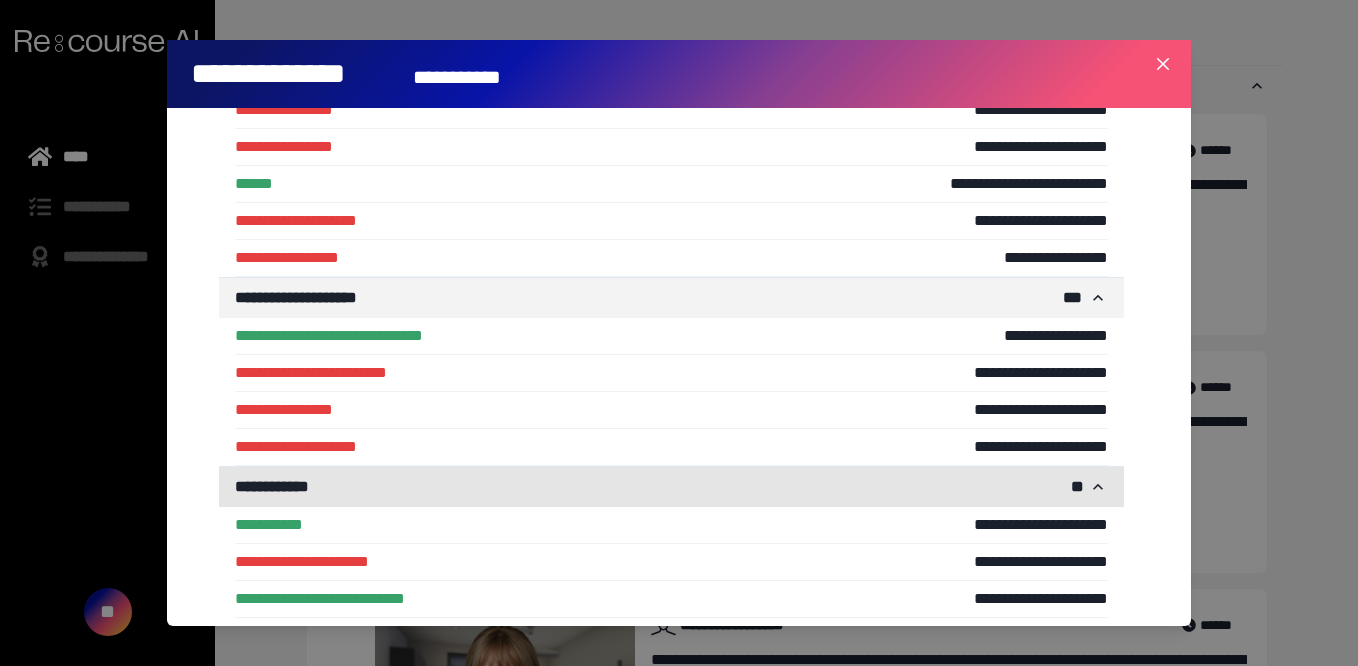 scroll, scrollTop: 1904, scrollLeft: 0, axis: vertical 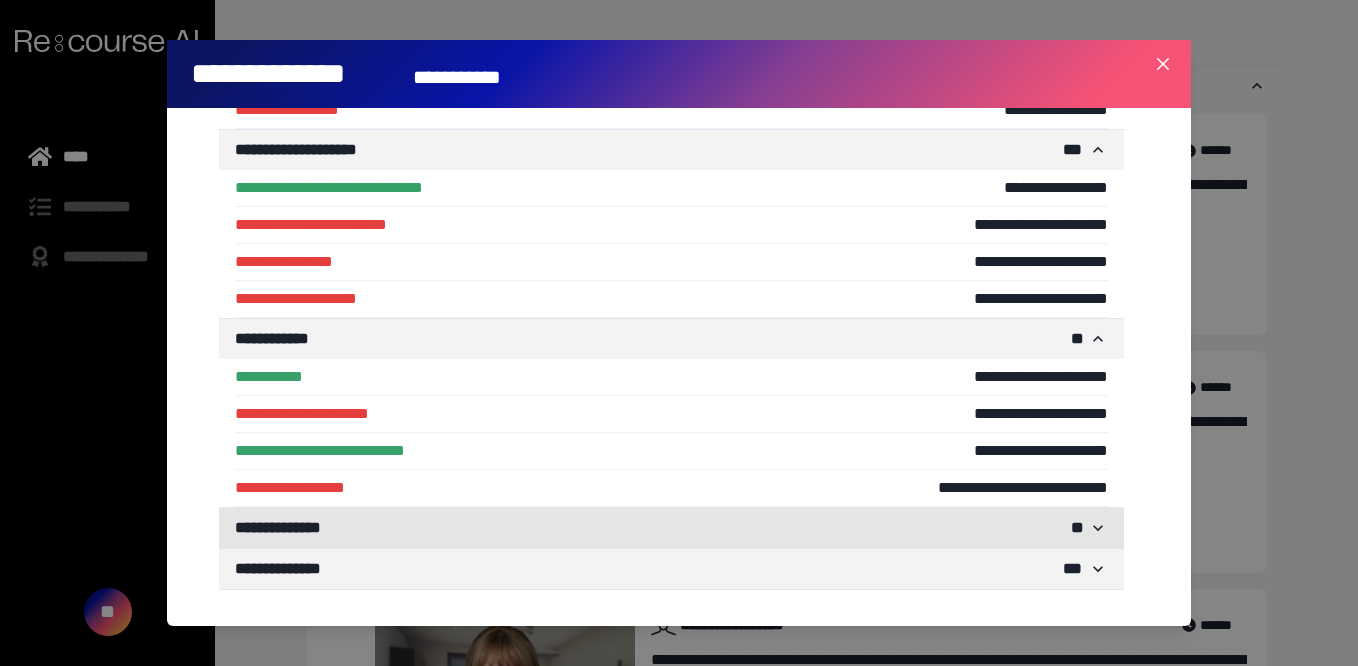 click on "* *" at bounding box center (1077, 528) 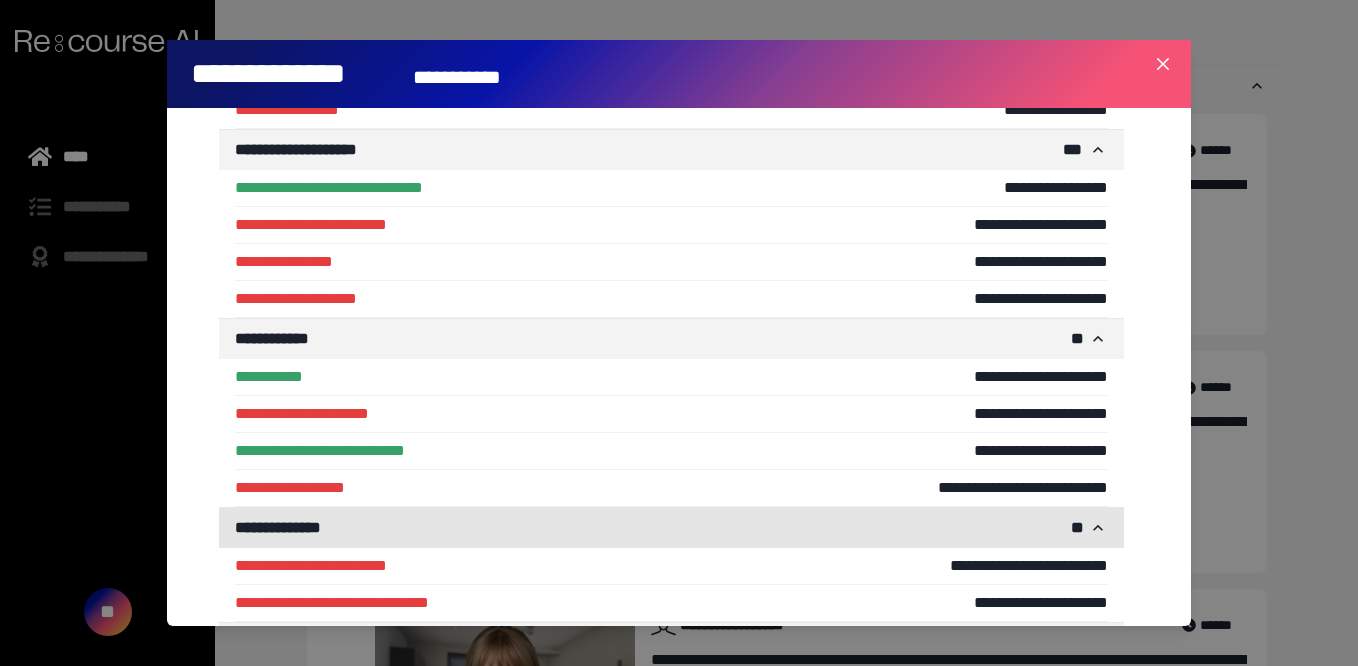 scroll, scrollTop: 1978, scrollLeft: 0, axis: vertical 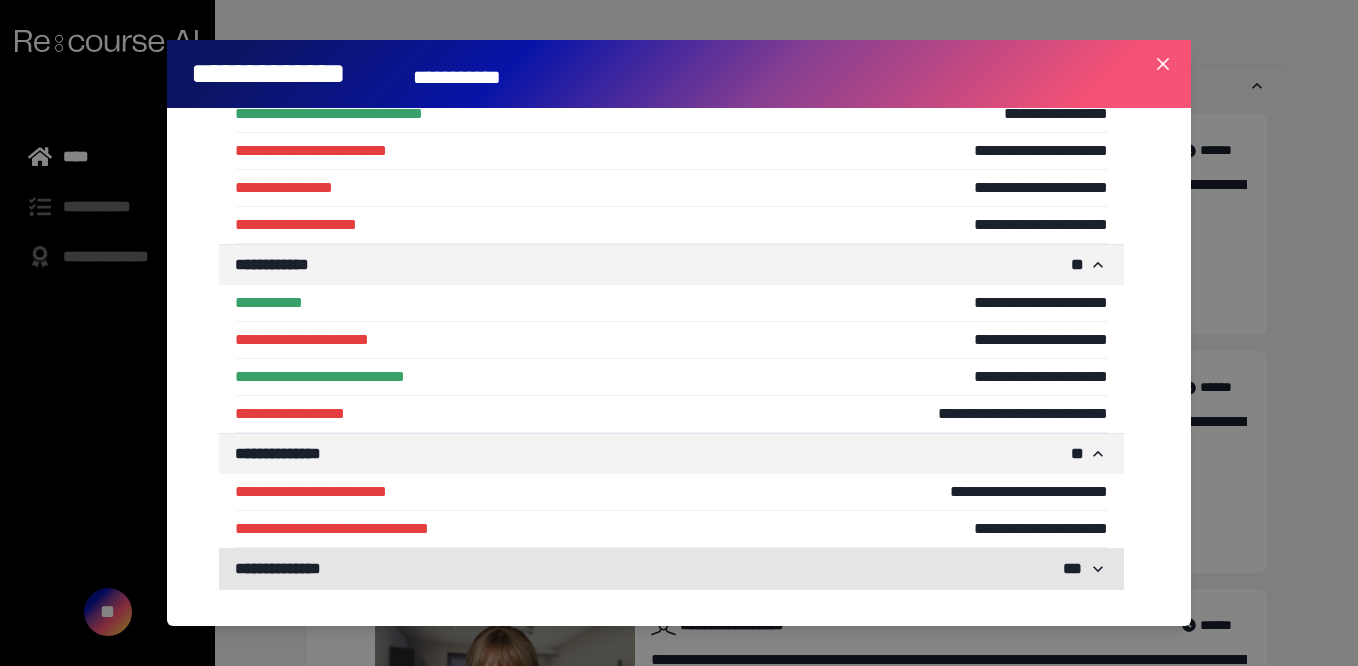 click on "** *" at bounding box center [1073, 569] 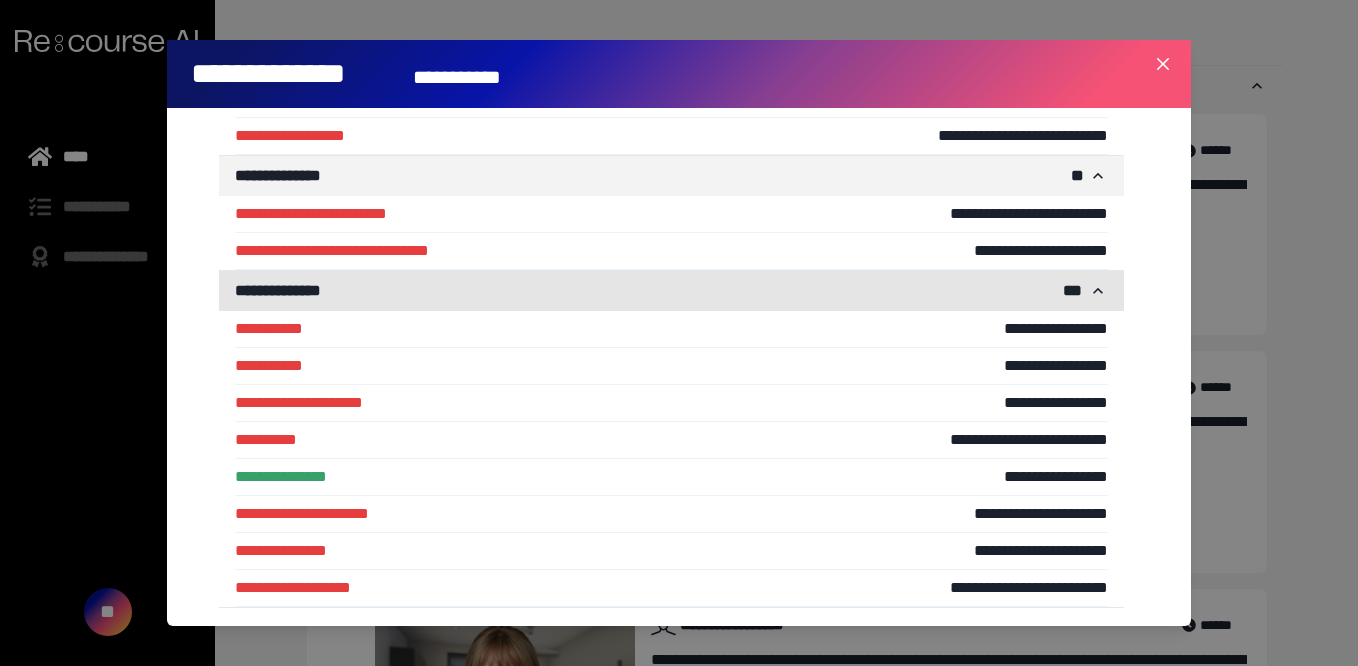 scroll, scrollTop: 2274, scrollLeft: 0, axis: vertical 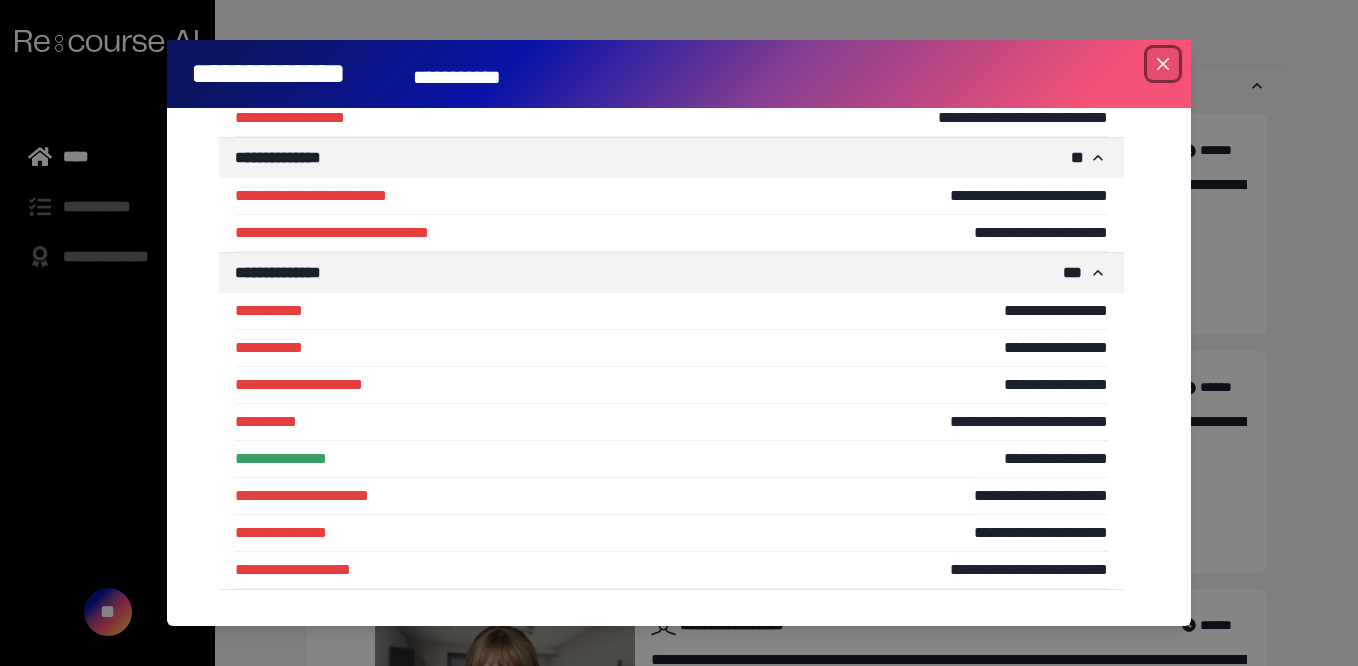 click 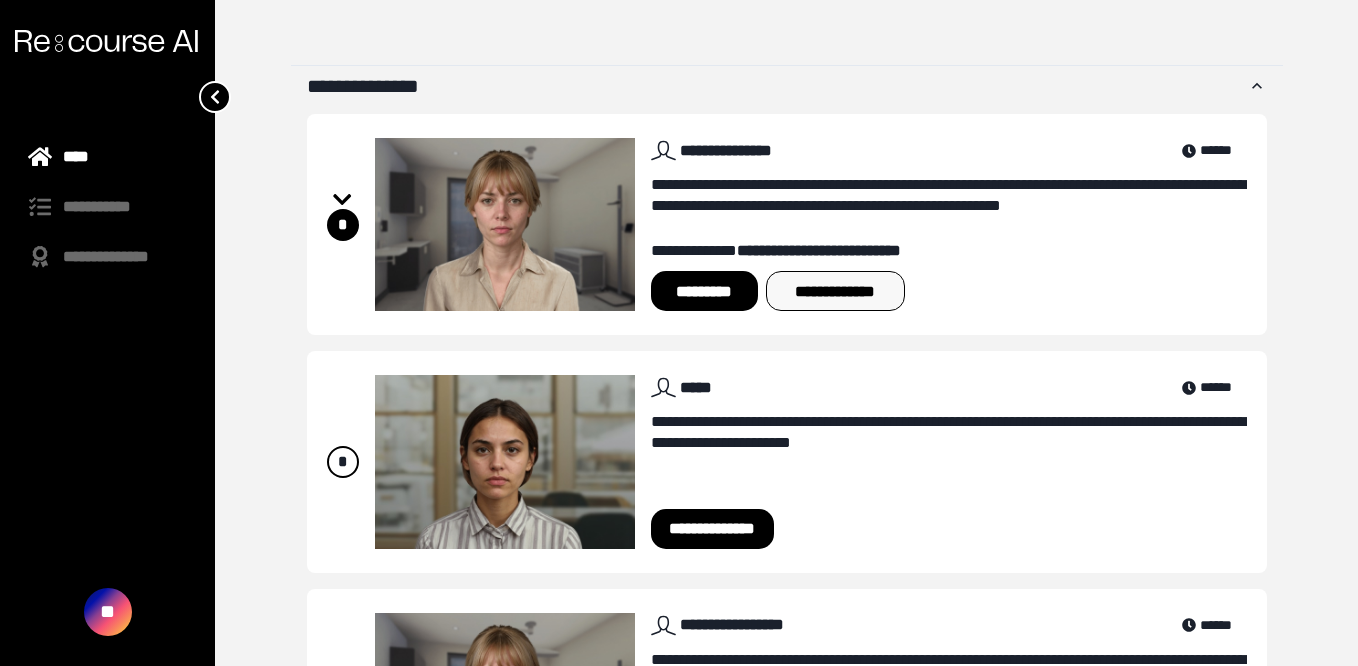 click on "**********" at bounding box center (835, 291) 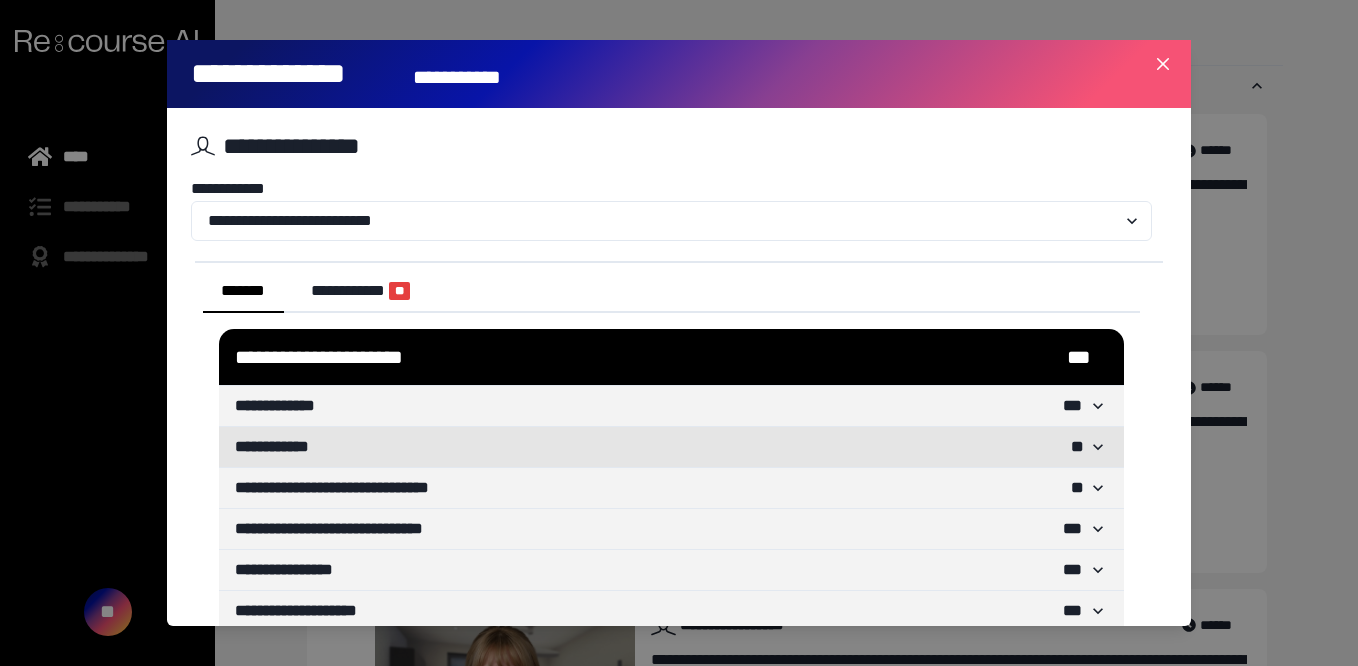 scroll, scrollTop: 165, scrollLeft: 0, axis: vertical 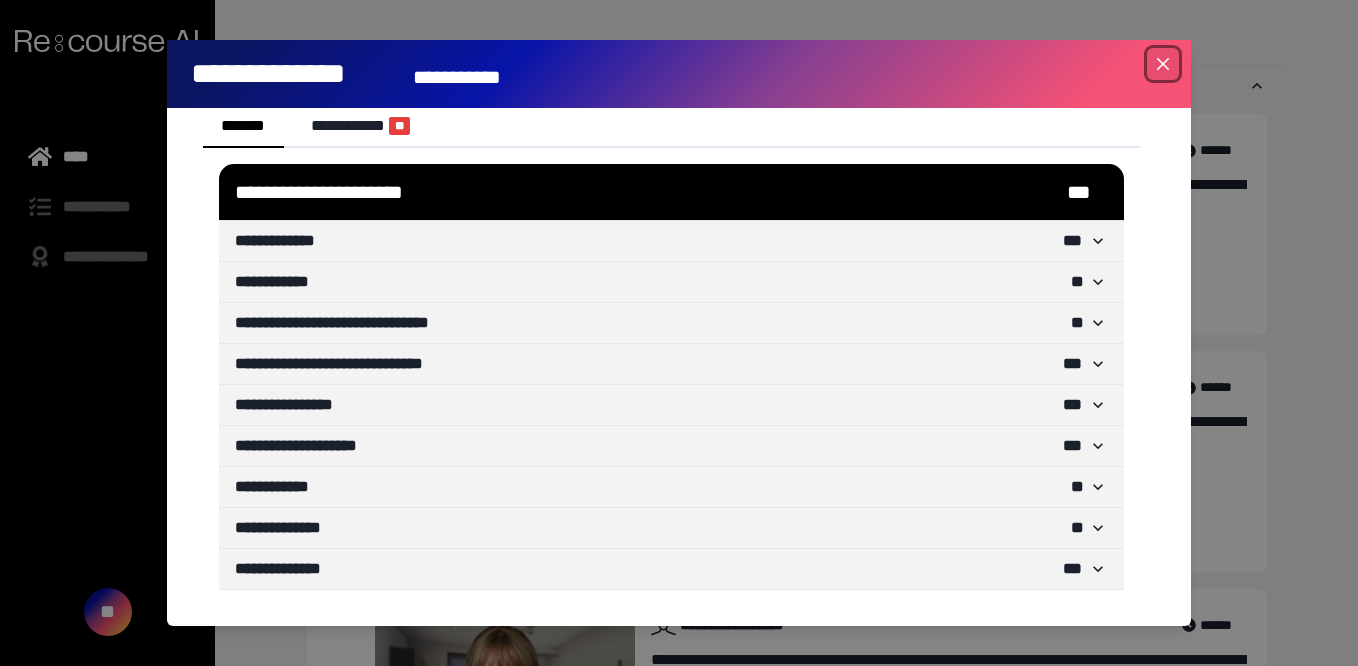 click 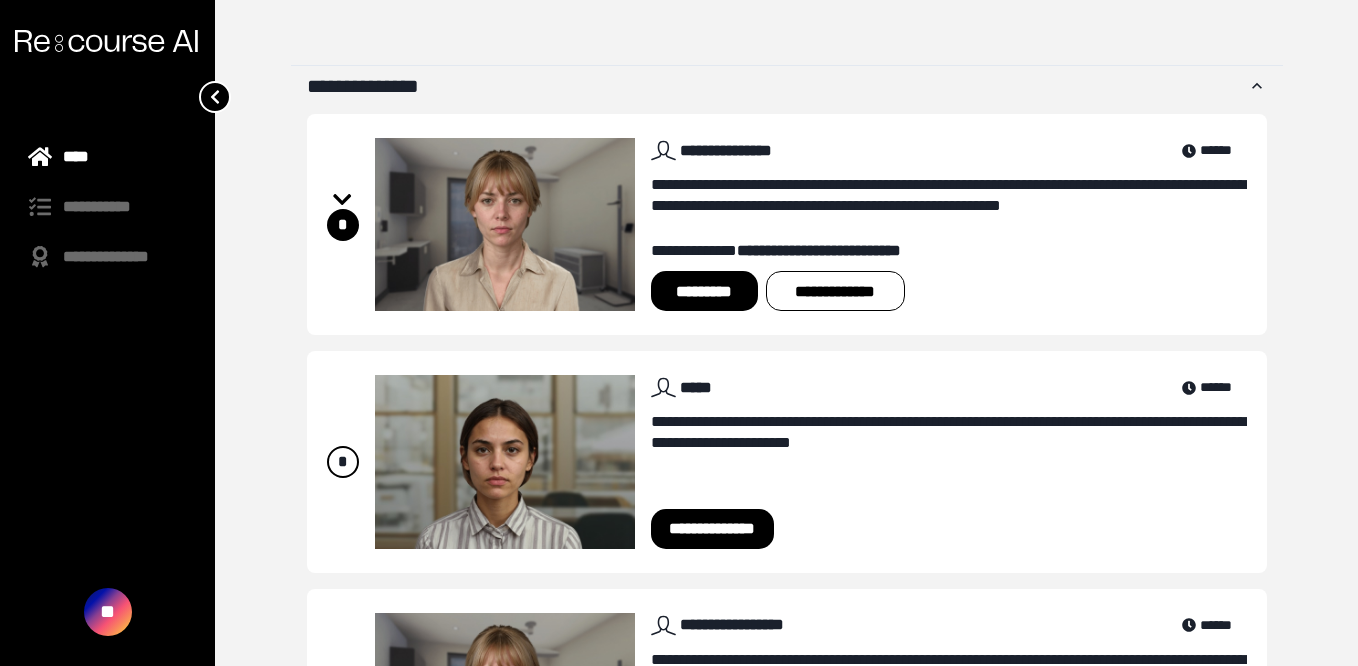 click on "*********" at bounding box center [704, 291] 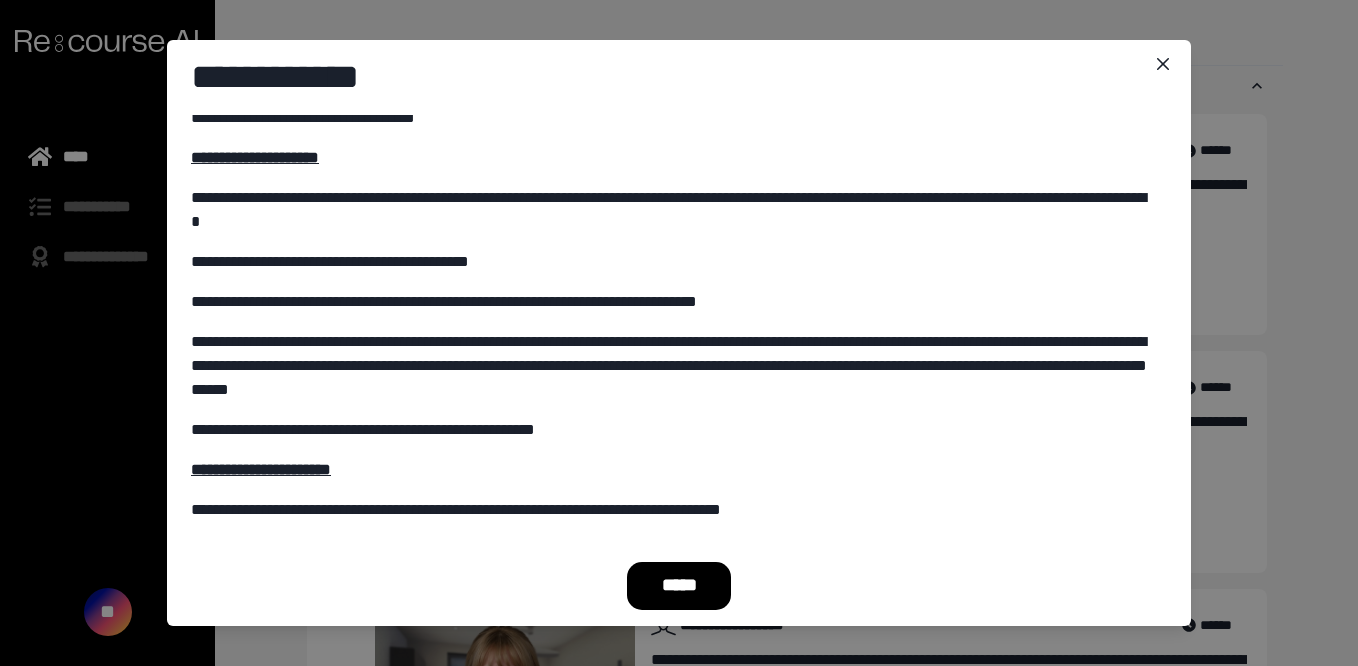 scroll, scrollTop: 169, scrollLeft: 0, axis: vertical 